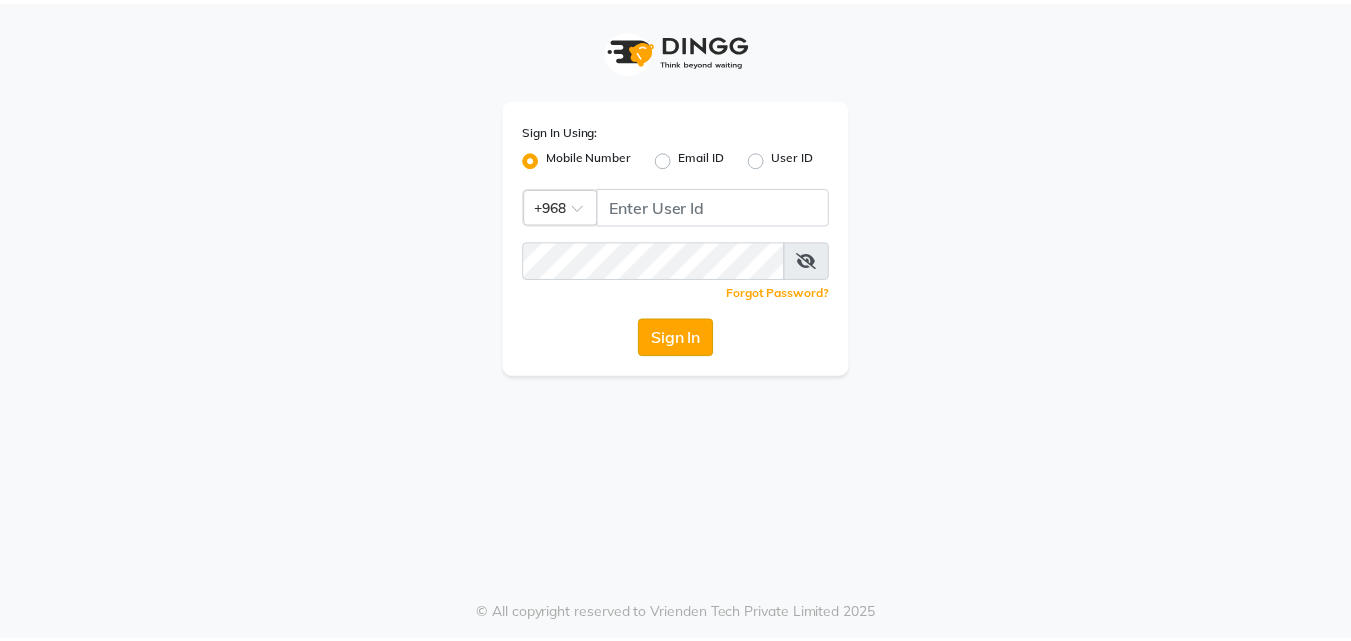 scroll, scrollTop: 0, scrollLeft: 0, axis: both 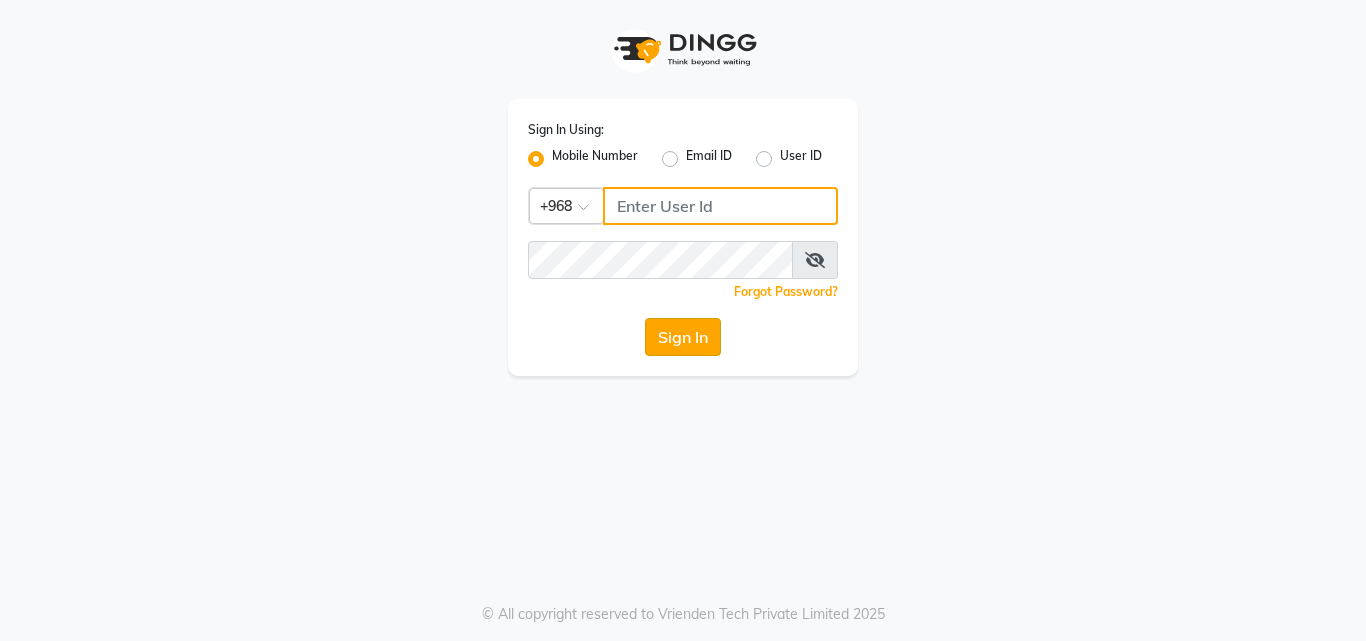 type on "77172336" 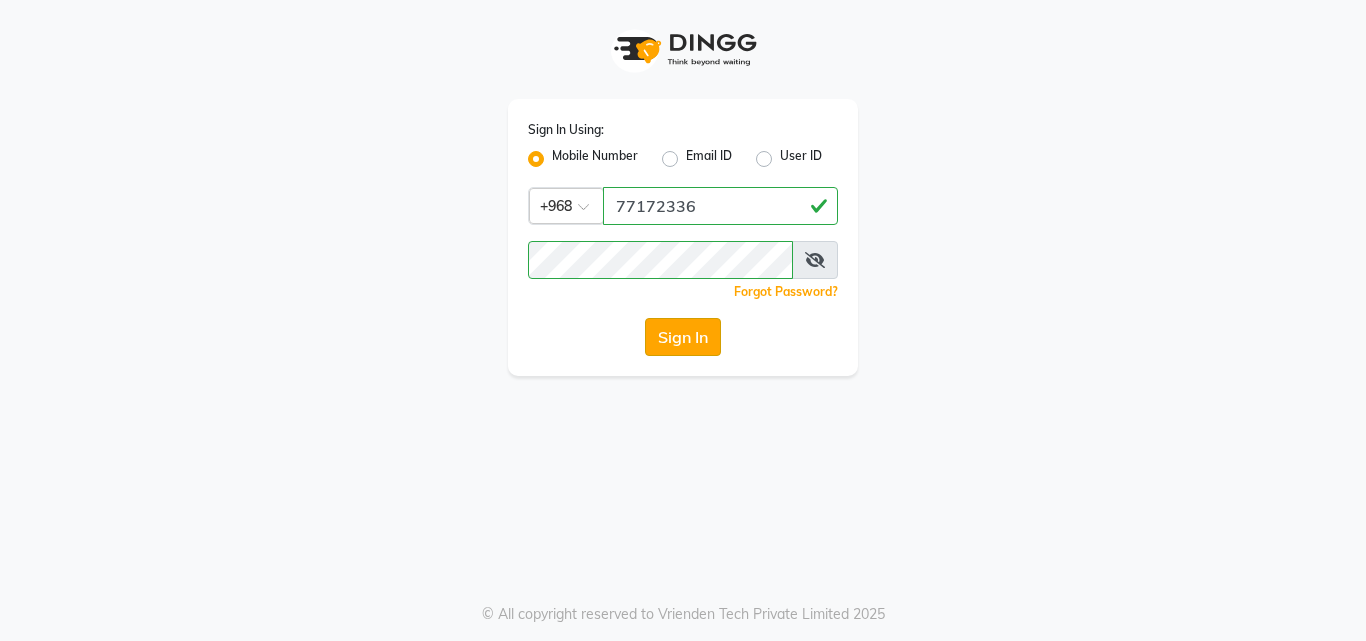 click on "Sign In" 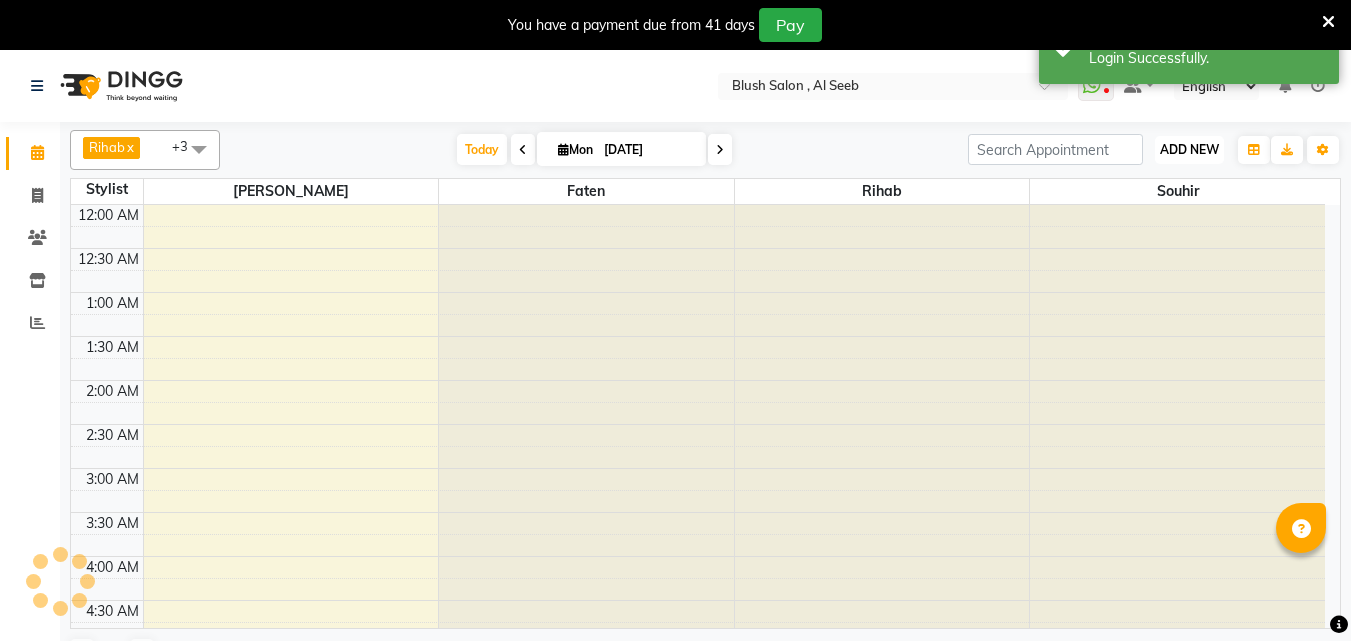 click on "ADD NEW" at bounding box center [1189, 149] 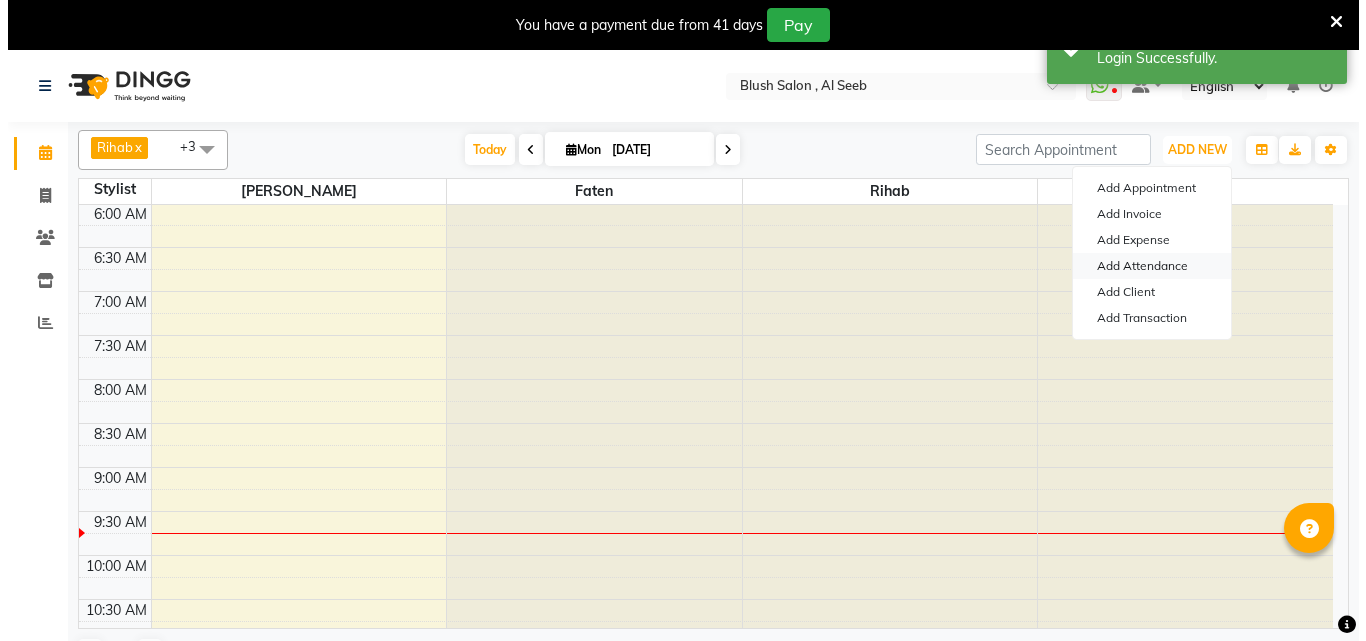 scroll, scrollTop: 529, scrollLeft: 0, axis: vertical 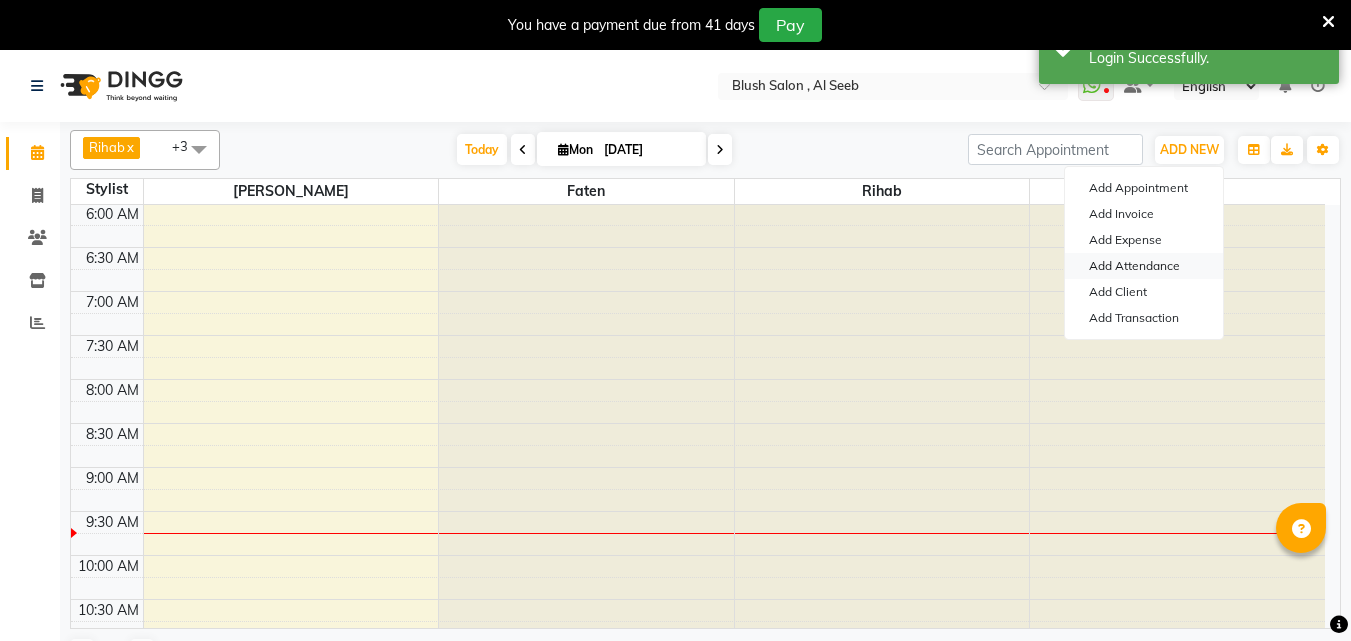 click on "Add Attendance" at bounding box center (1144, 266) 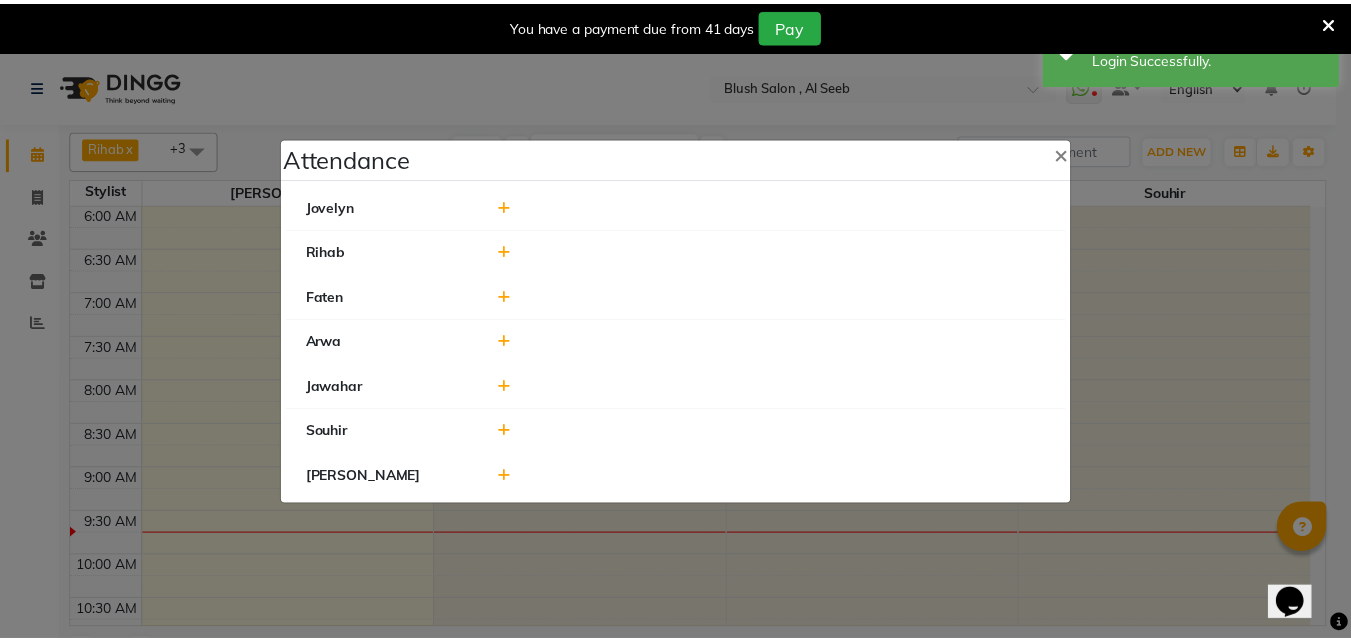 scroll, scrollTop: 0, scrollLeft: 0, axis: both 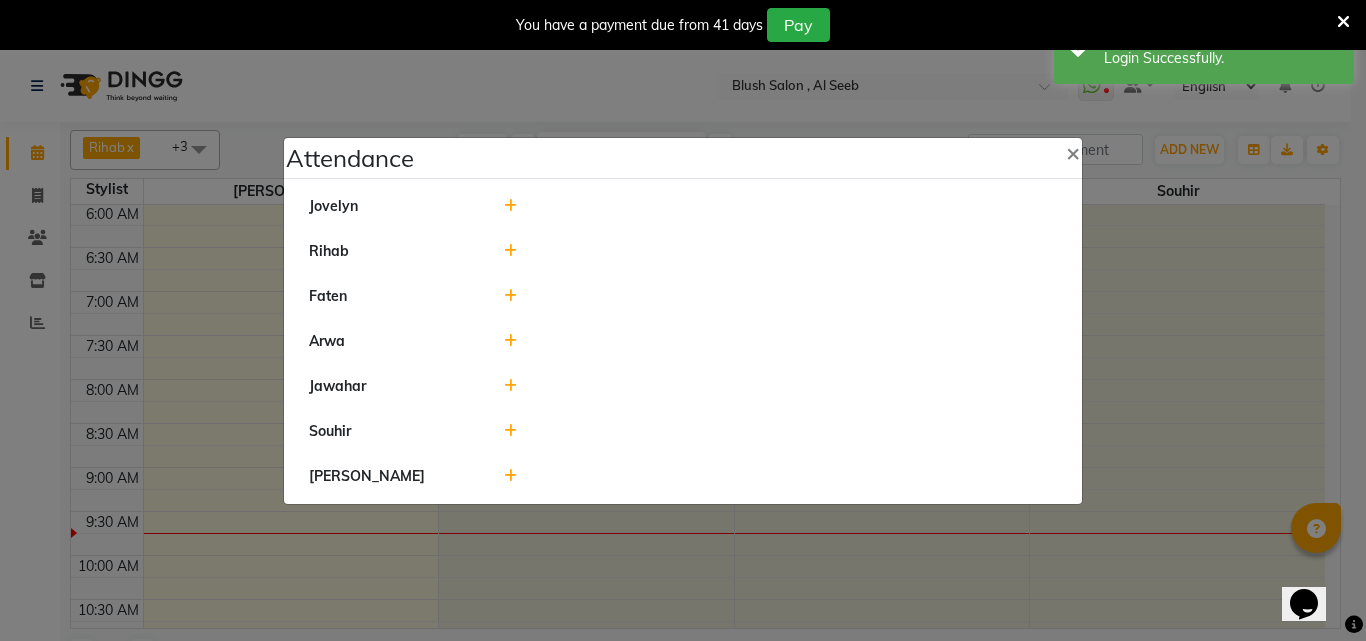 click 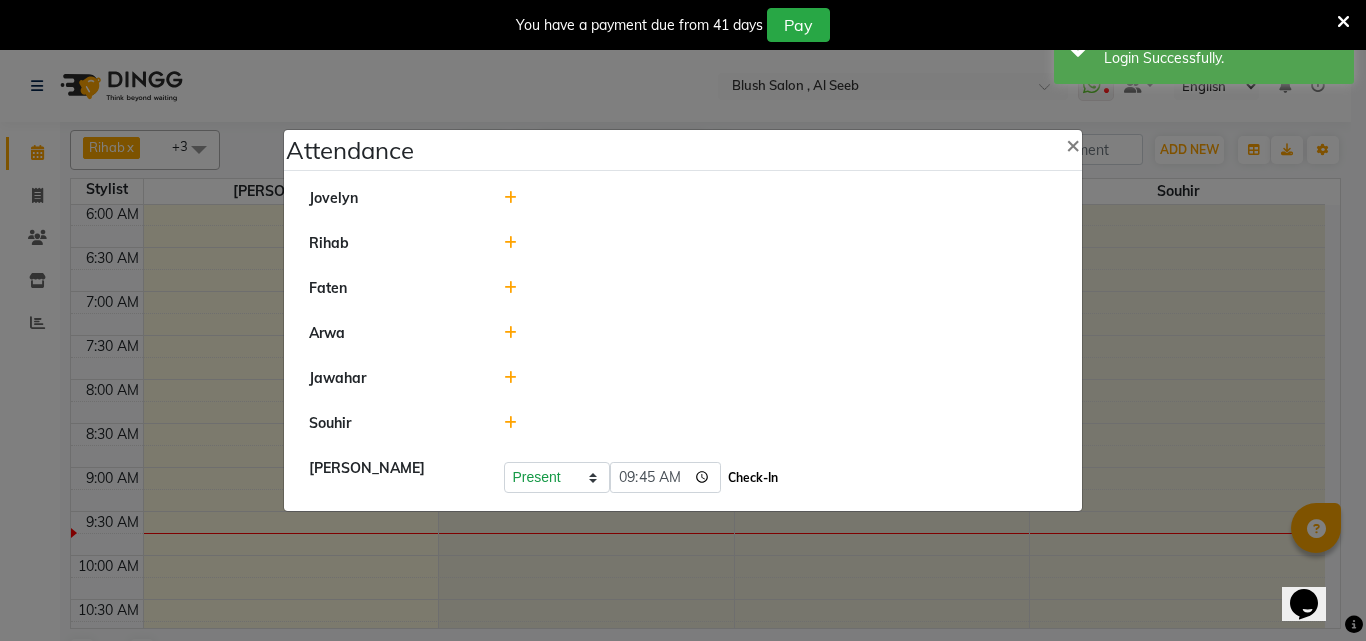 click on "Check-In" 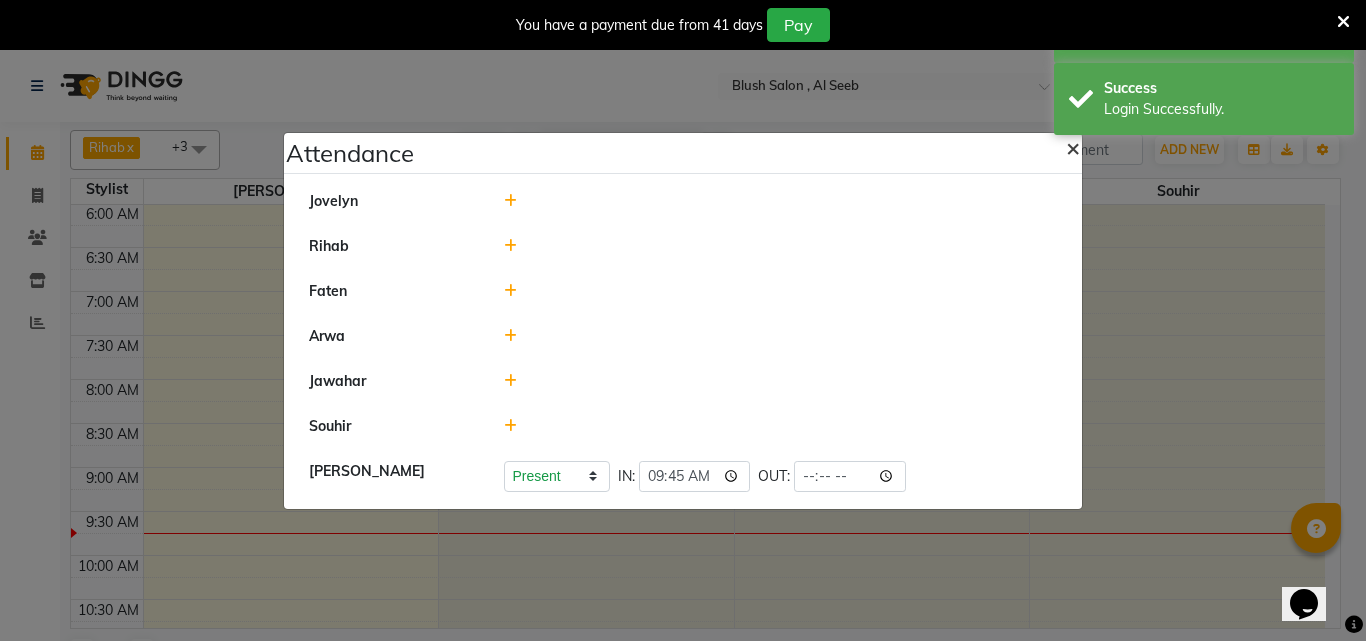 click on "×" 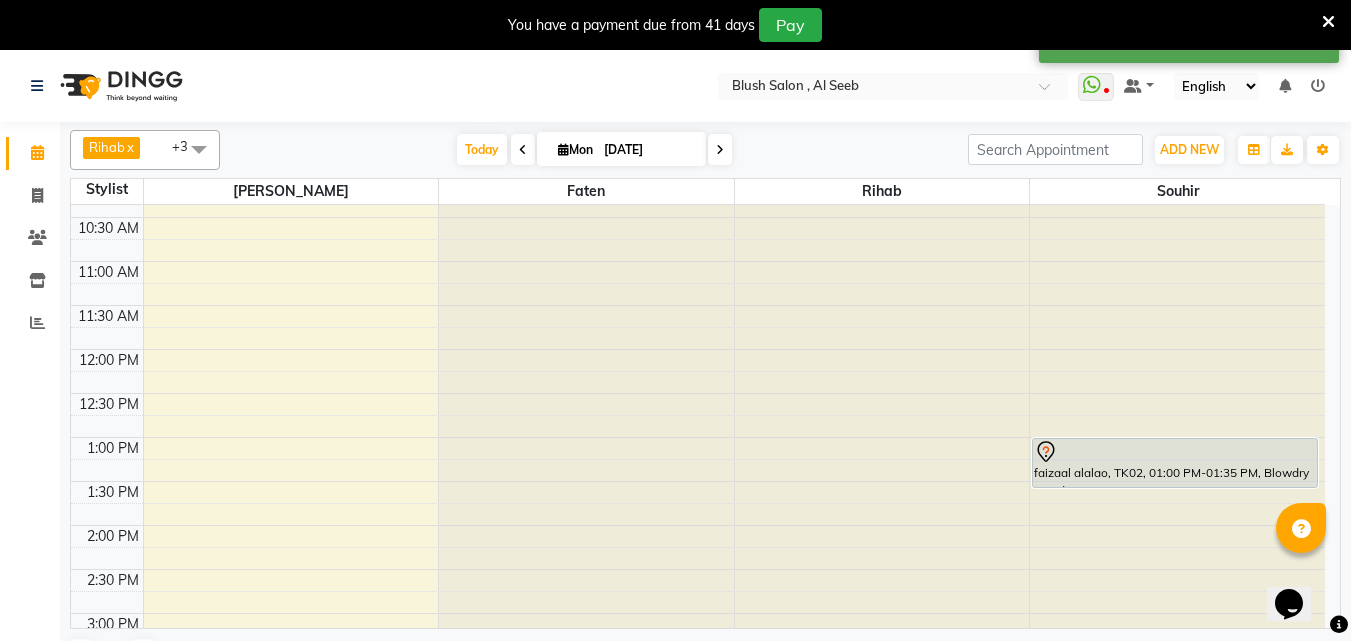 scroll, scrollTop: 929, scrollLeft: 0, axis: vertical 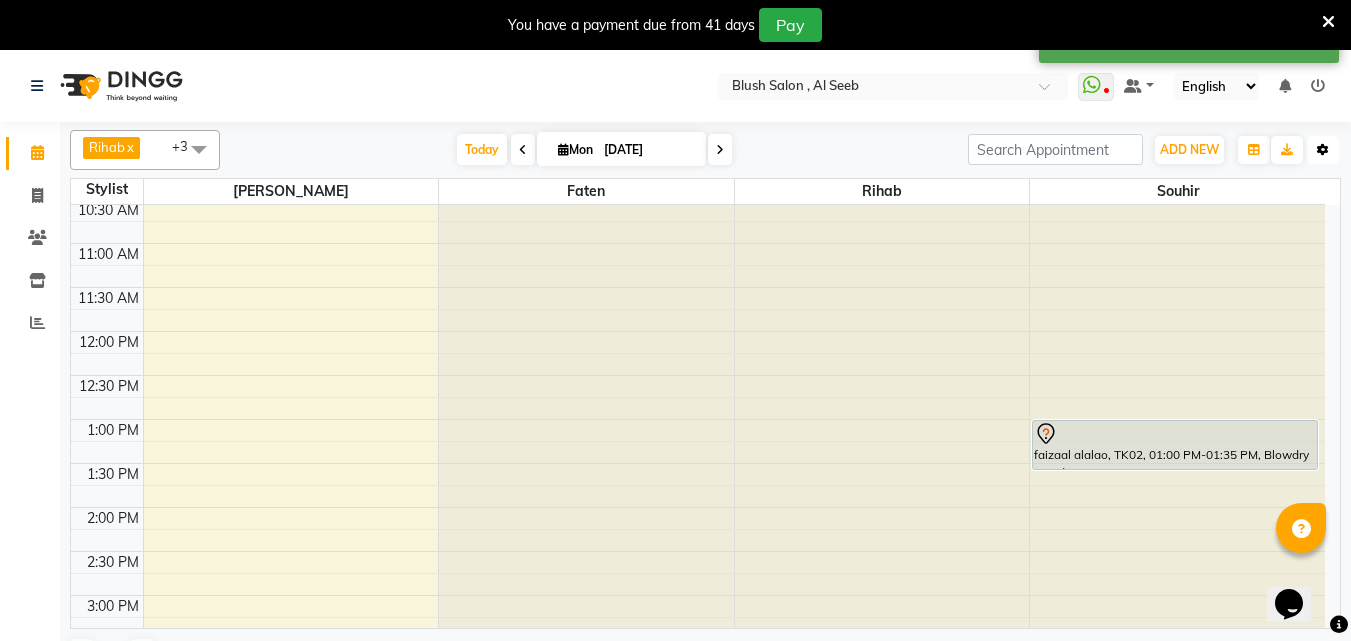 click at bounding box center (1323, 150) 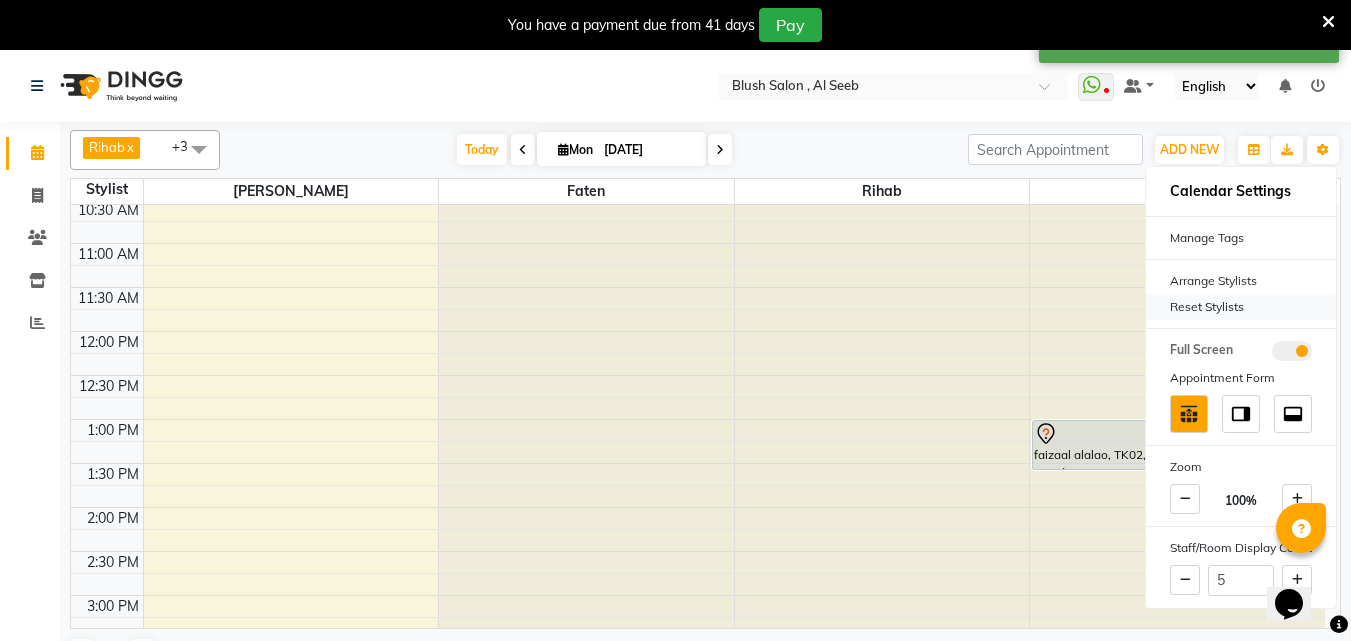 click on "Reset Stylists" at bounding box center [1241, 307] 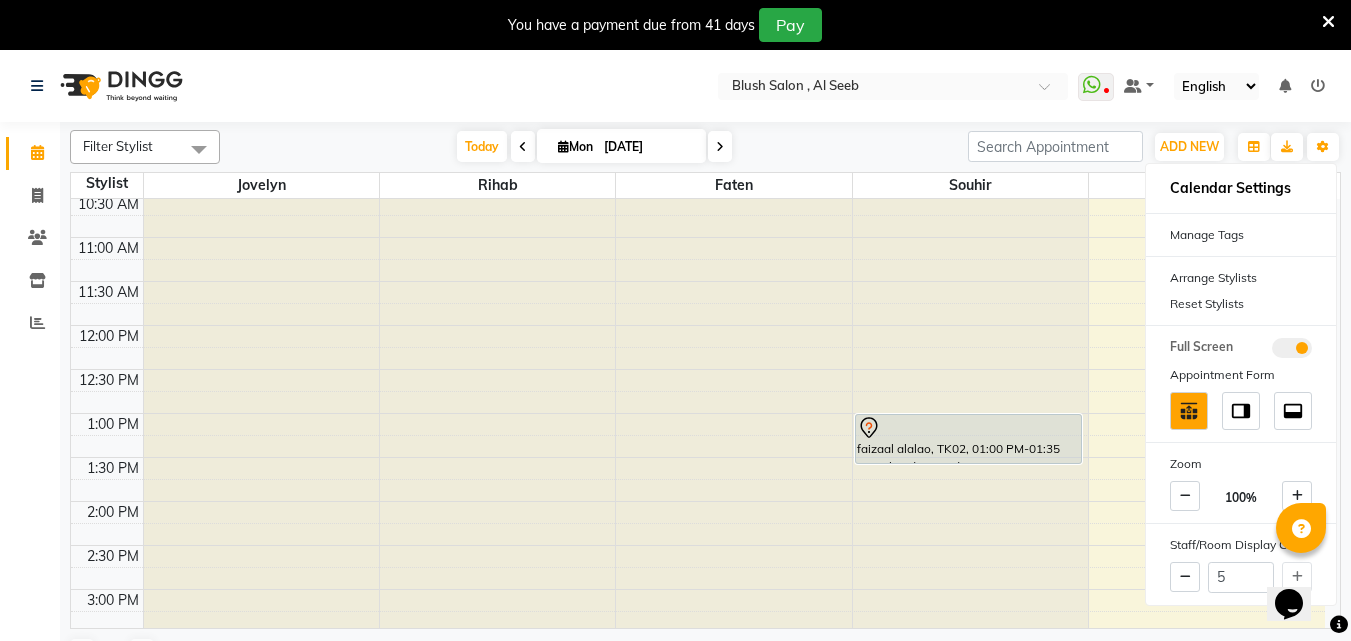 click at bounding box center (199, 149) 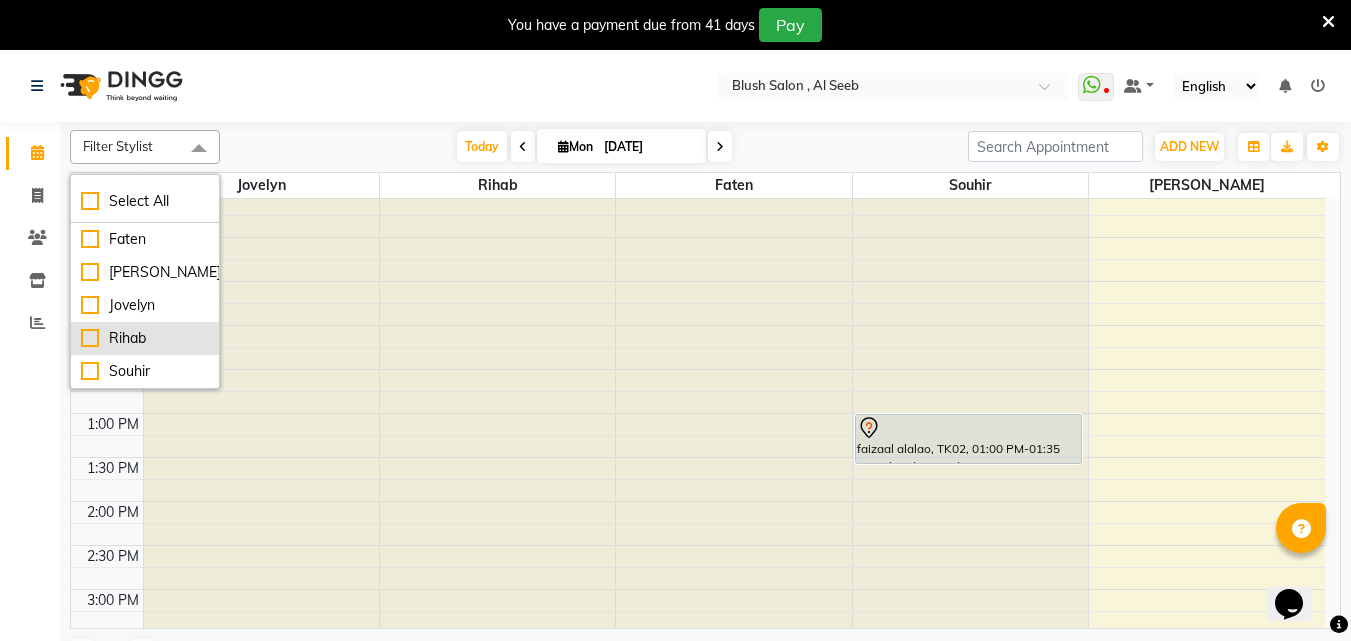 click on "Rihab" at bounding box center [145, 338] 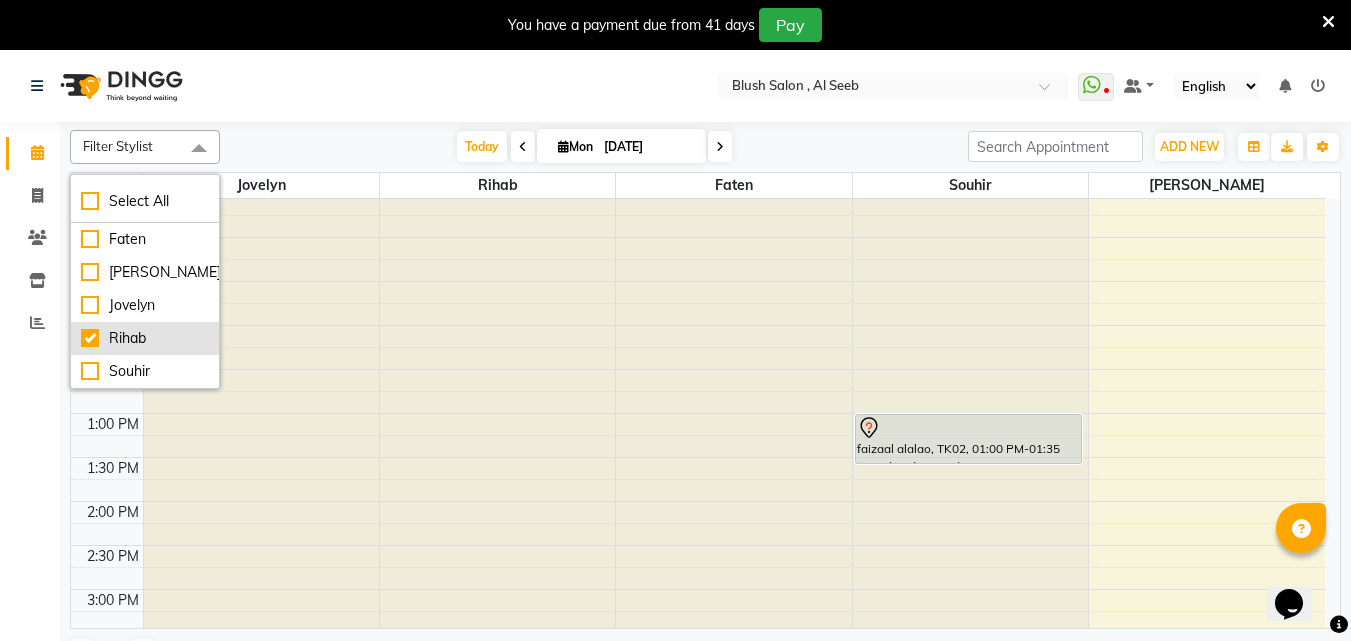 checkbox on "true" 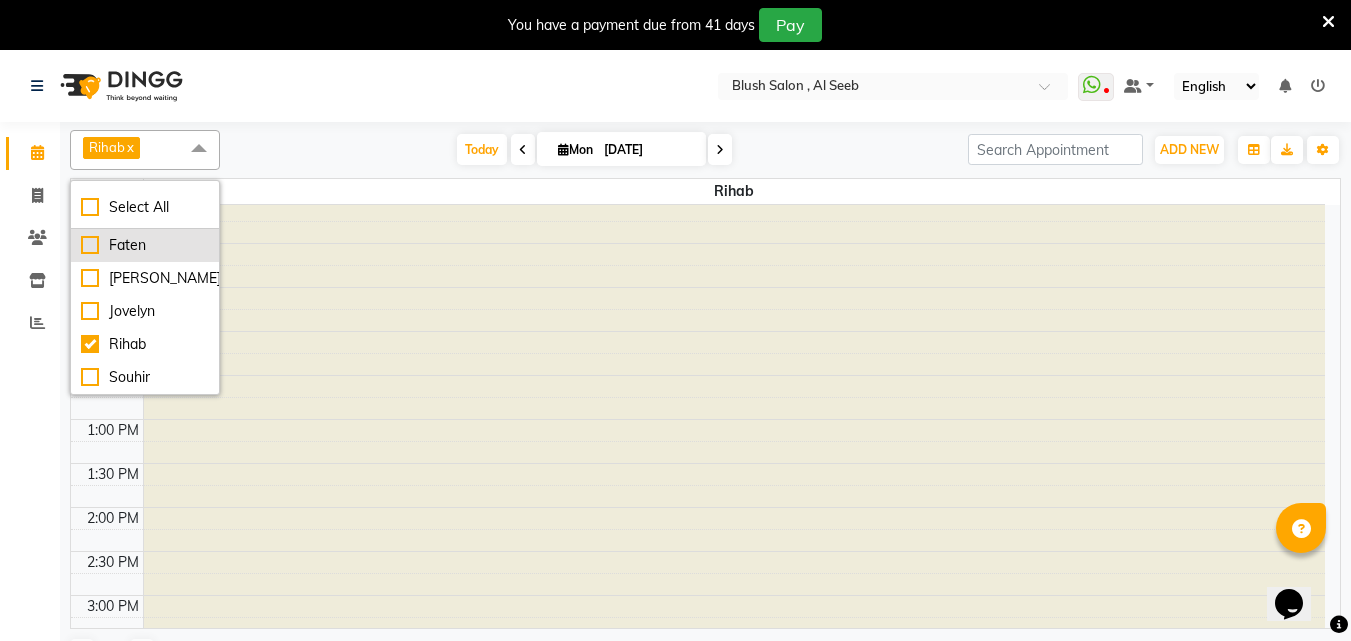 click on "Faten" at bounding box center (145, 245) 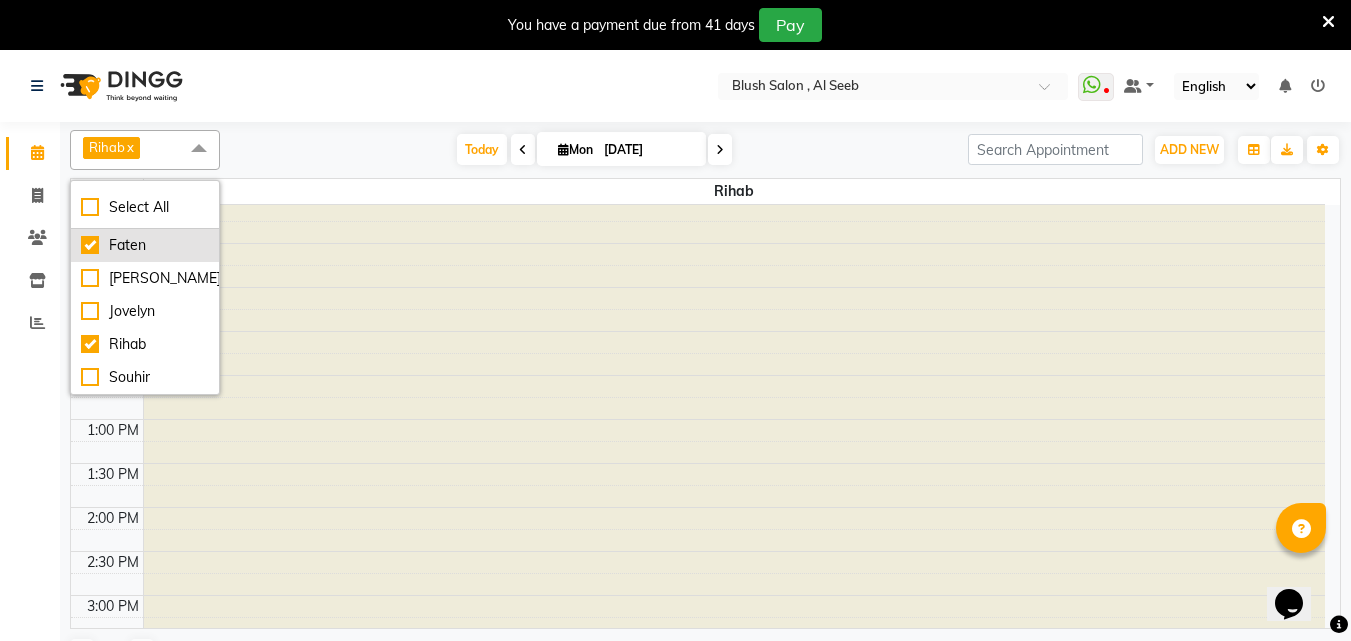 checkbox on "true" 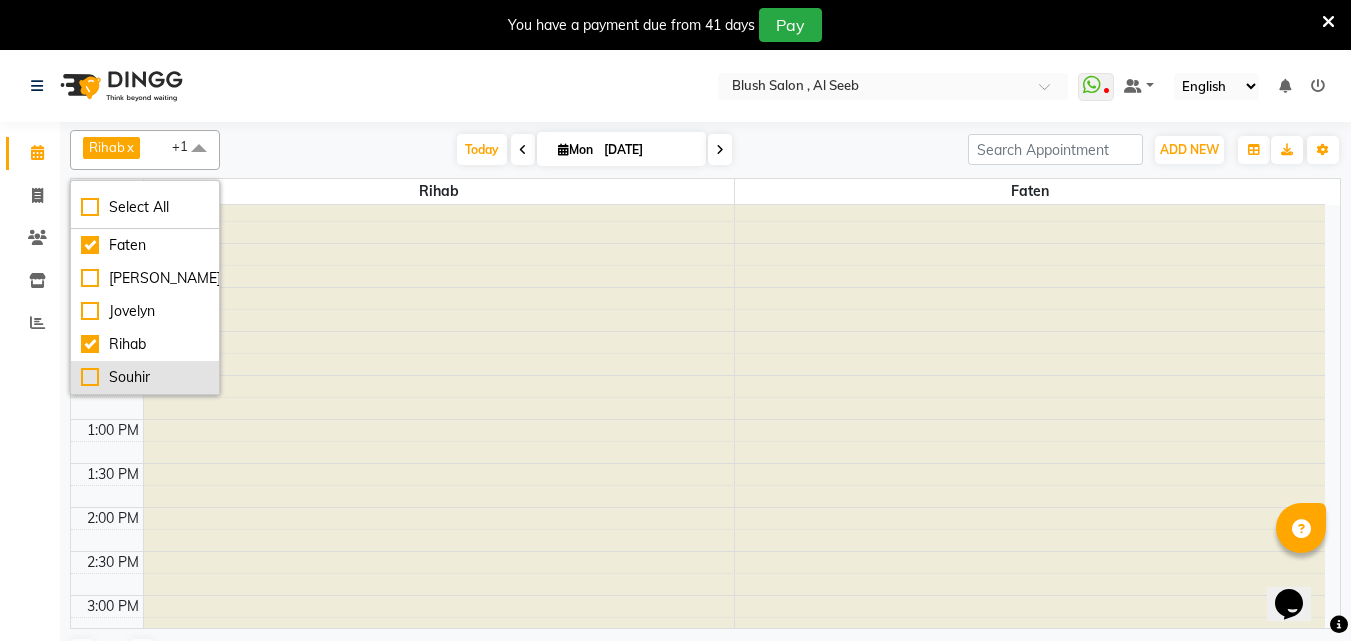 click on "Souhir" at bounding box center (145, 377) 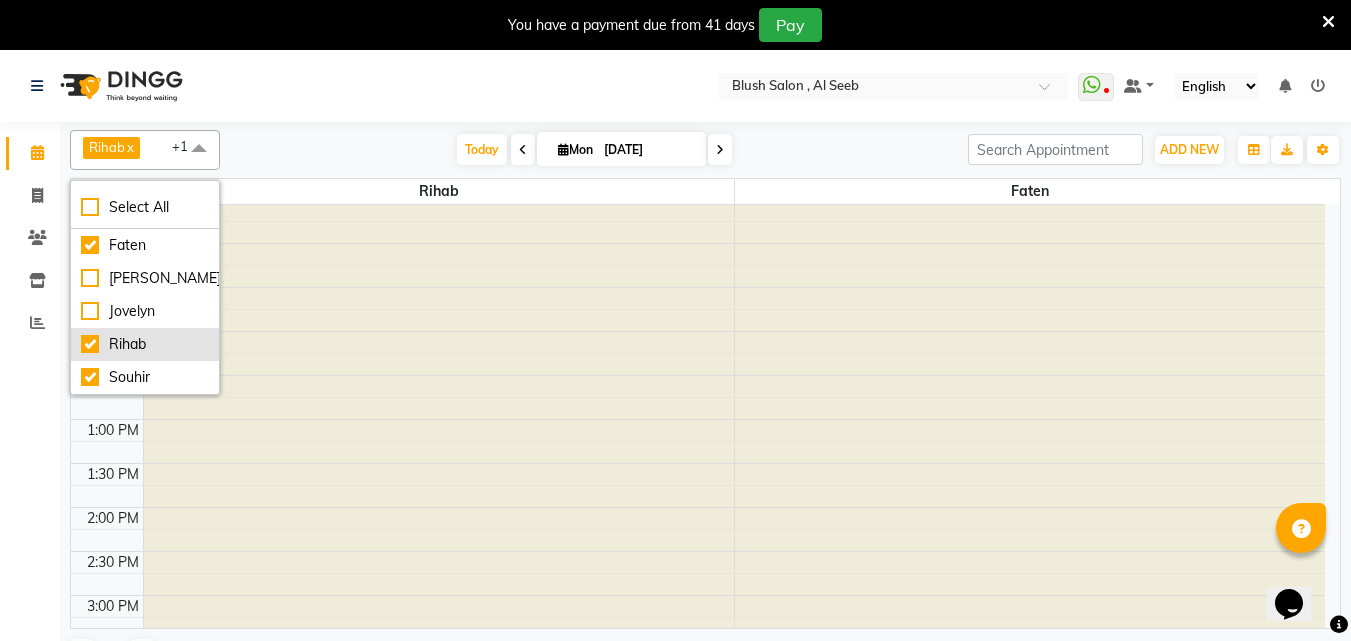 checkbox on "true" 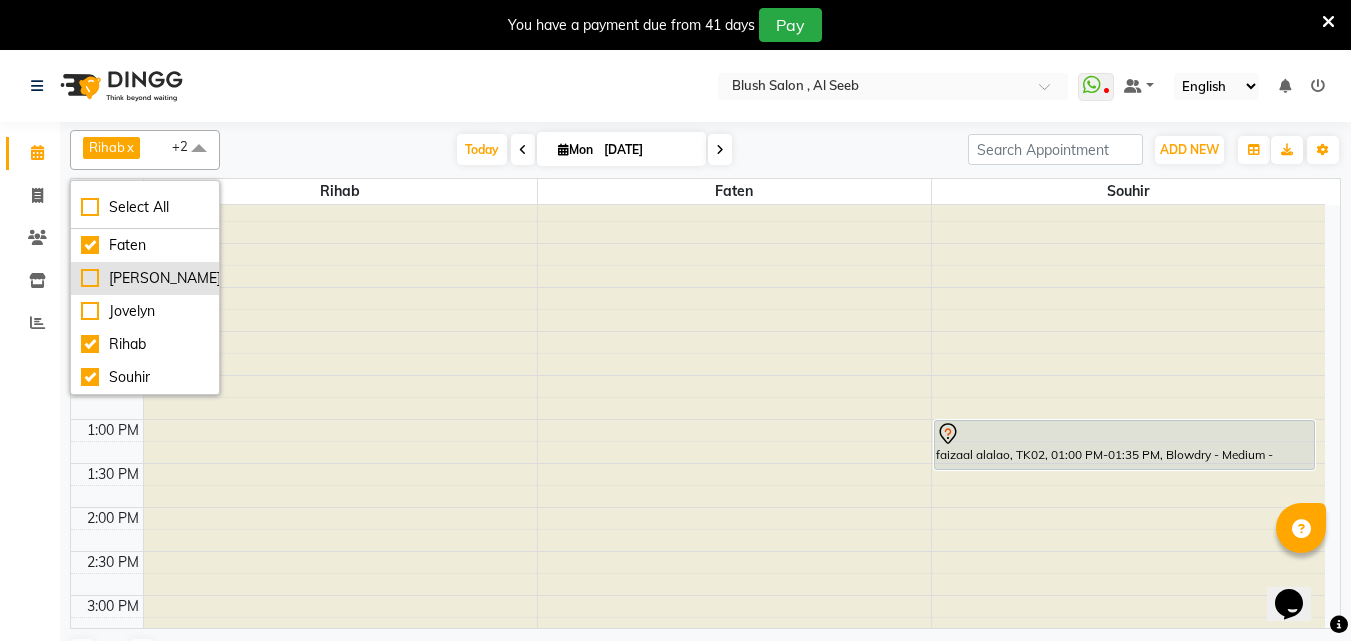 click on "[PERSON_NAME]" at bounding box center (145, 278) 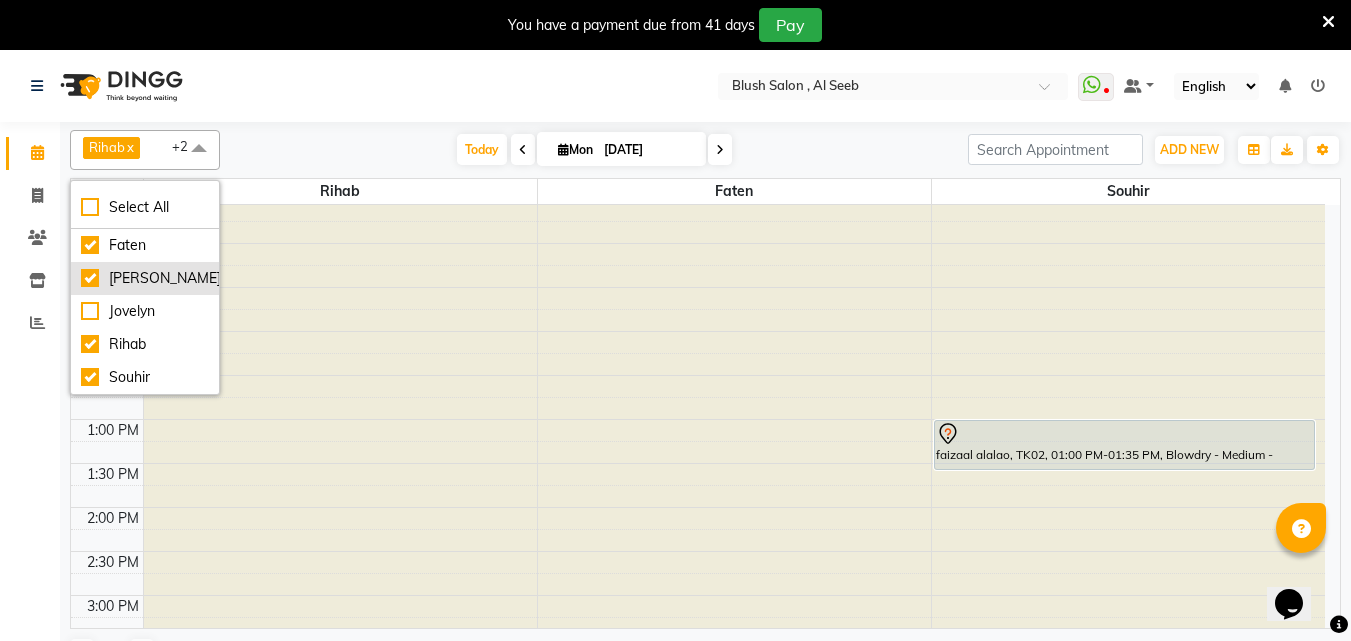 checkbox on "true" 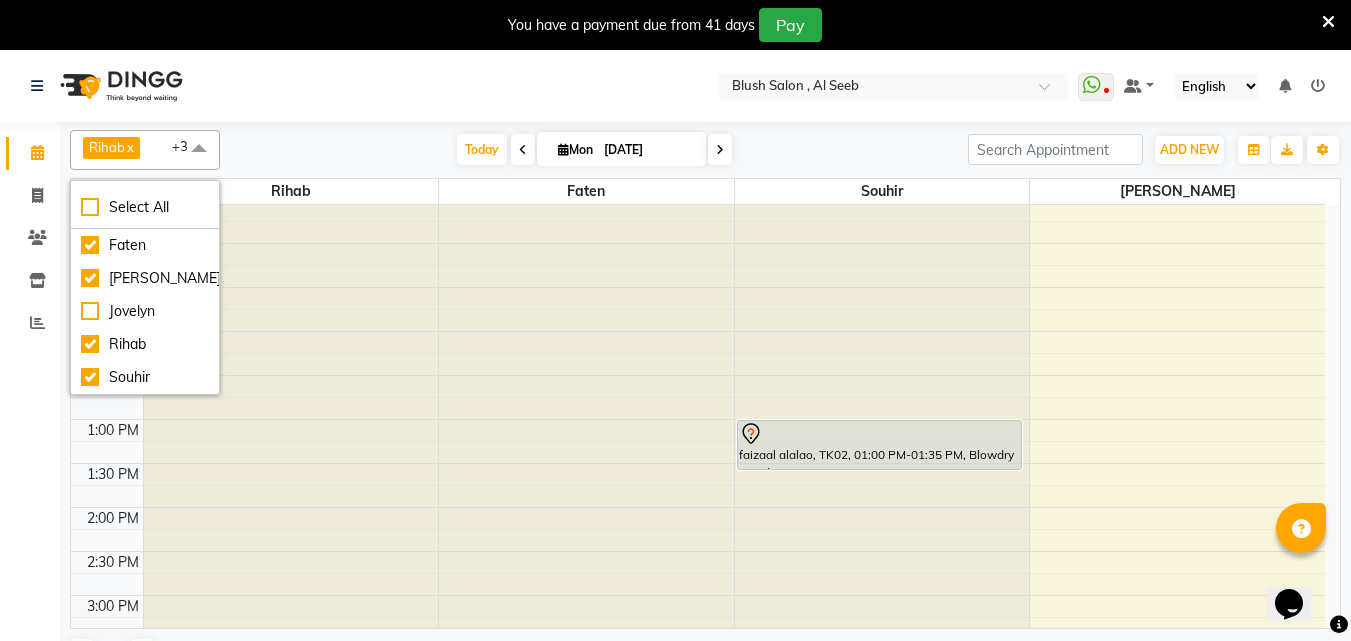 click on "Calendar  Invoice  Clients  Inventory  Reports Completed InProgress Upcoming Dropped Tentative Check-In Confirm Bookings Segments Page Builder" 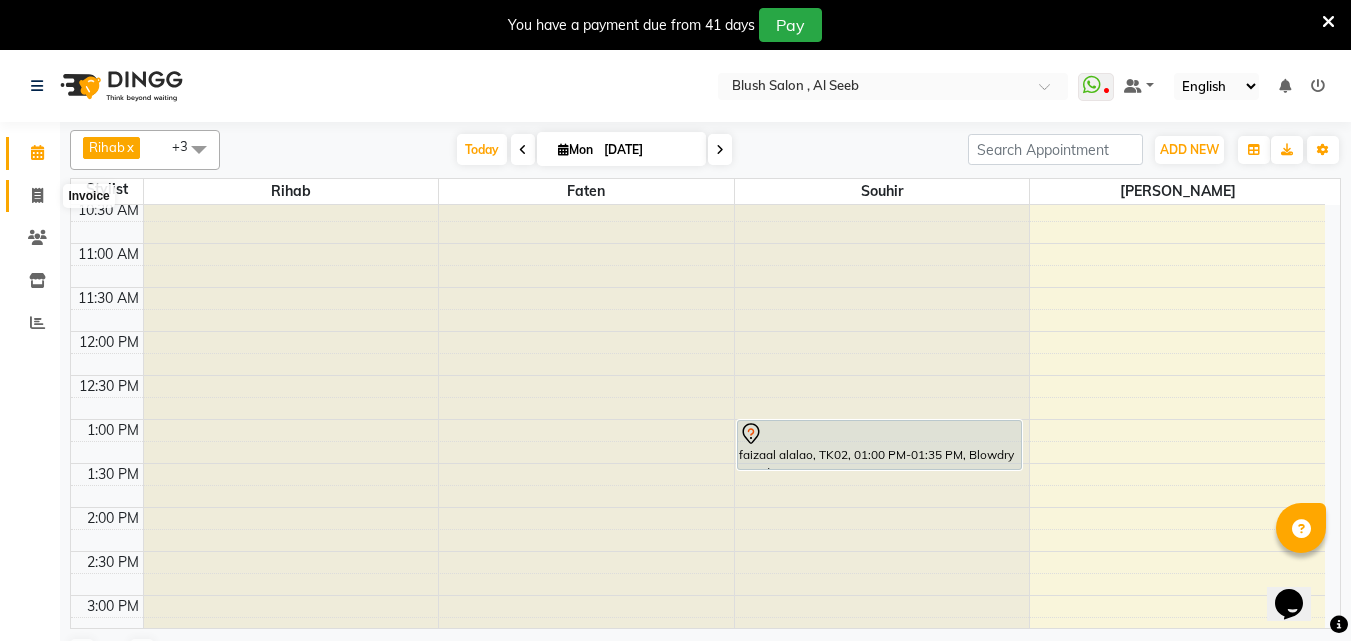 click 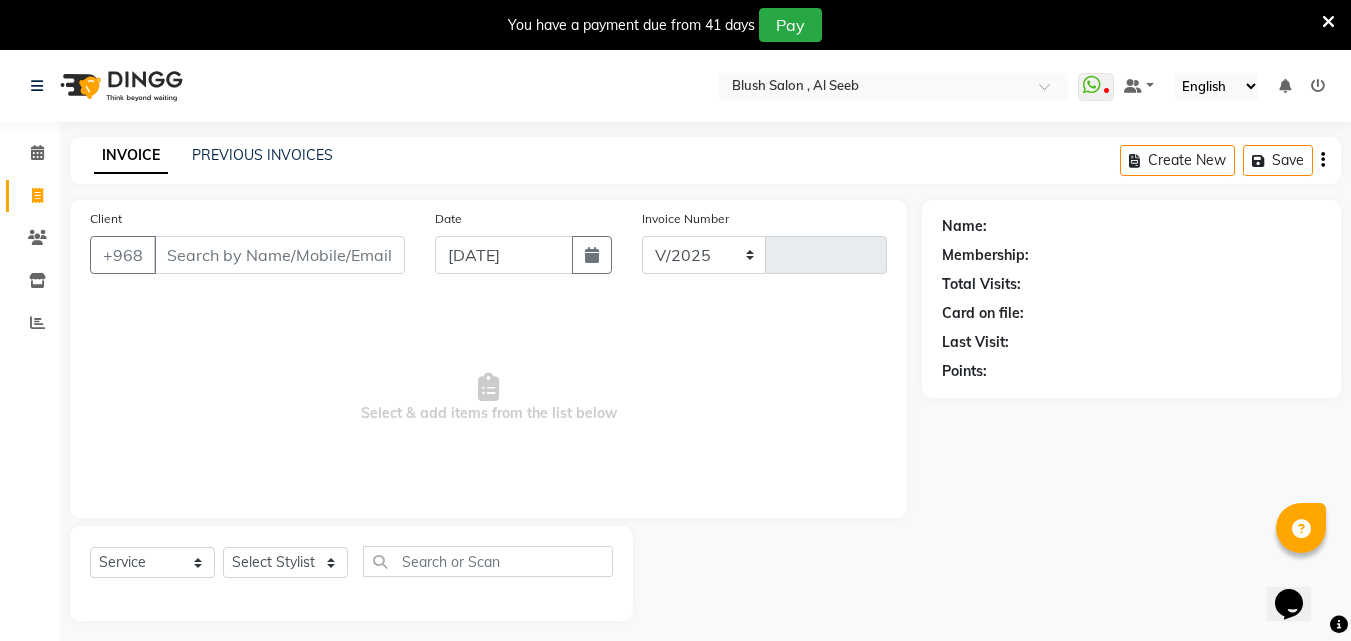 select on "5589" 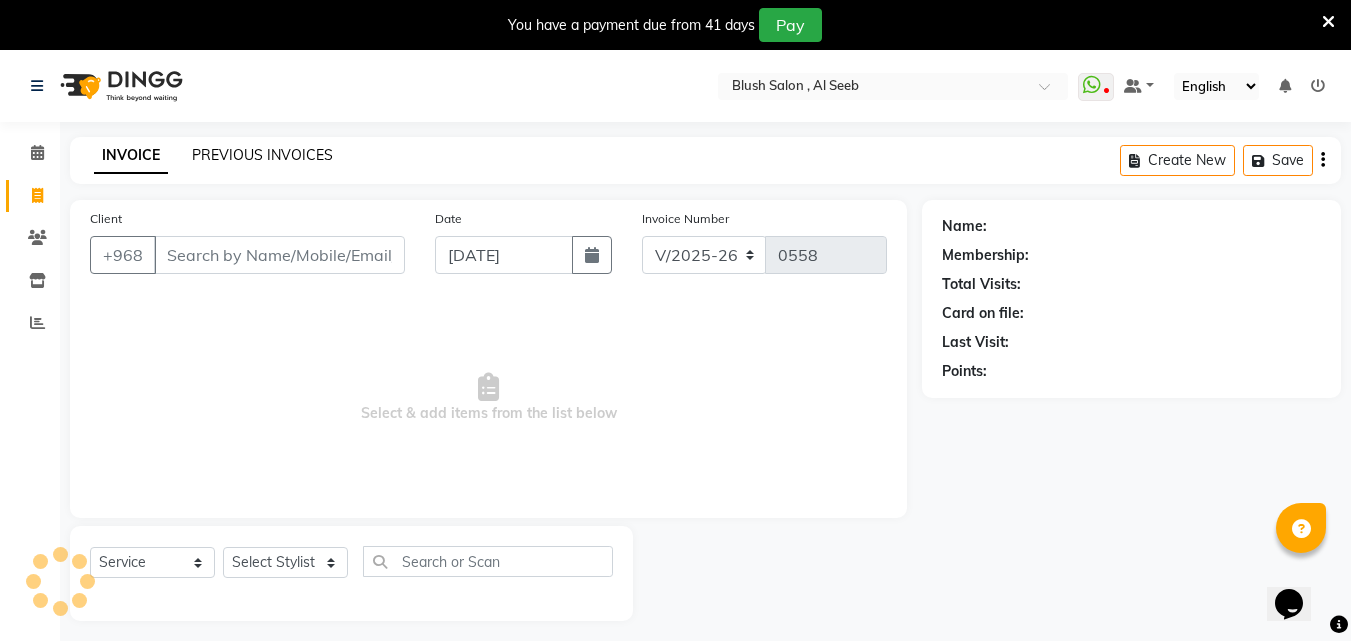 click on "PREVIOUS INVOICES" 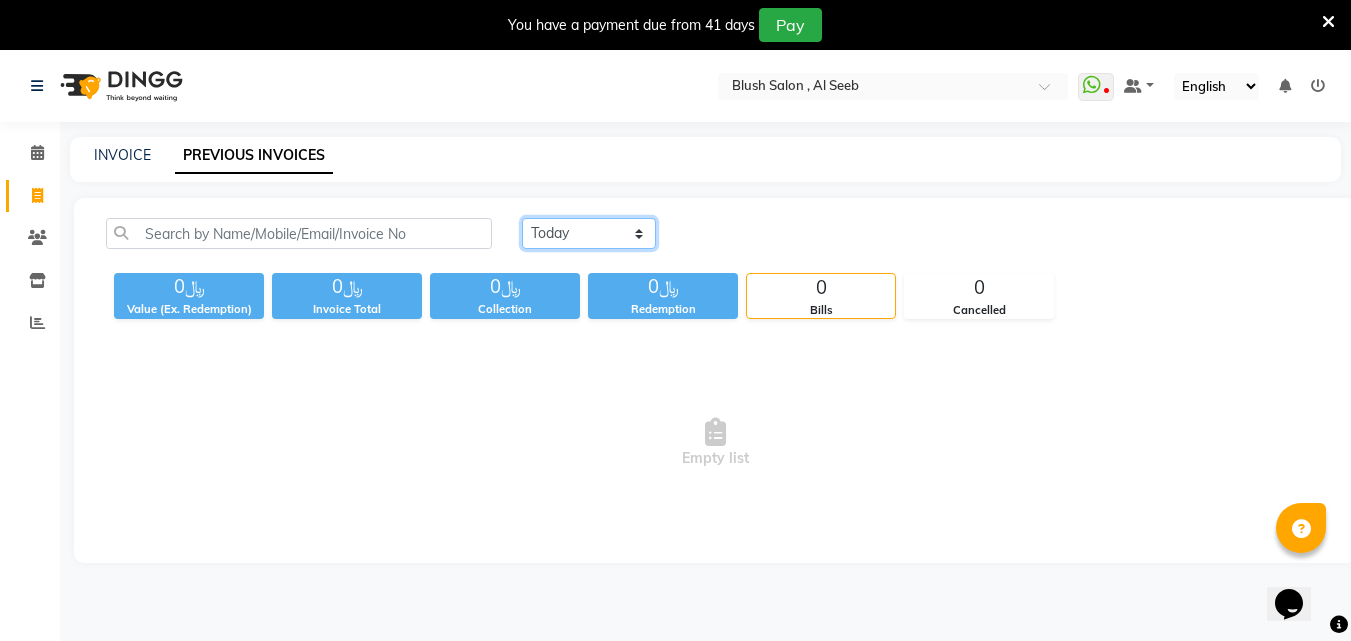 click on "[DATE] [DATE] Custom Range" 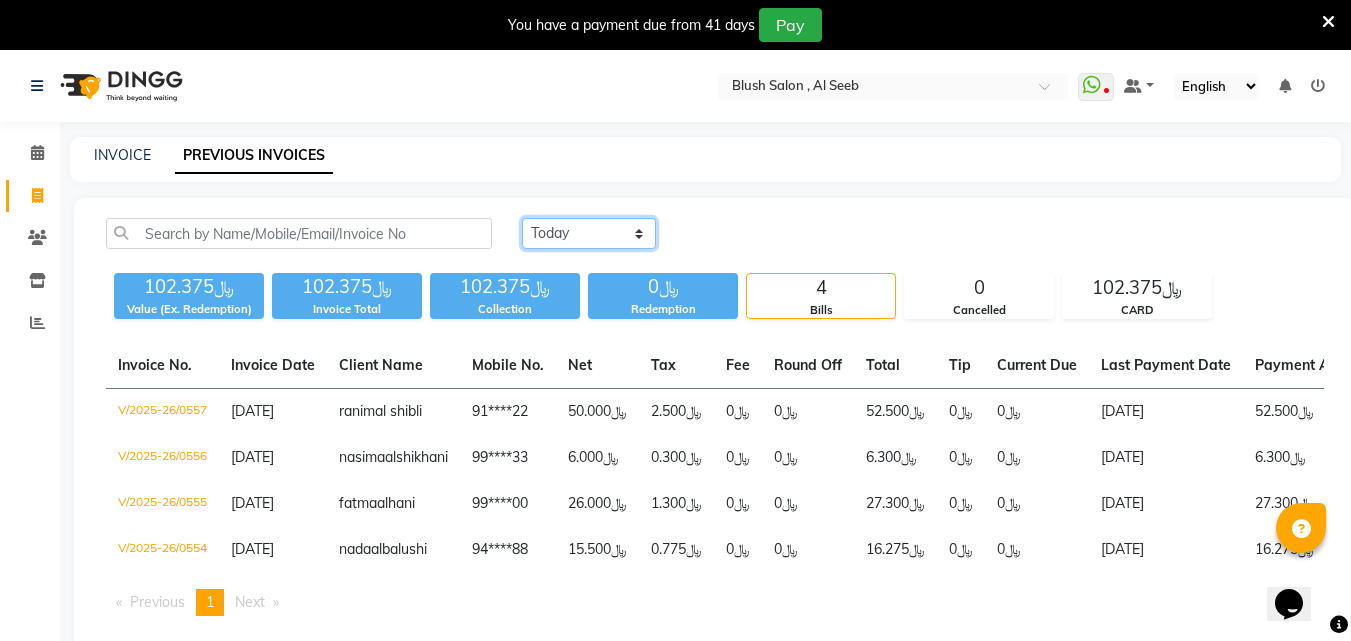 click on "[DATE] [DATE] Custom Range" 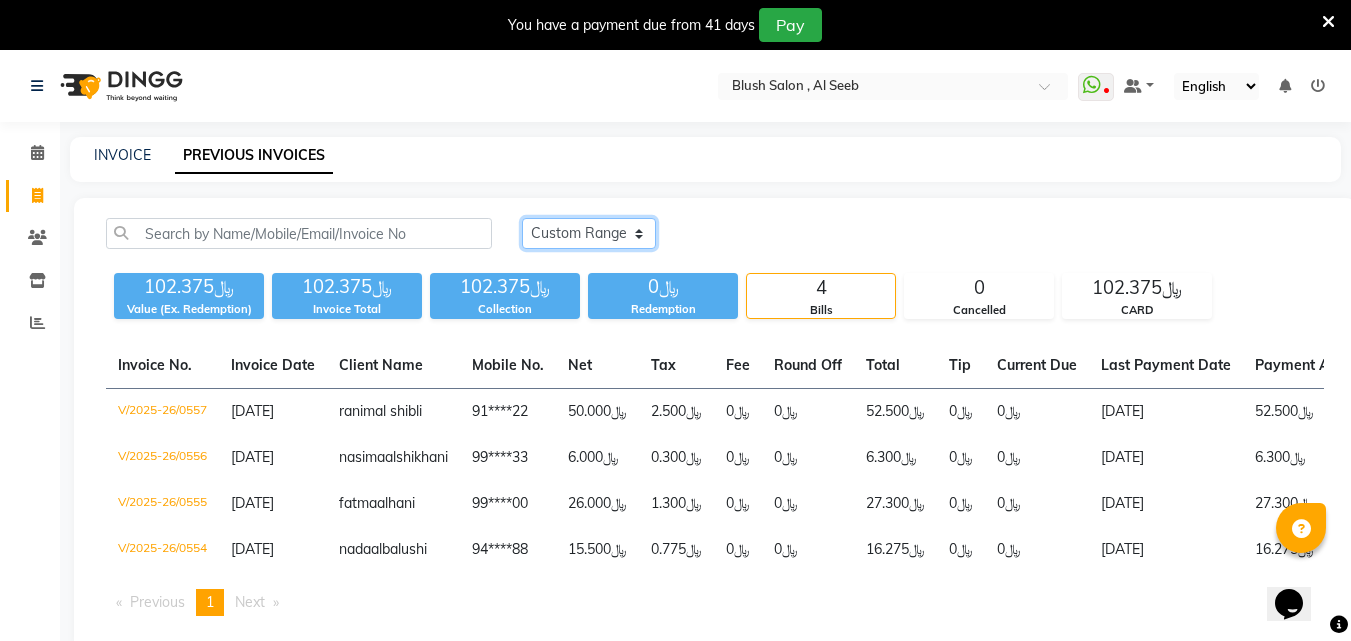 click on "[DATE] [DATE] Custom Range" 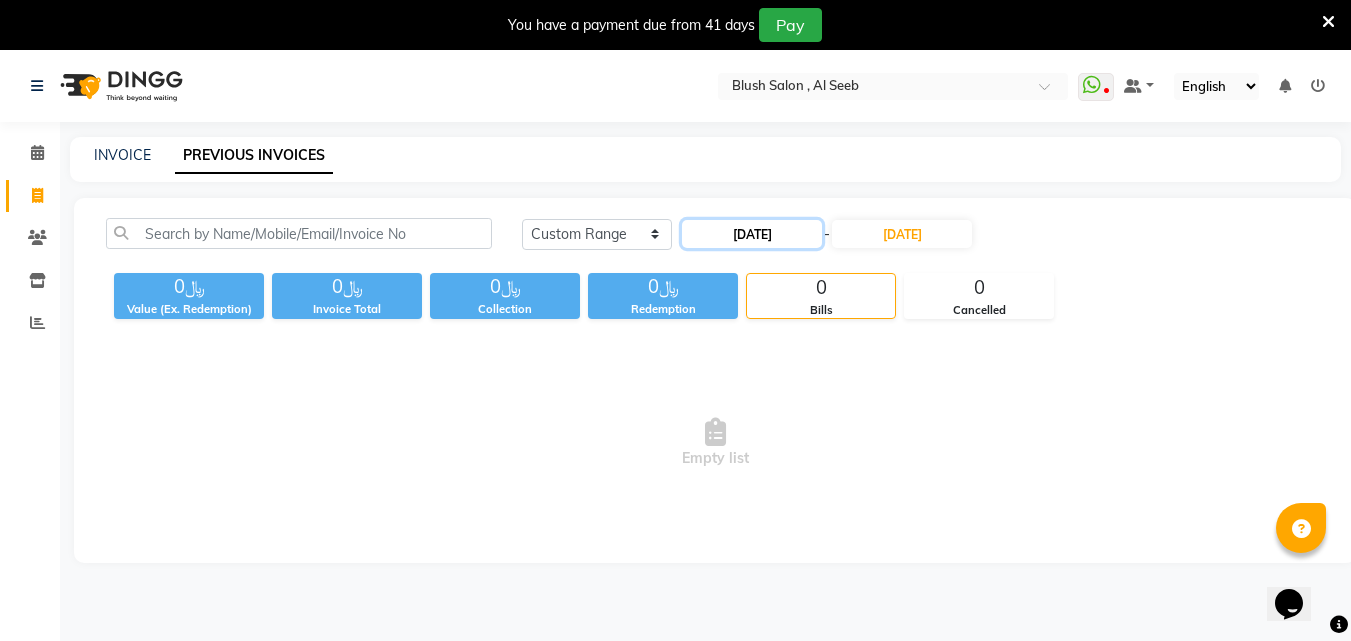 click on "[DATE]" 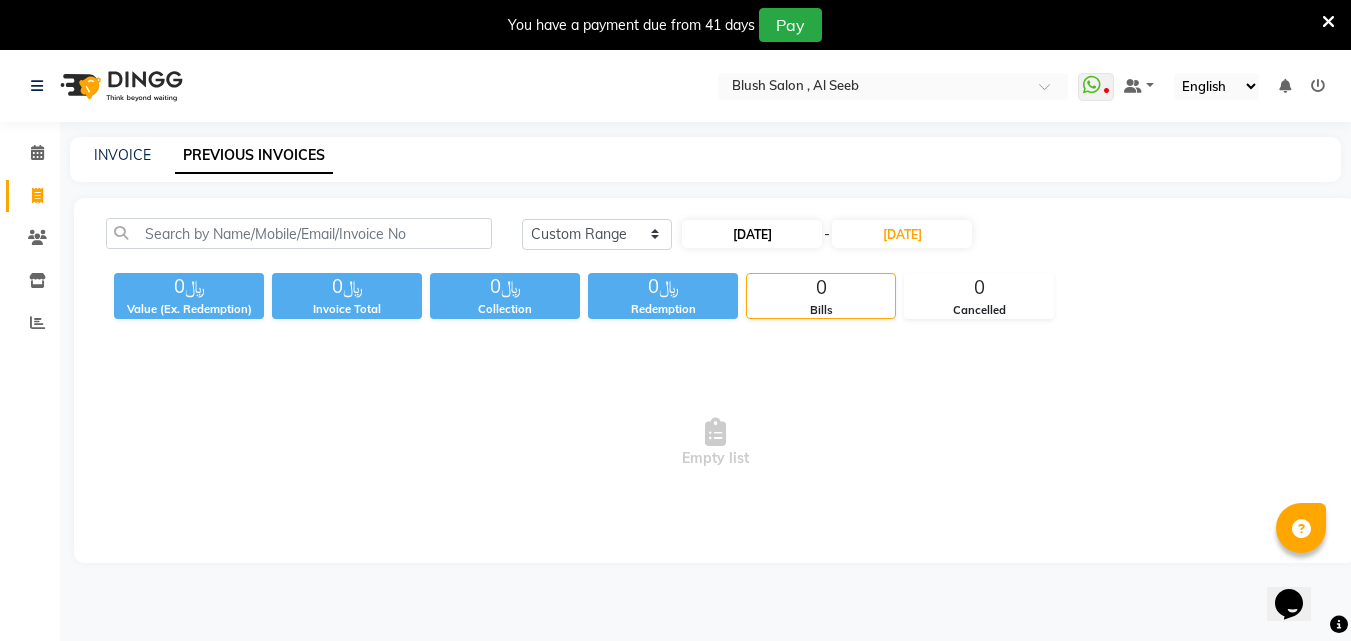 select on "7" 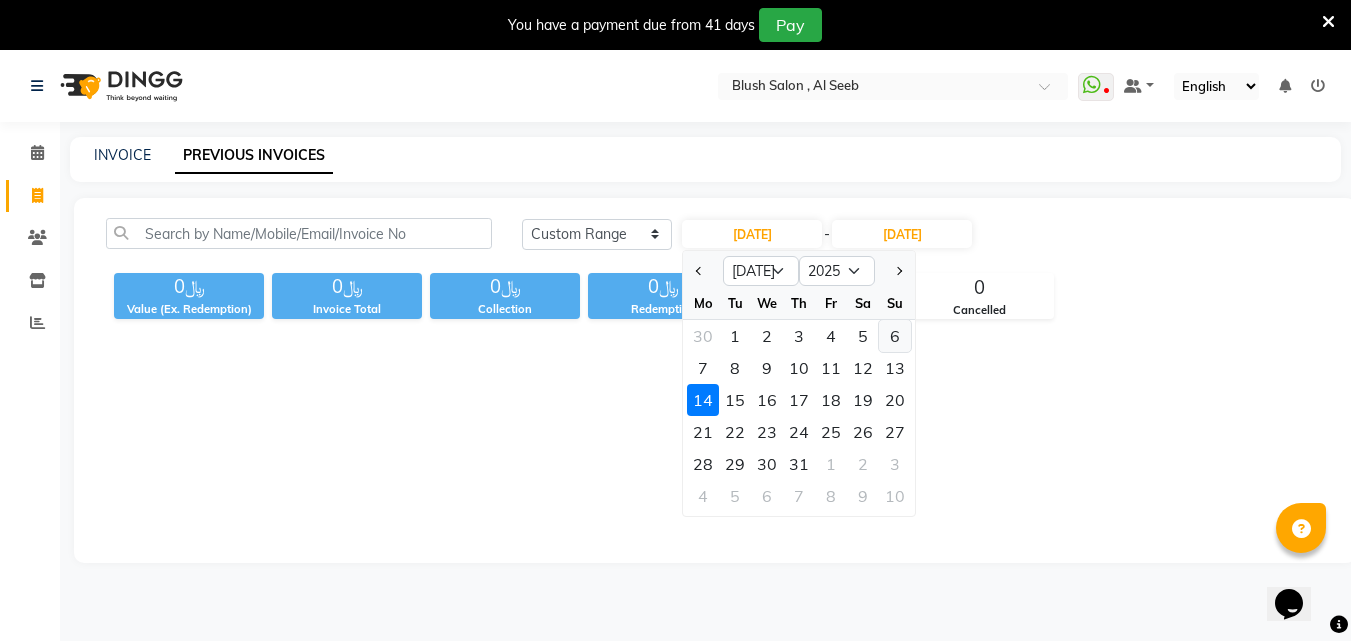 click on "6" 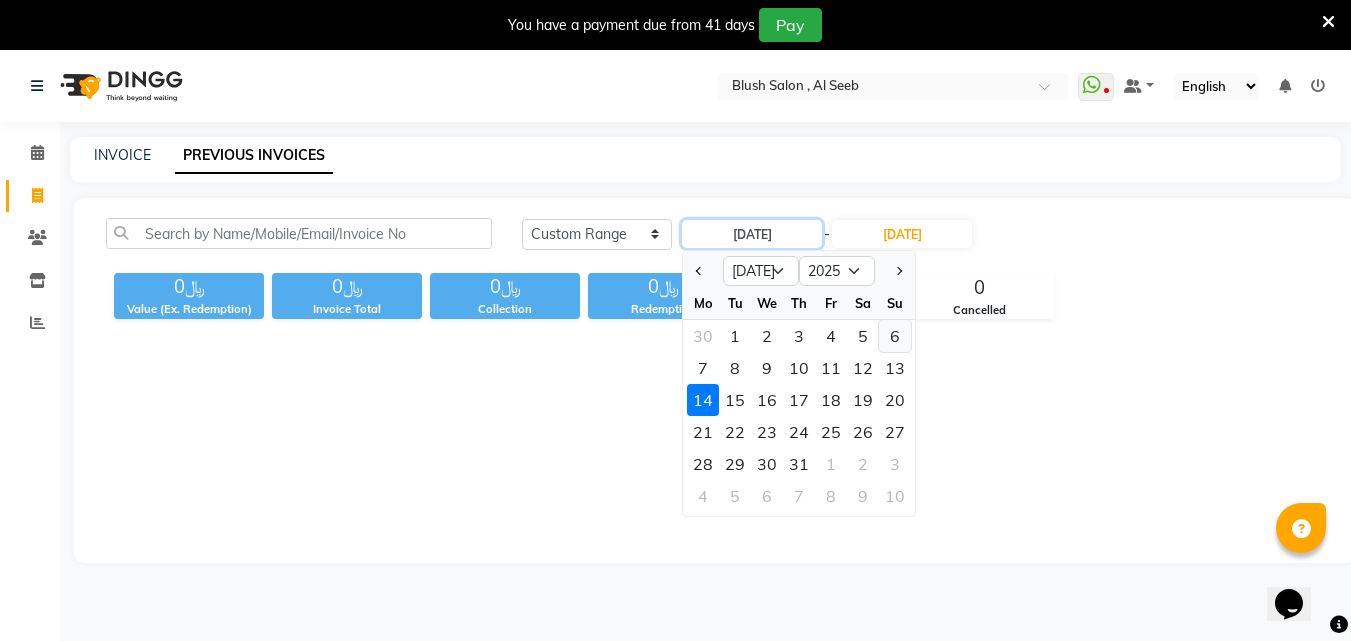 type on "[DATE]" 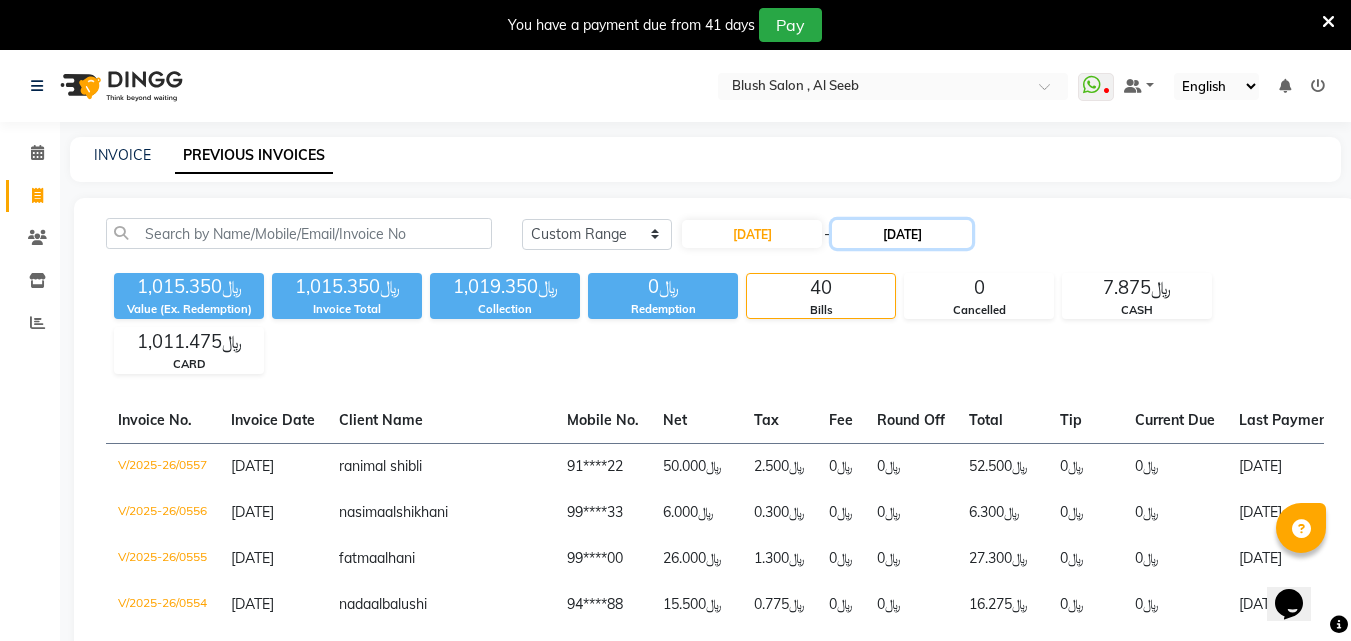 click on "[DATE]" 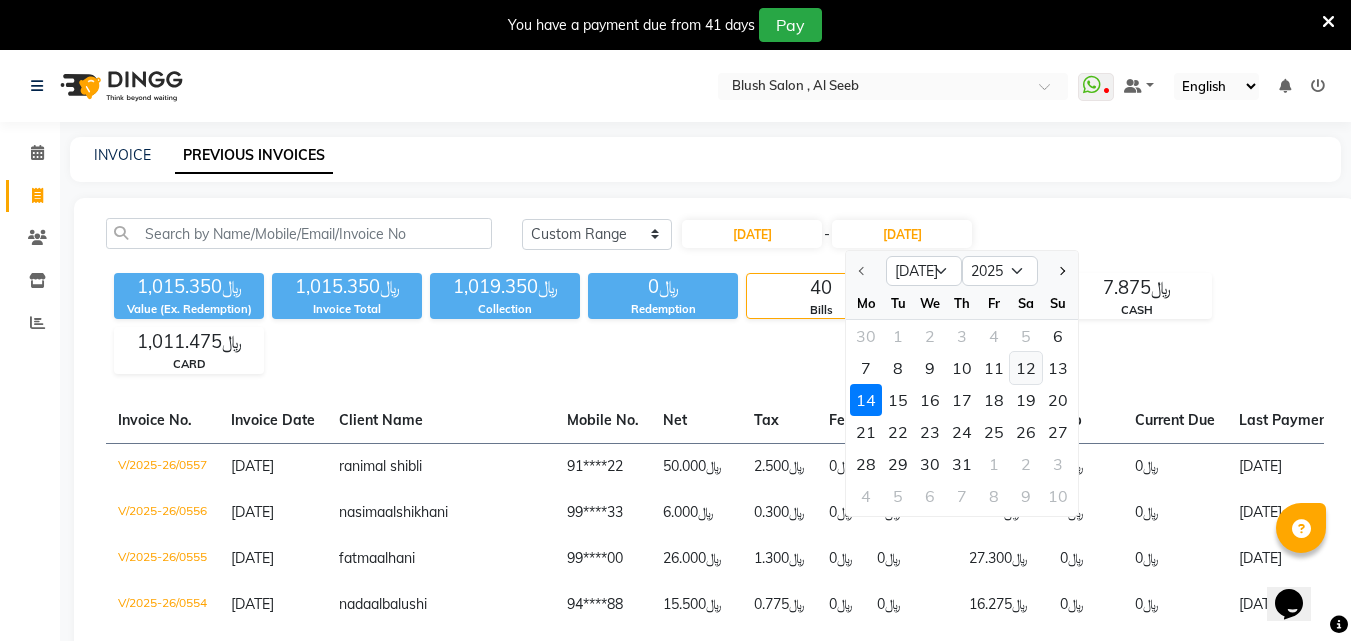 click on "12" 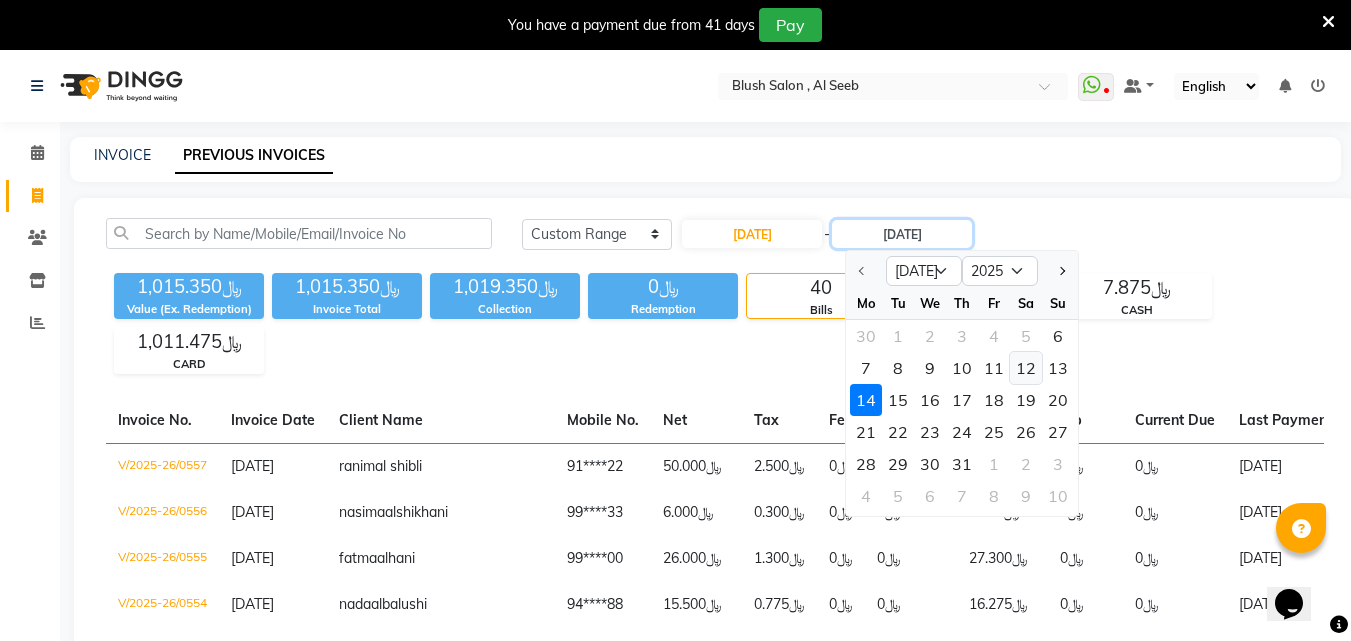 type on "12-07-2025" 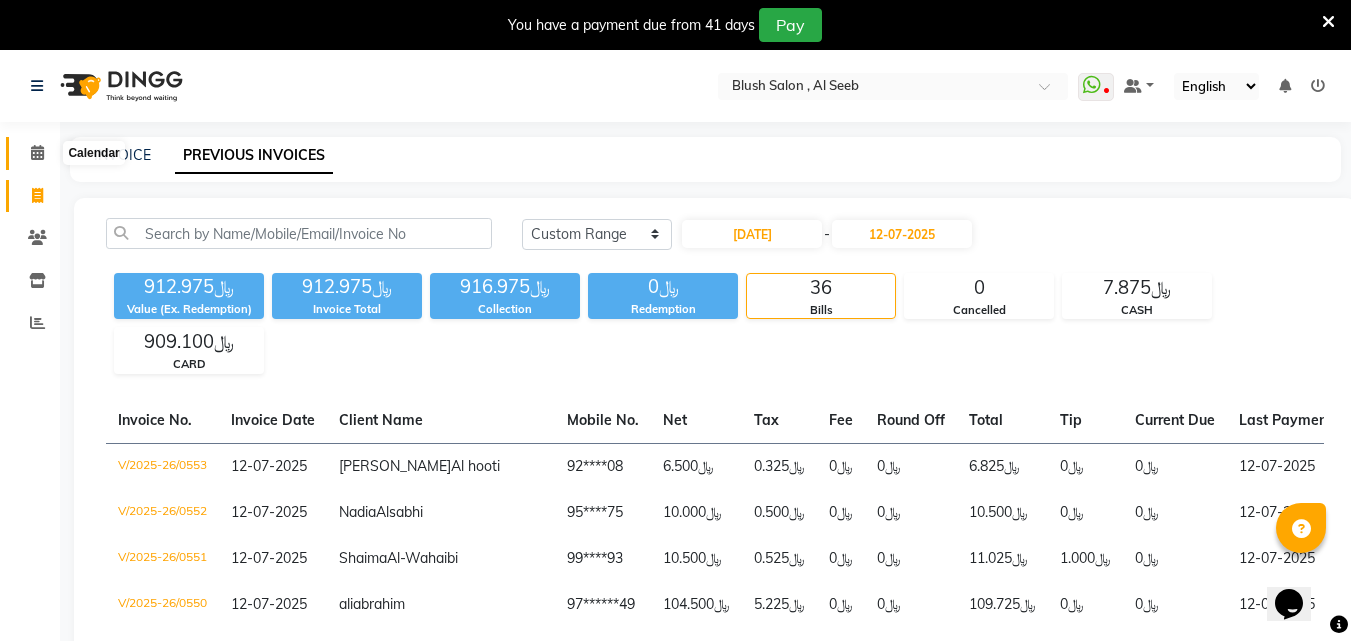 click 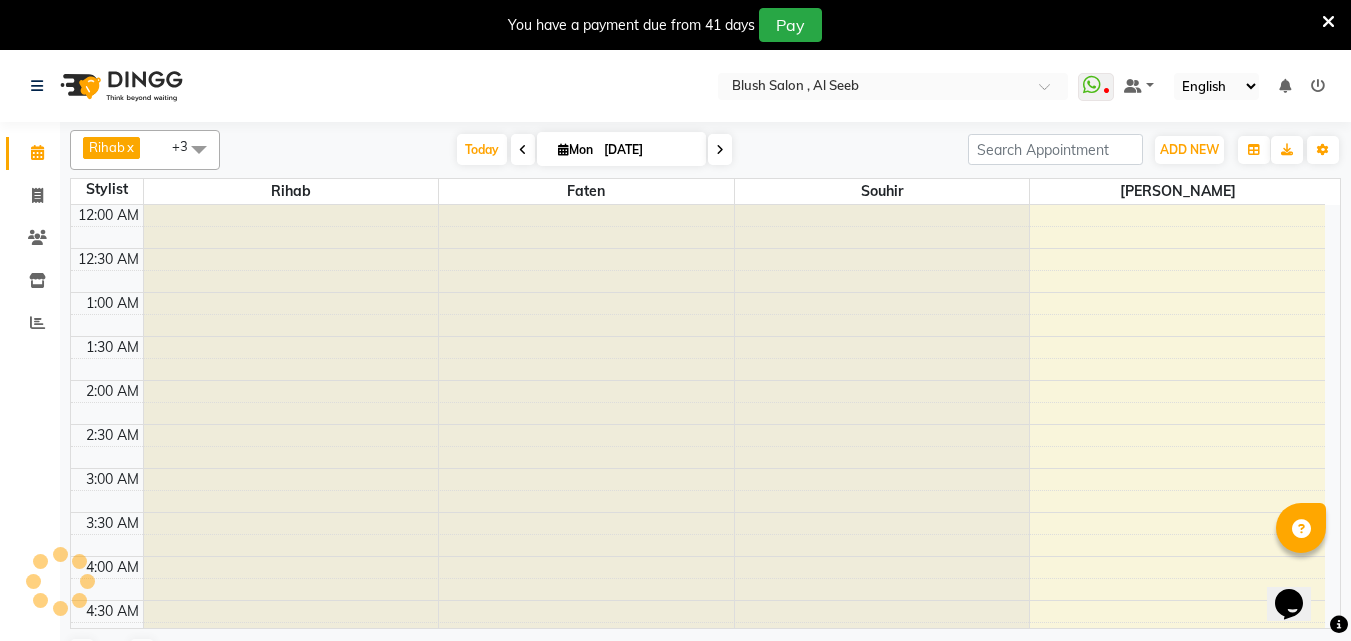 scroll, scrollTop: 529, scrollLeft: 0, axis: vertical 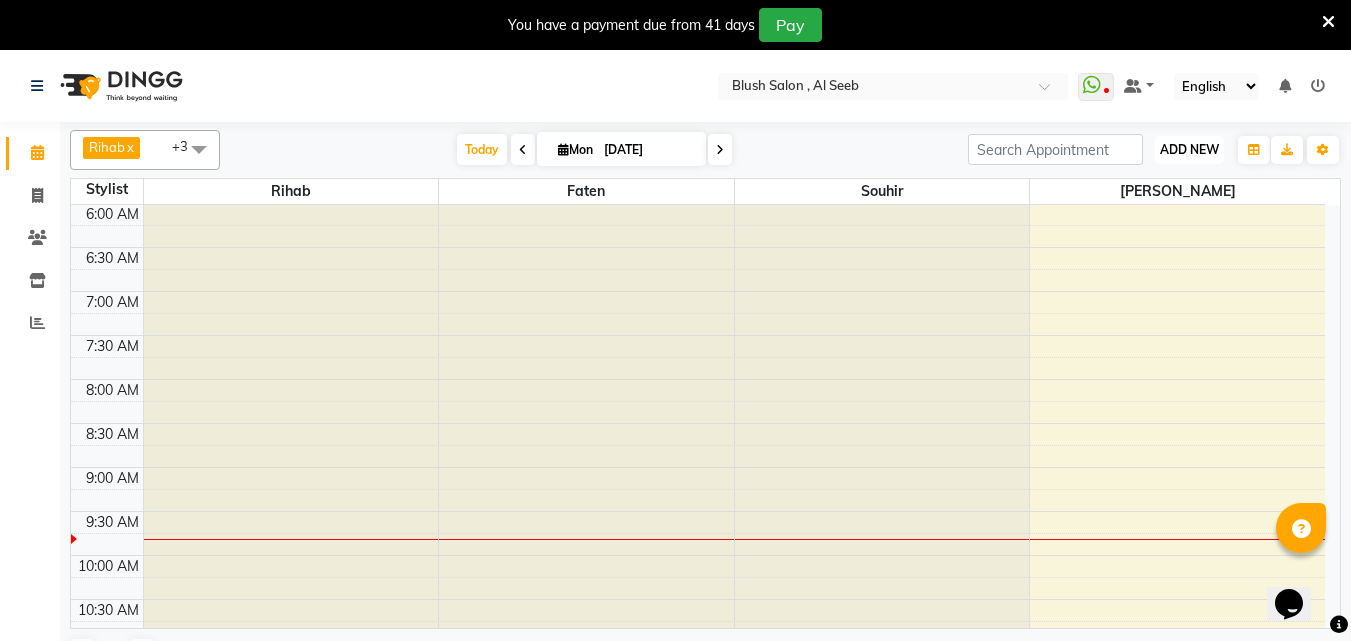 click on "ADD NEW" at bounding box center [1189, 149] 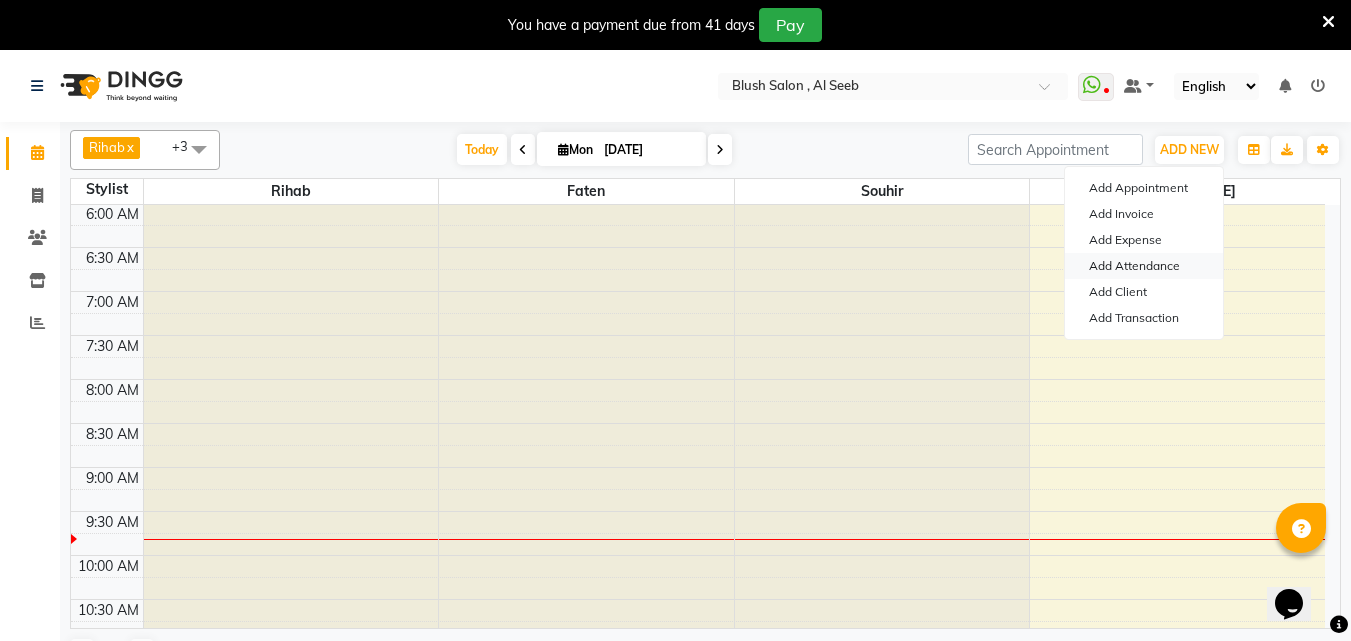 click on "Add Attendance" at bounding box center (1144, 266) 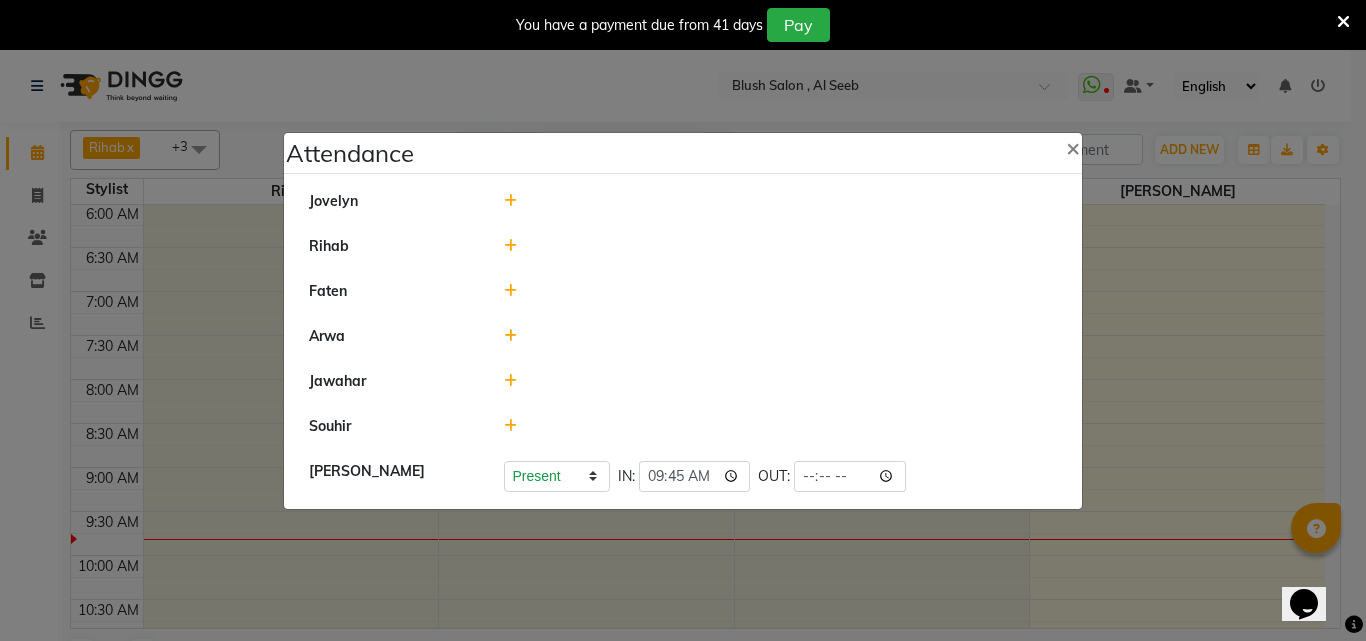 click 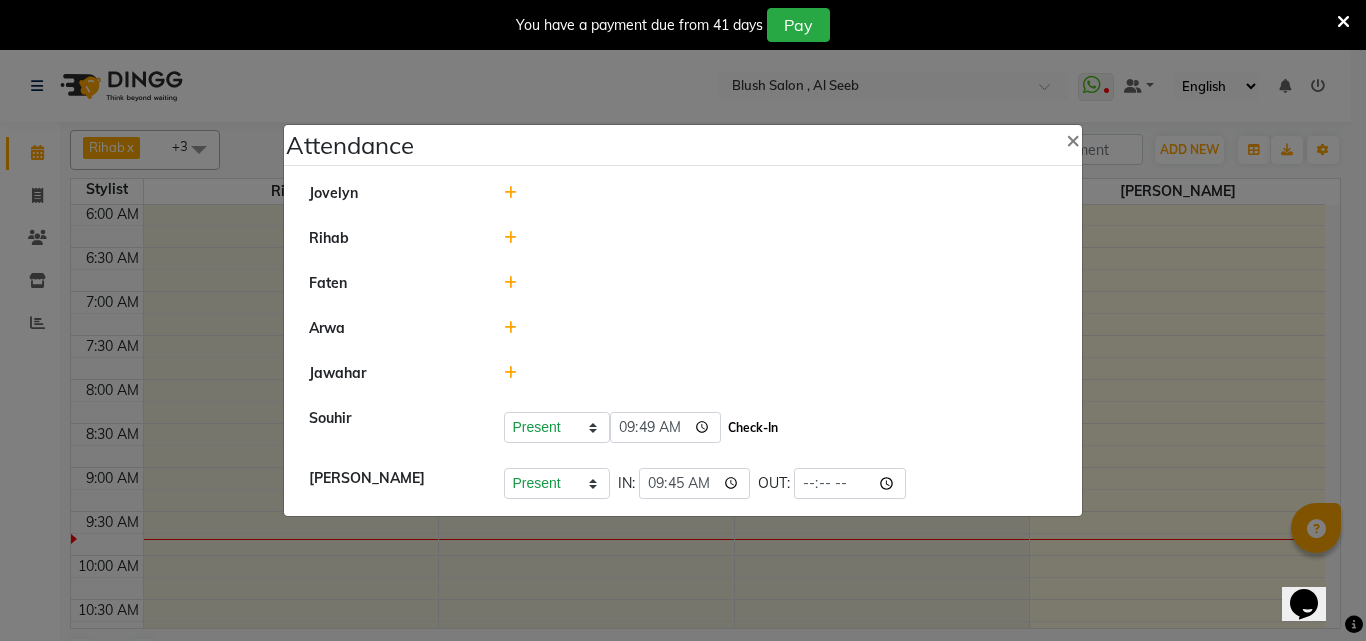 click on "Check-In" 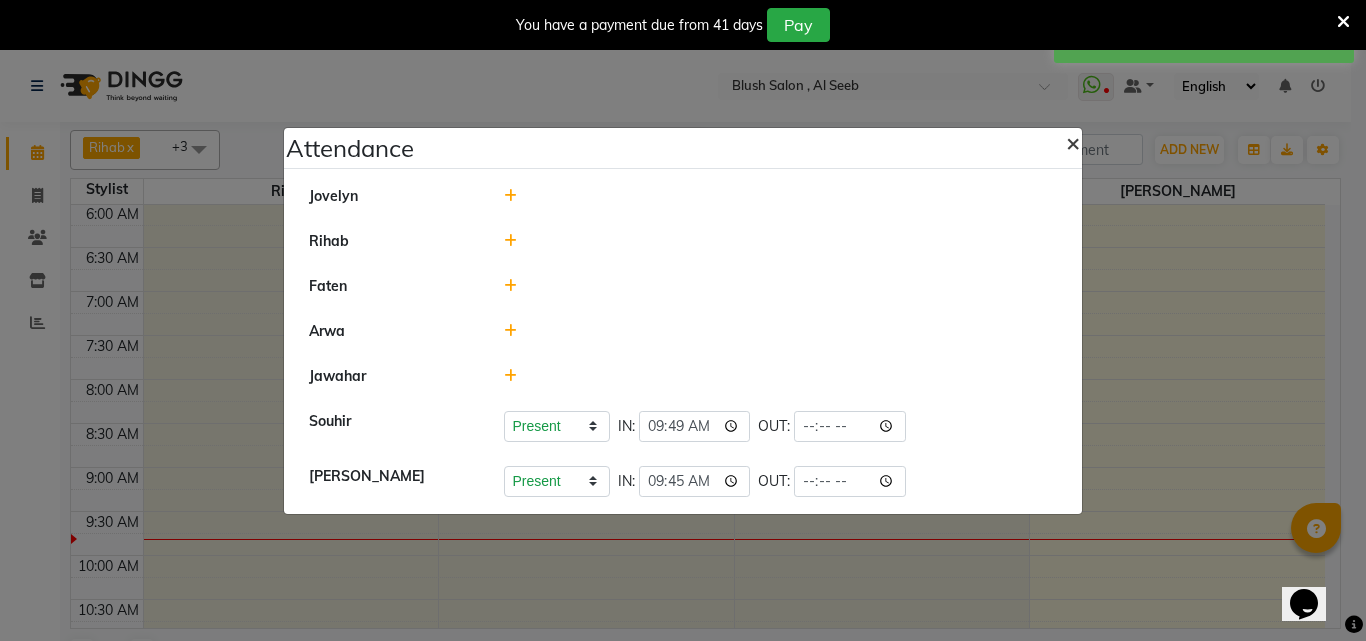 click on "×" 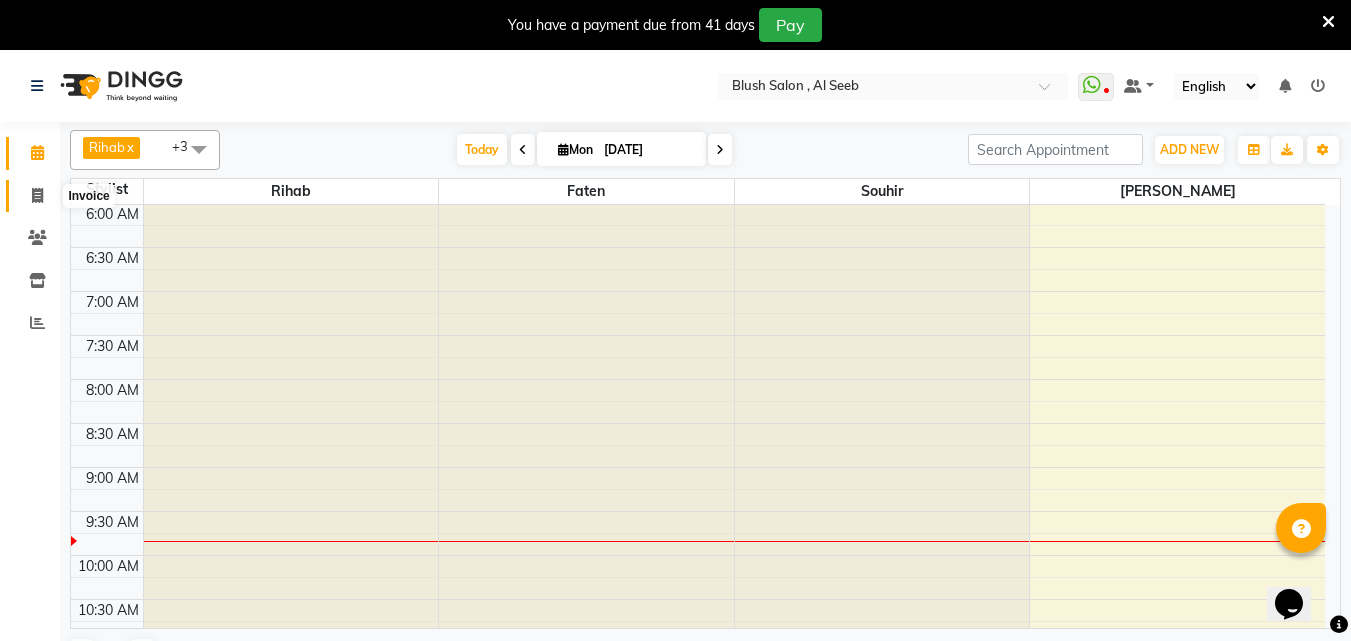 click 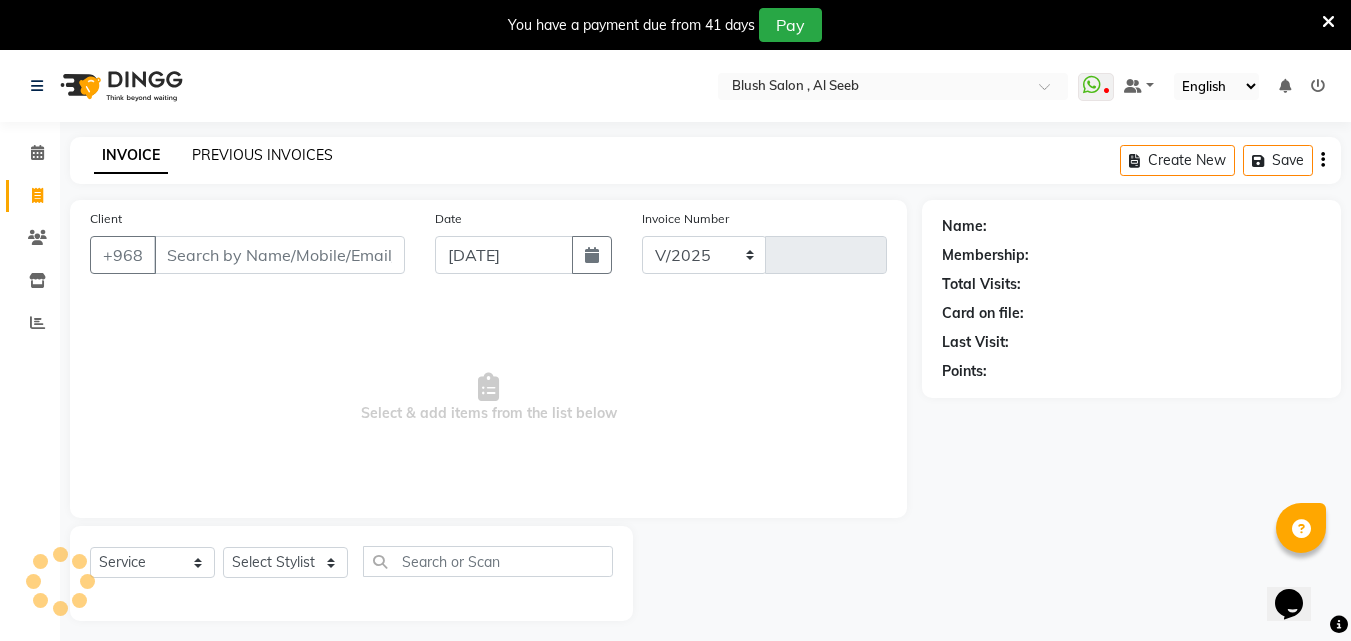 select on "5589" 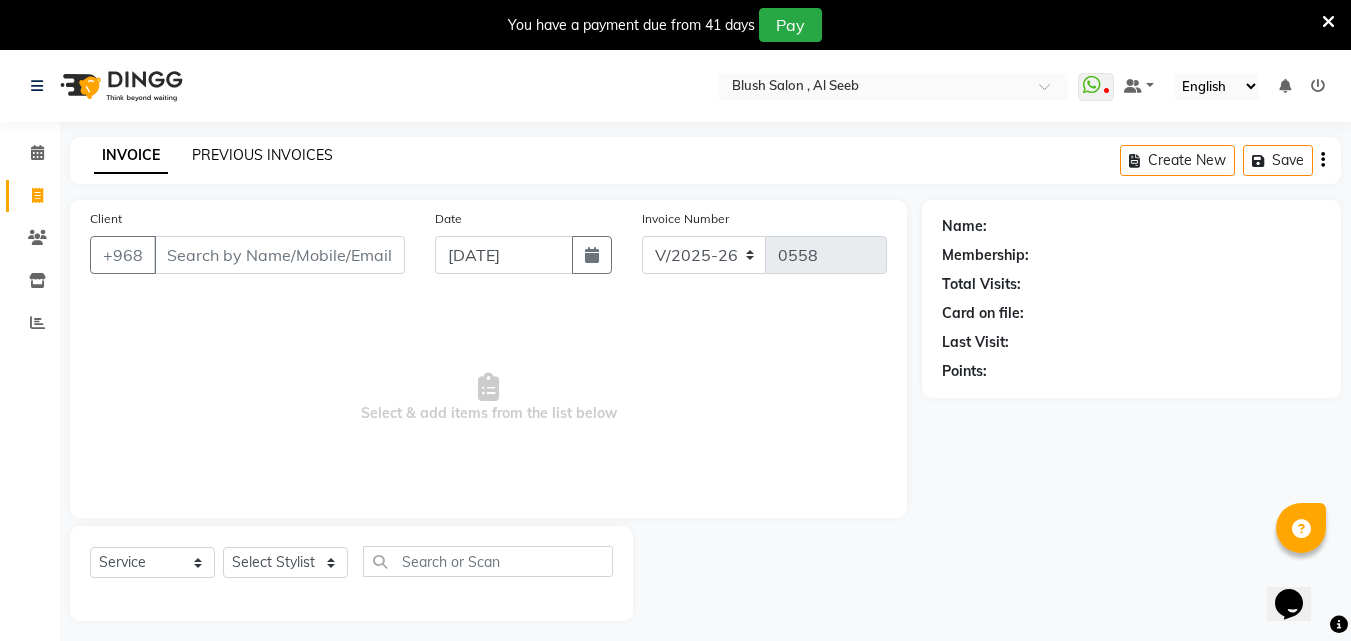 click on "PREVIOUS INVOICES" 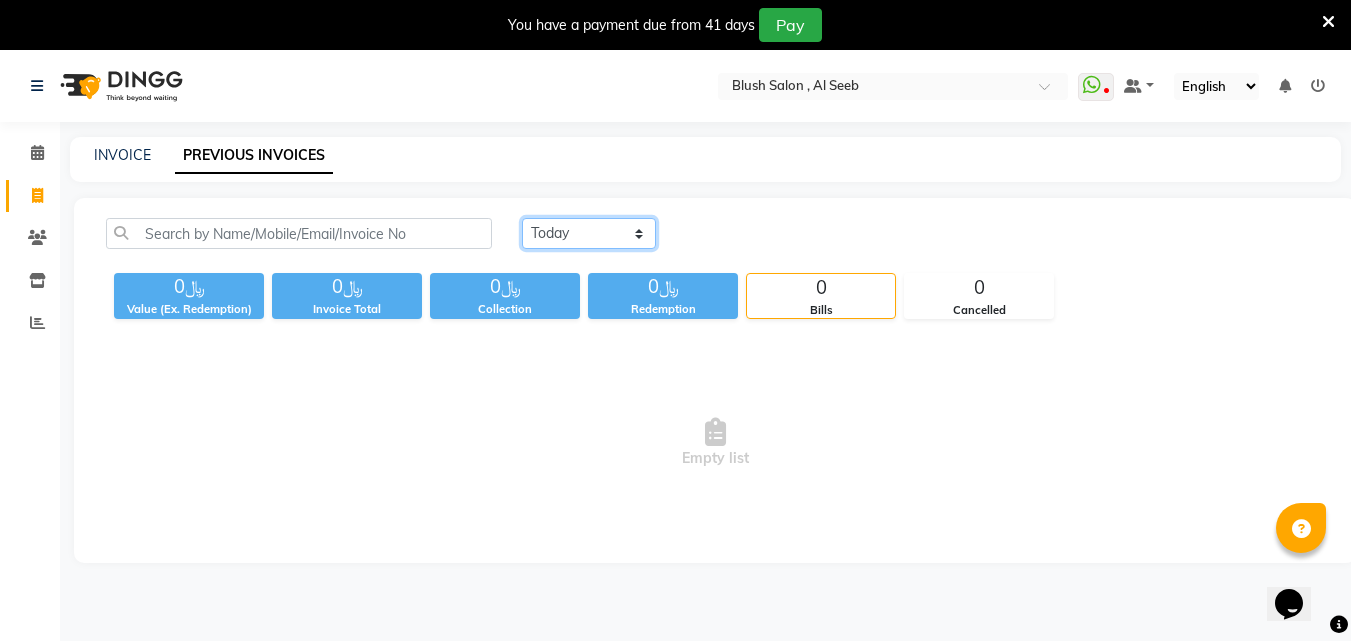 click on "[DATE] [DATE] Custom Range" 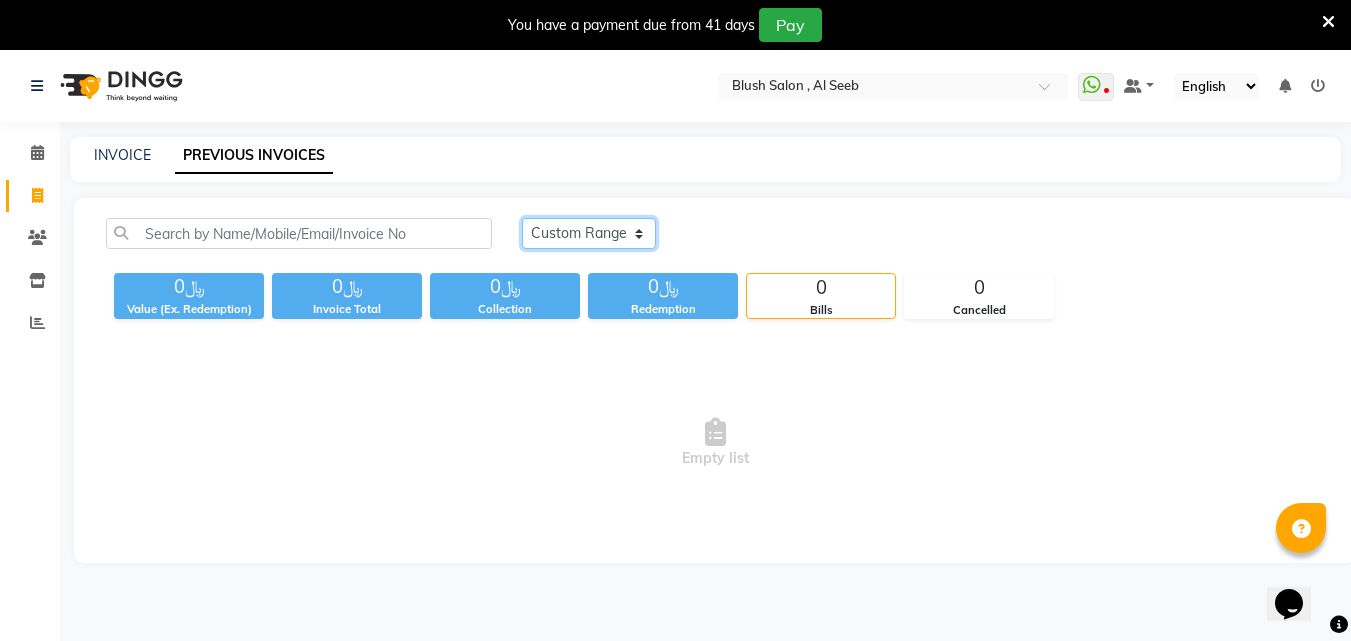 click on "[DATE] [DATE] Custom Range" 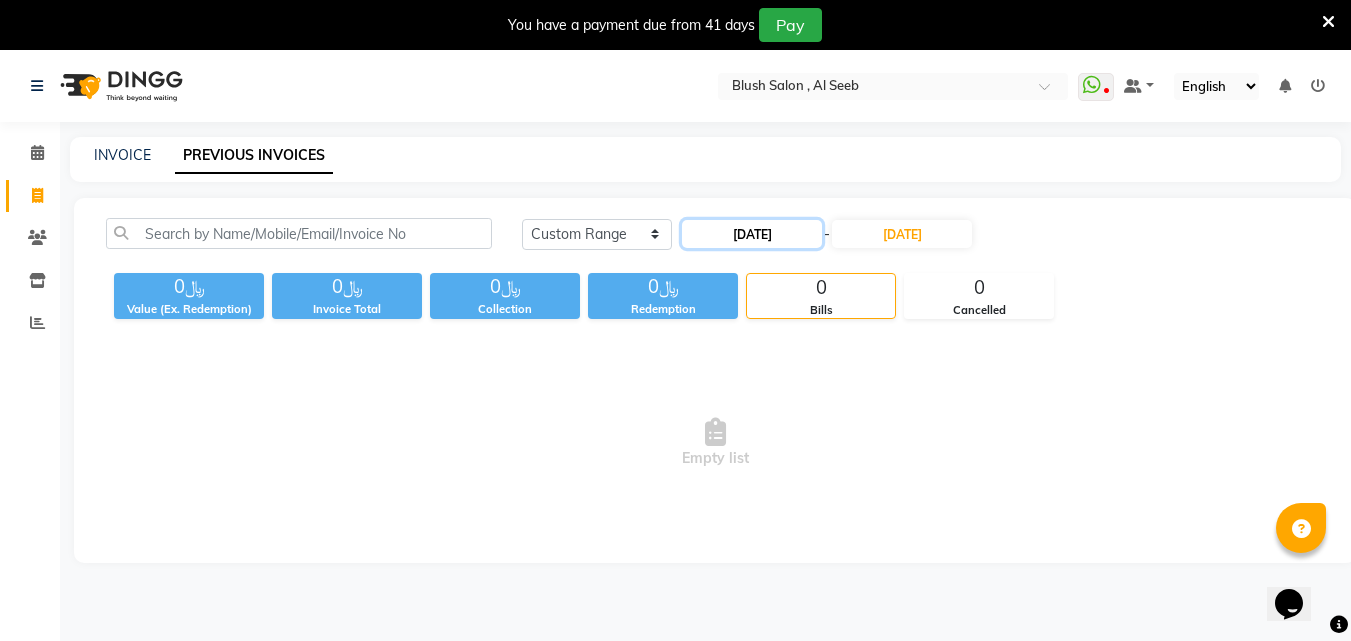 click on "[DATE]" 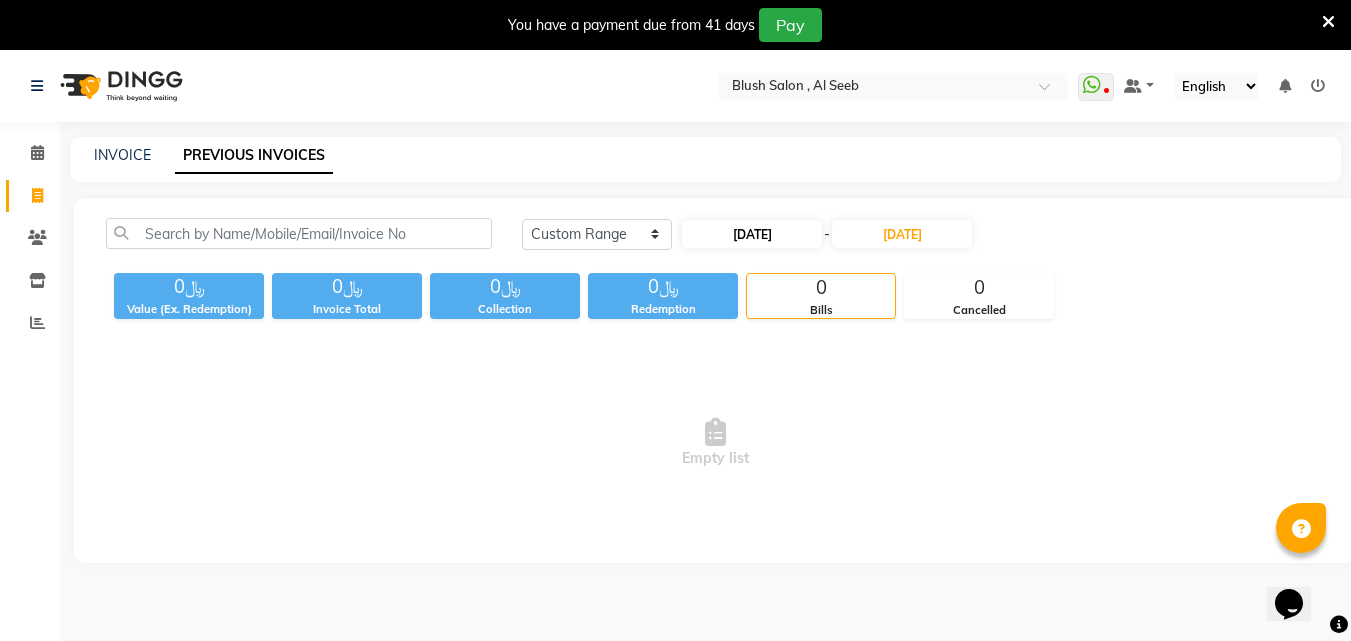 select on "7" 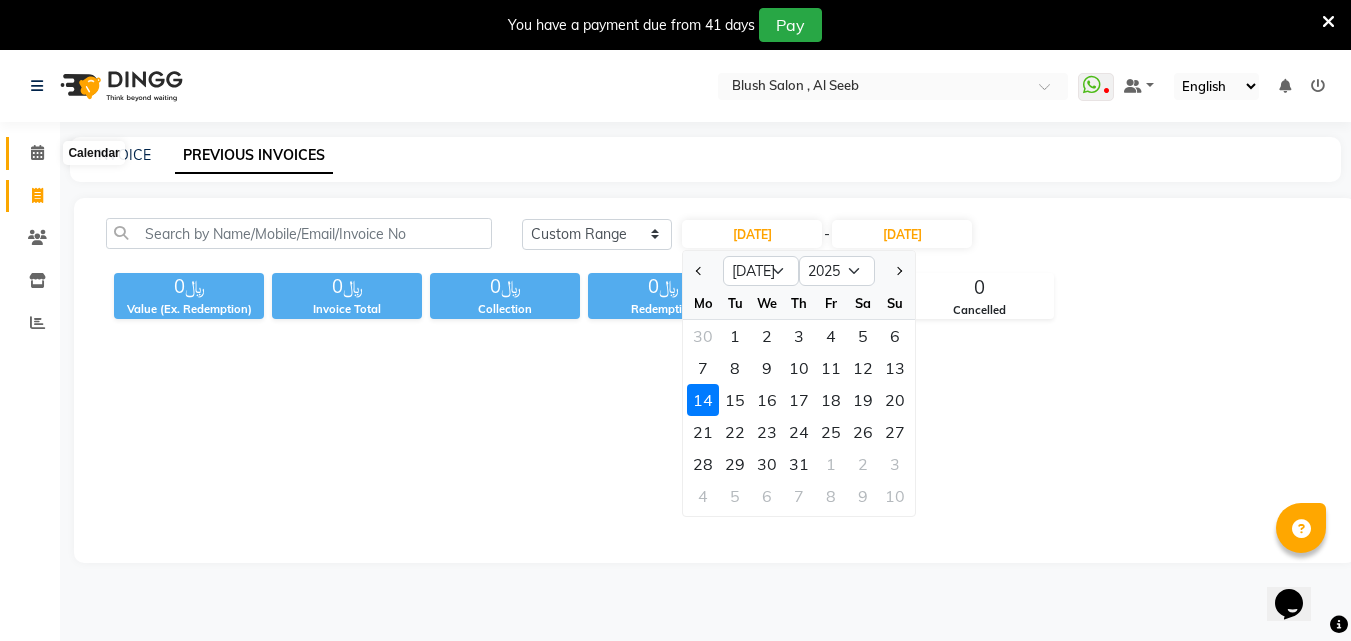 click 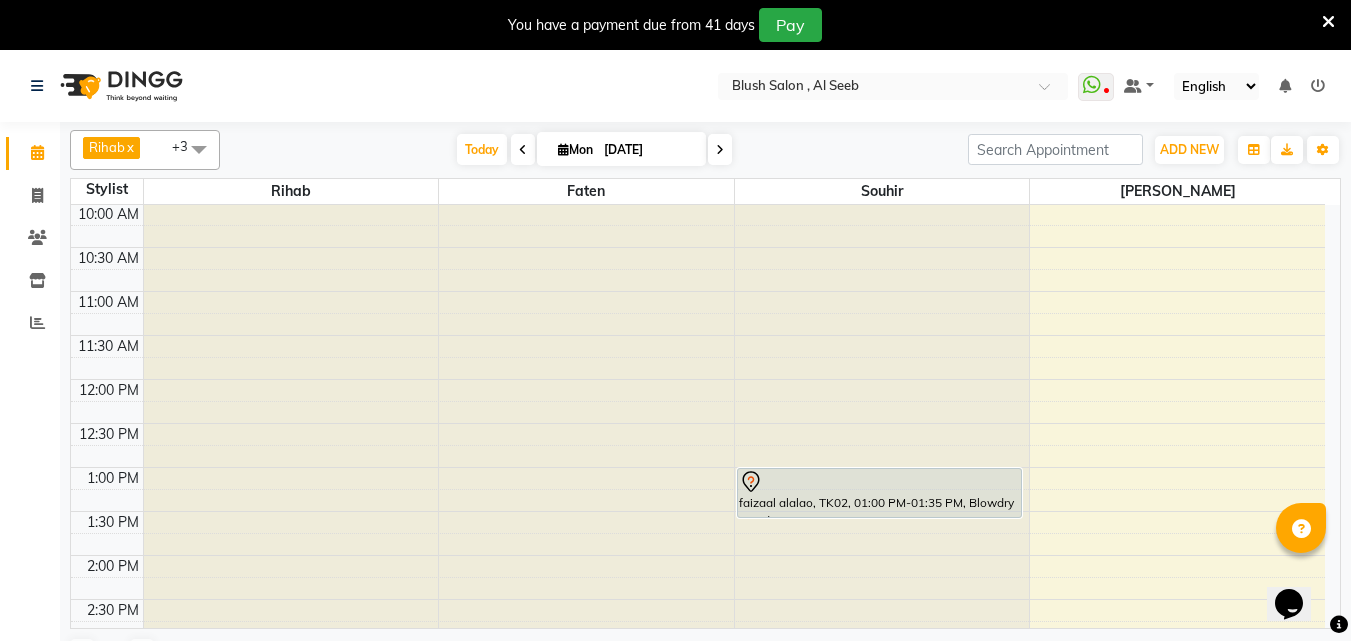 scroll, scrollTop: 929, scrollLeft: 0, axis: vertical 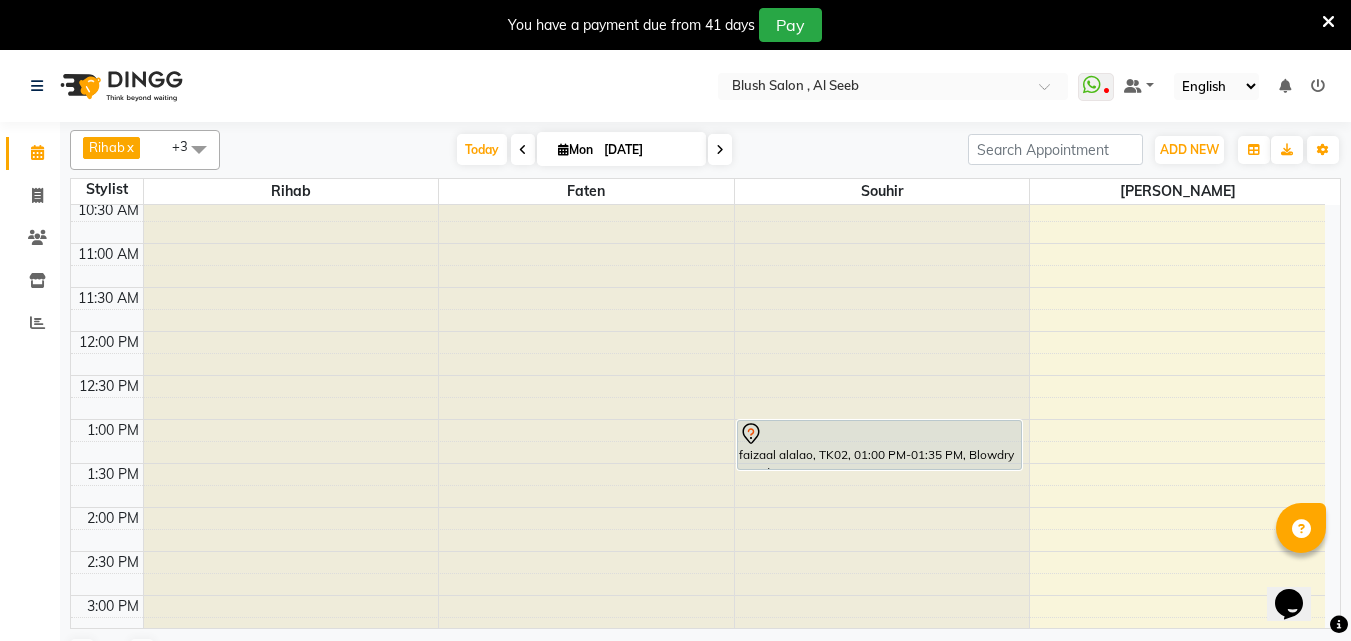 click at bounding box center (523, 150) 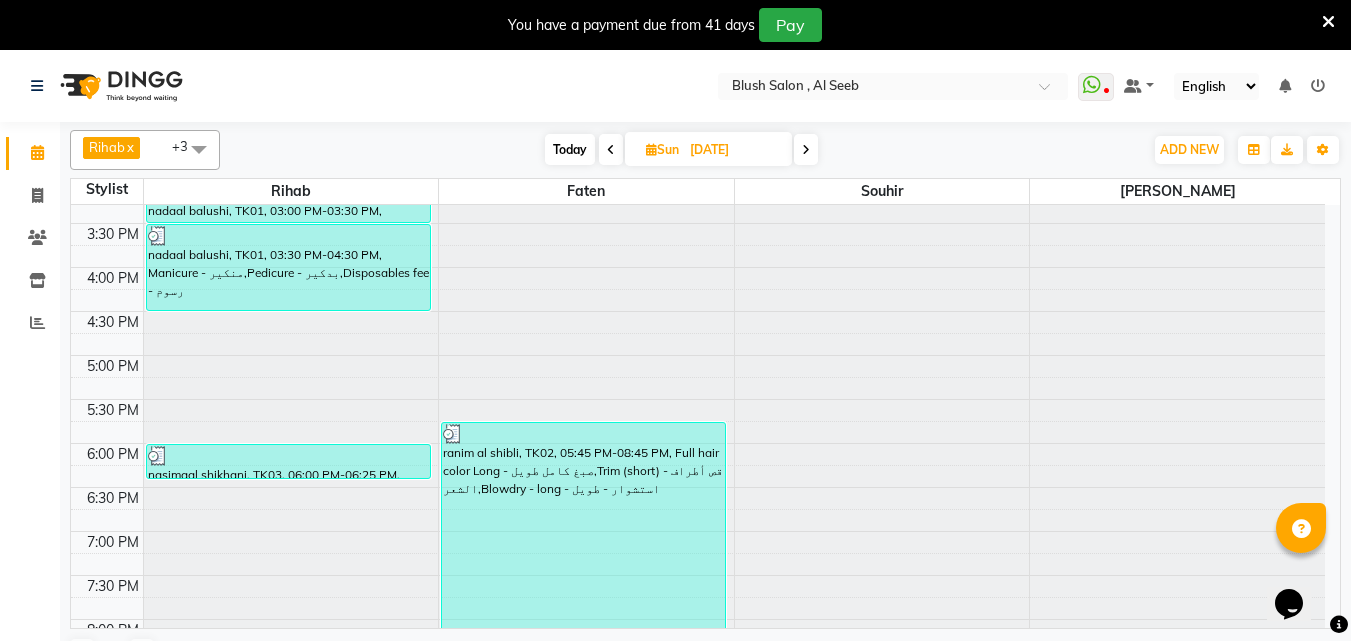 scroll, scrollTop: 1393, scrollLeft: 0, axis: vertical 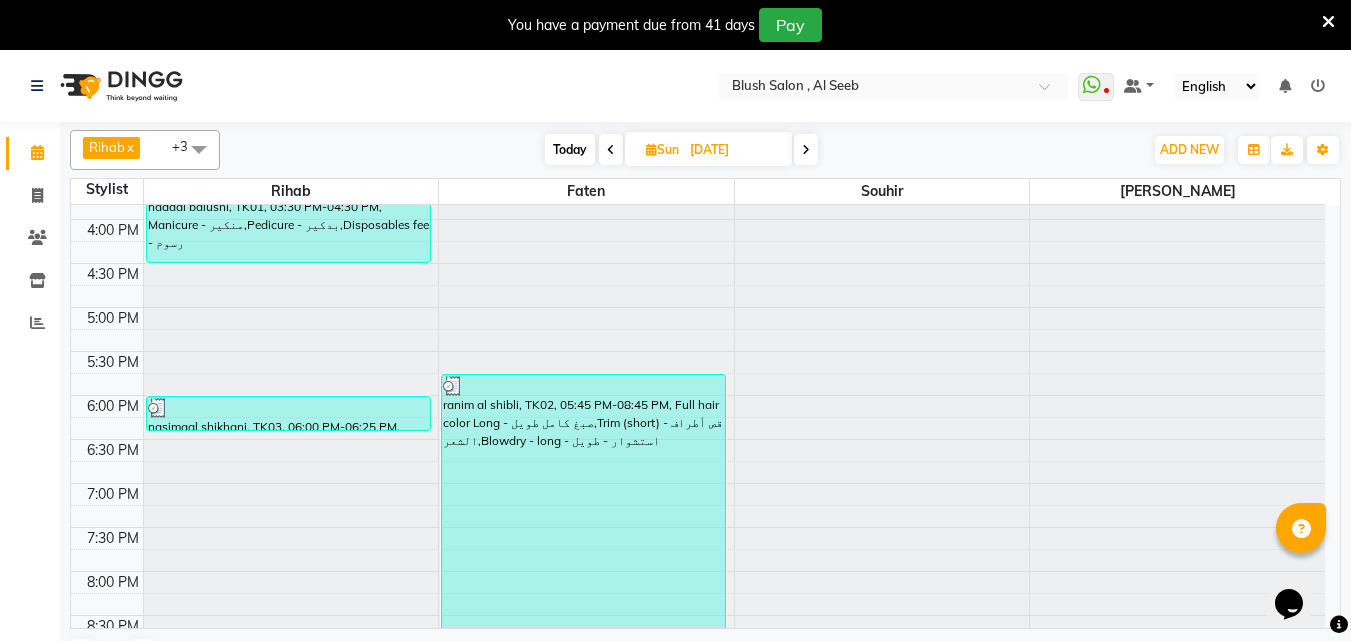 click at bounding box center [288, 408] 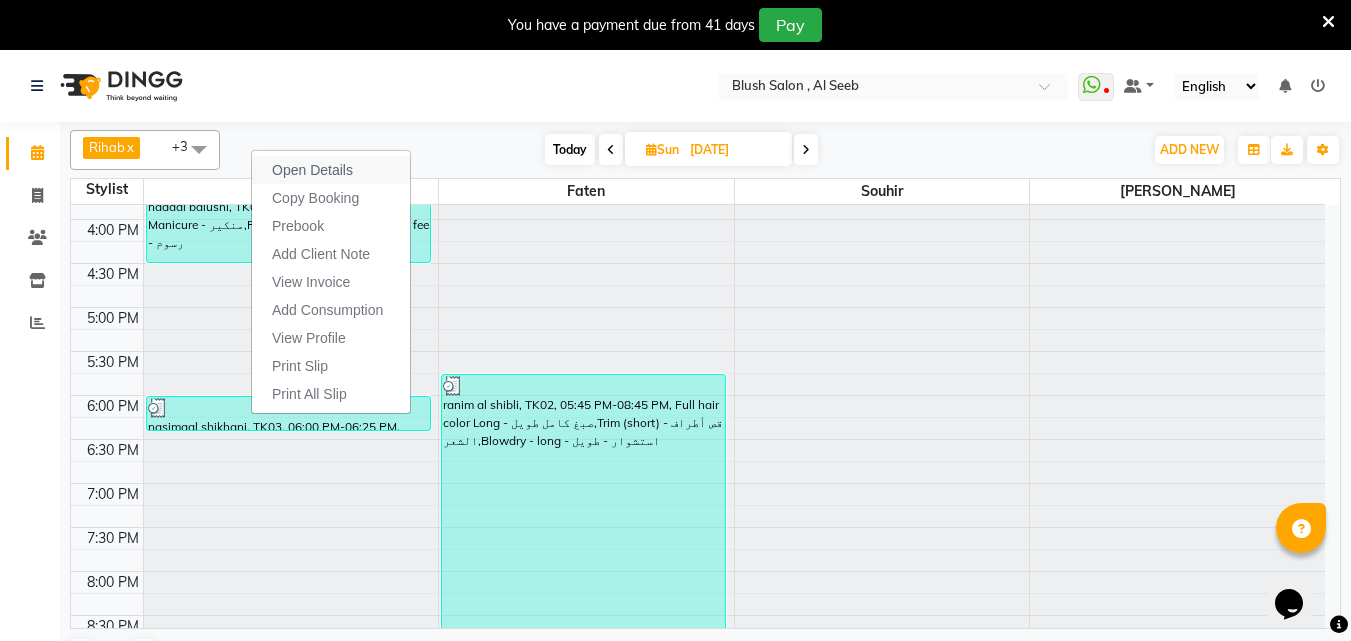 click on "Open Details" at bounding box center [312, 170] 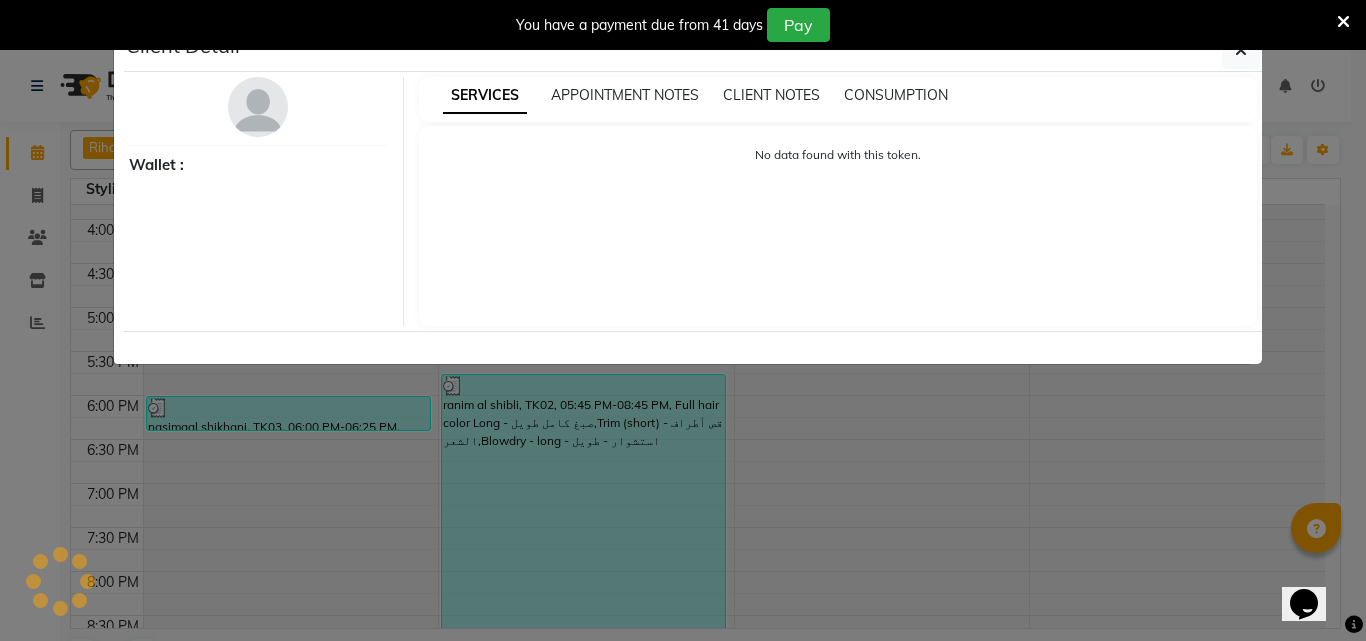 select on "3" 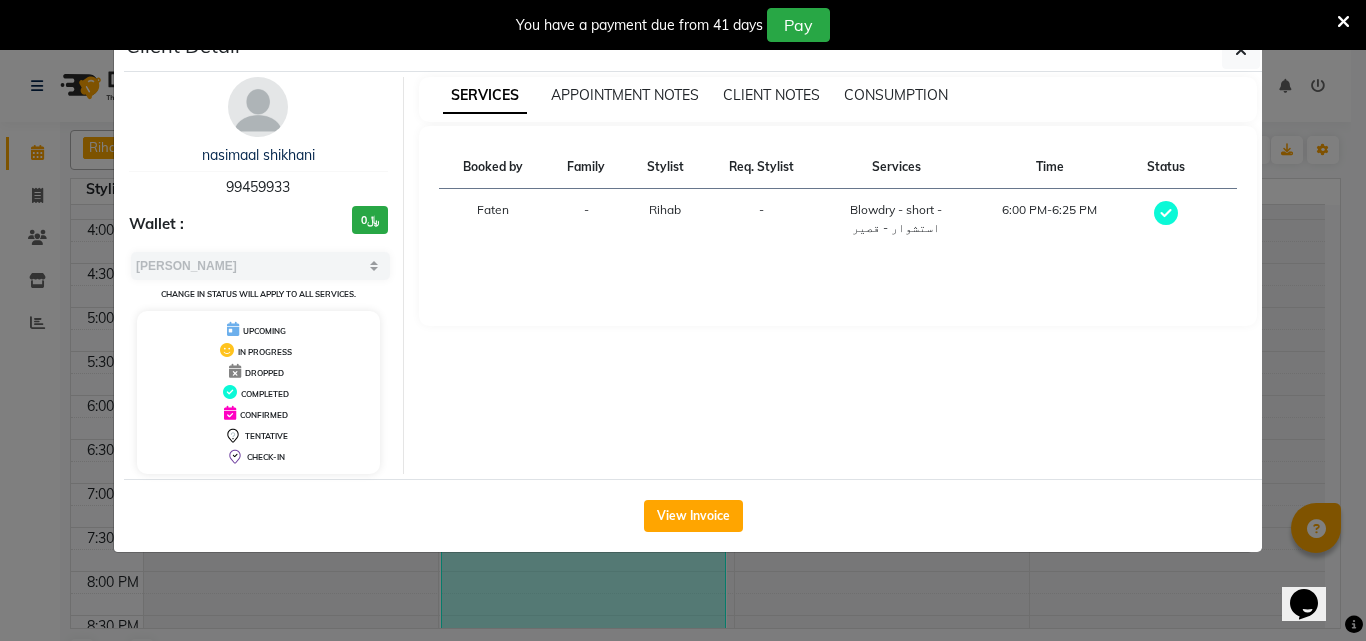 click on "Client Detail  nasimaal shikhani   99459933 Wallet : ﷼0 Select MARK DONE UPCOMING Change in status will apply to all services. UPCOMING IN PROGRESS DROPPED COMPLETED CONFIRMED TENTATIVE CHECK-IN SERVICES APPOINTMENT NOTES CLIENT NOTES CONSUMPTION Booked by Family Stylist Req. Stylist Services Time Status  [PERSON_NAME] -  Blowdry - short - استشوار - قصير   6:00 PM-6:25 PM   View Invoice" 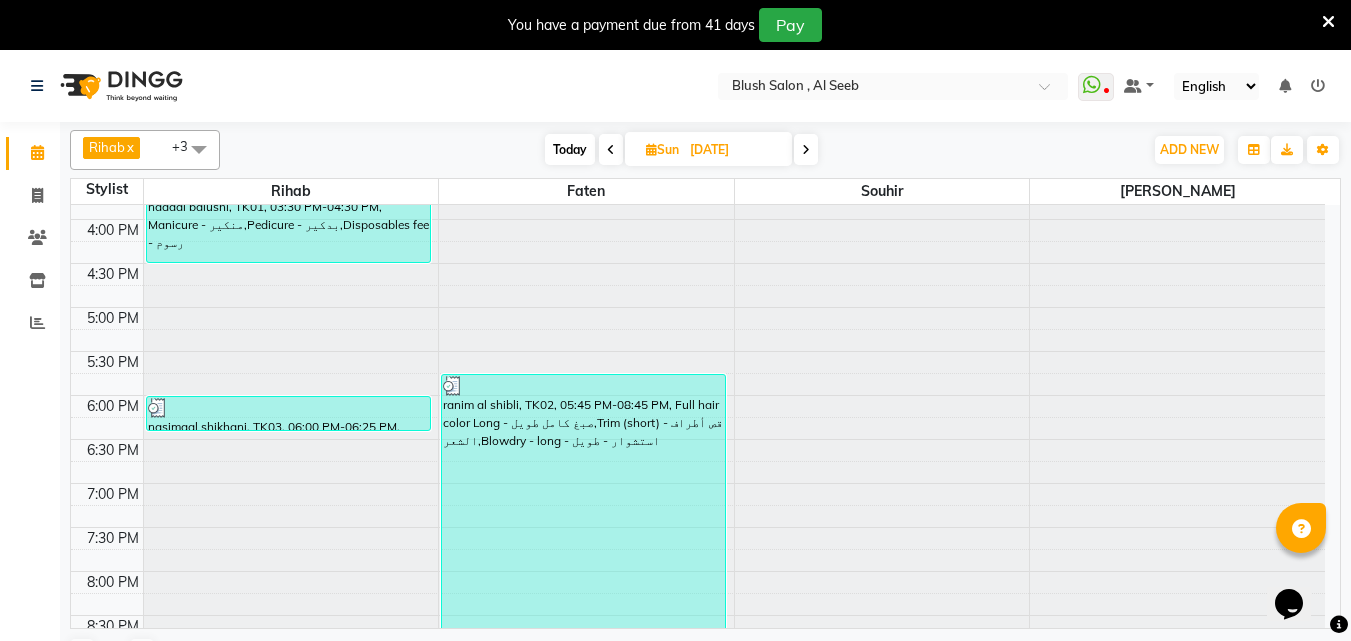 scroll, scrollTop: 1293, scrollLeft: 0, axis: vertical 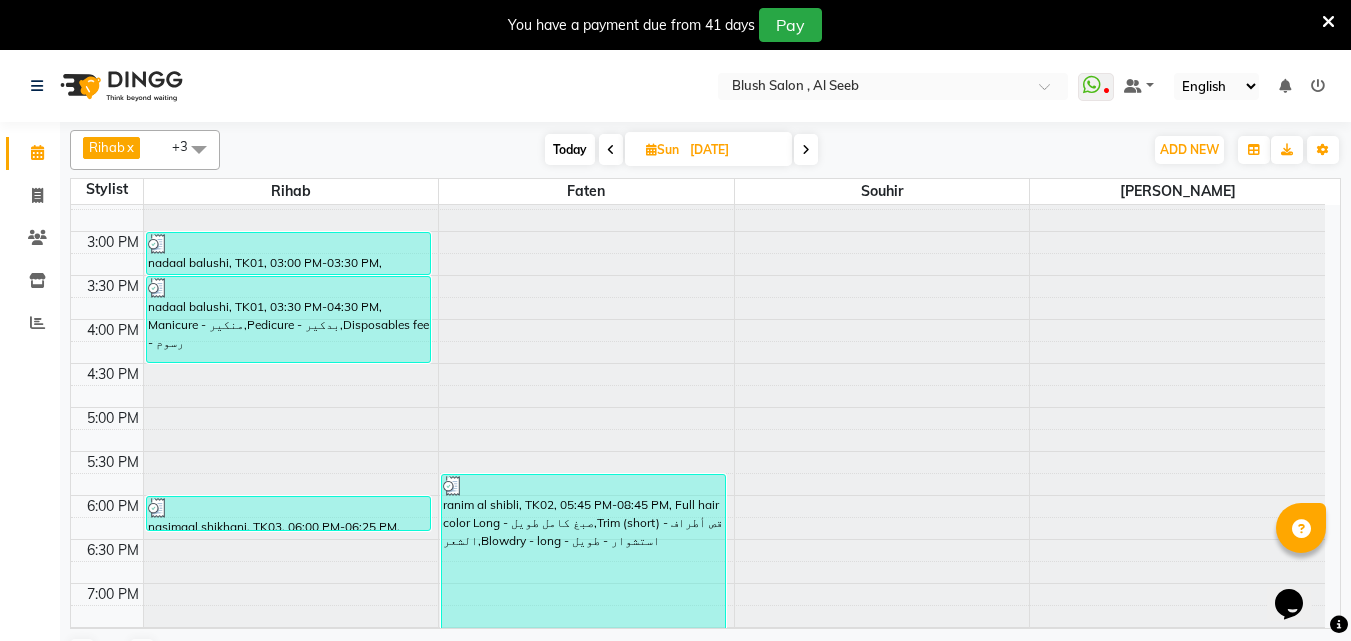click at bounding box center (288, 244) 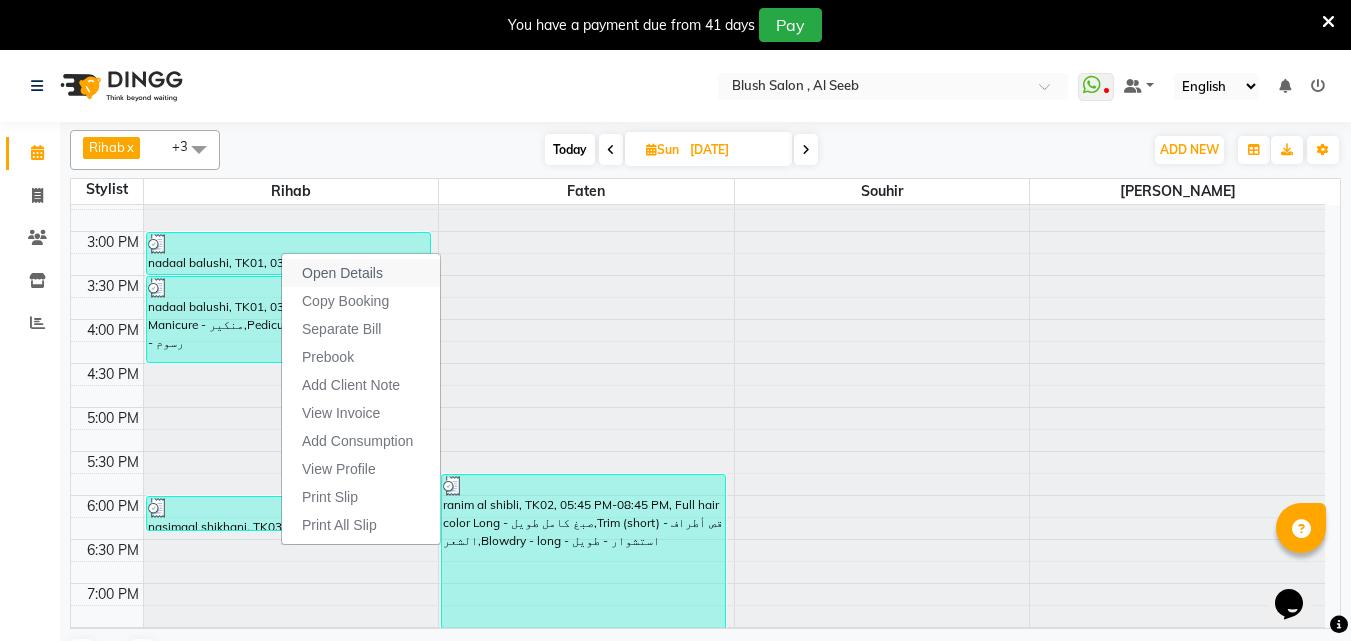click on "Open Details" at bounding box center [342, 273] 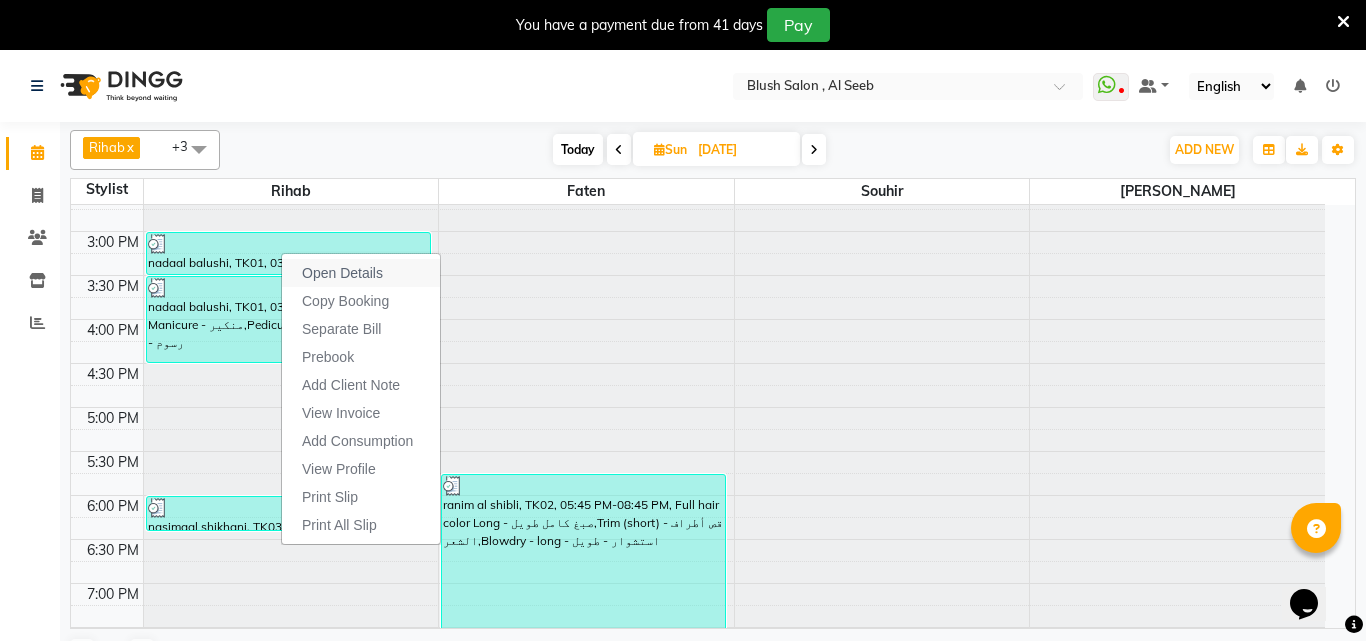 select on "3" 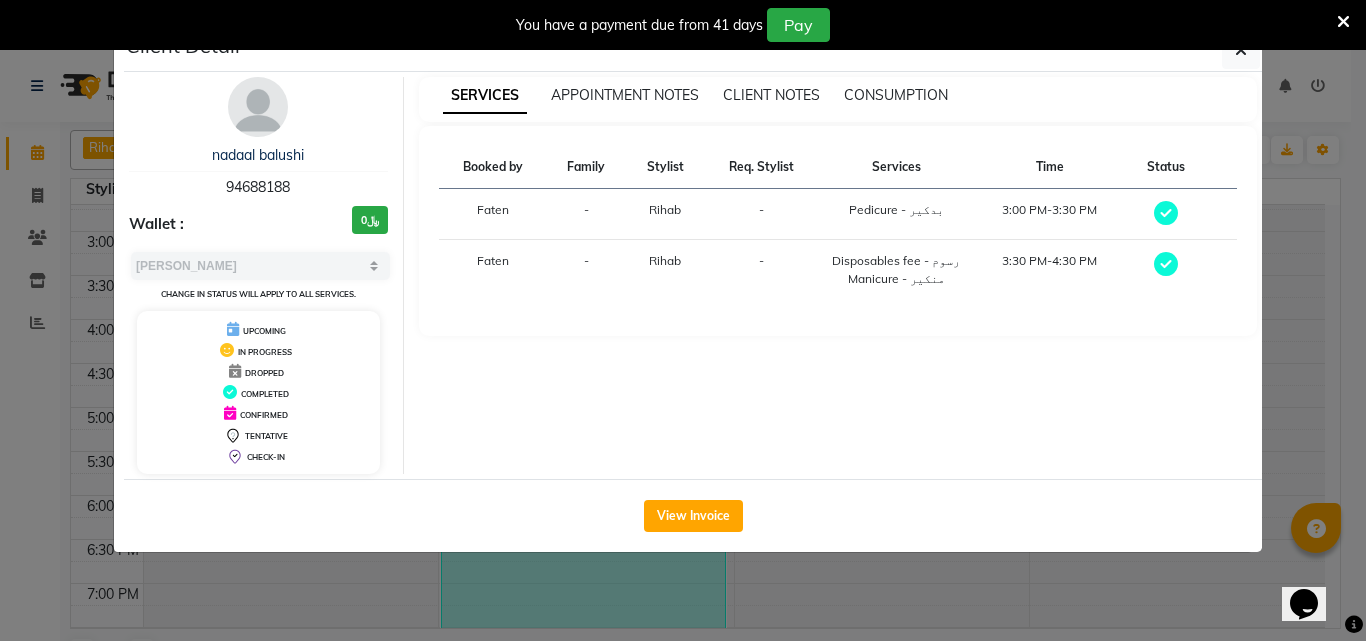 click on "Client Detail  nadaal balushi   94688188 Wallet : ﷼0 Select MARK DONE UPCOMING Change in status will apply to all services. UPCOMING IN PROGRESS DROPPED COMPLETED CONFIRMED TENTATIVE CHECK-IN SERVICES APPOINTMENT NOTES CLIENT NOTES CONSUMPTION Booked by Family Stylist Req. Stylist Services Time Status  [PERSON_NAME] -  Pedicure - بدكير   3:00 PM-3:30 PM   [PERSON_NAME] -  Disposables fee - رسوم   Manicure - منكير   3:30 PM-4:30 PM   View Invoice" 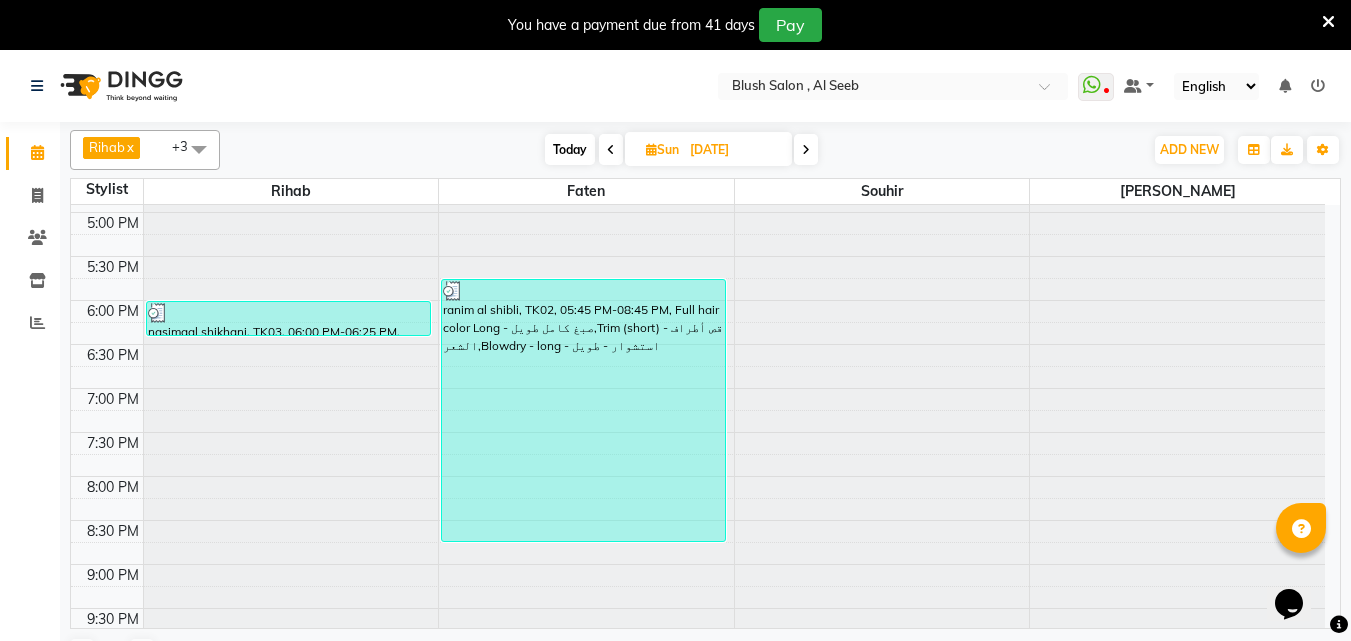 scroll, scrollTop: 1493, scrollLeft: 0, axis: vertical 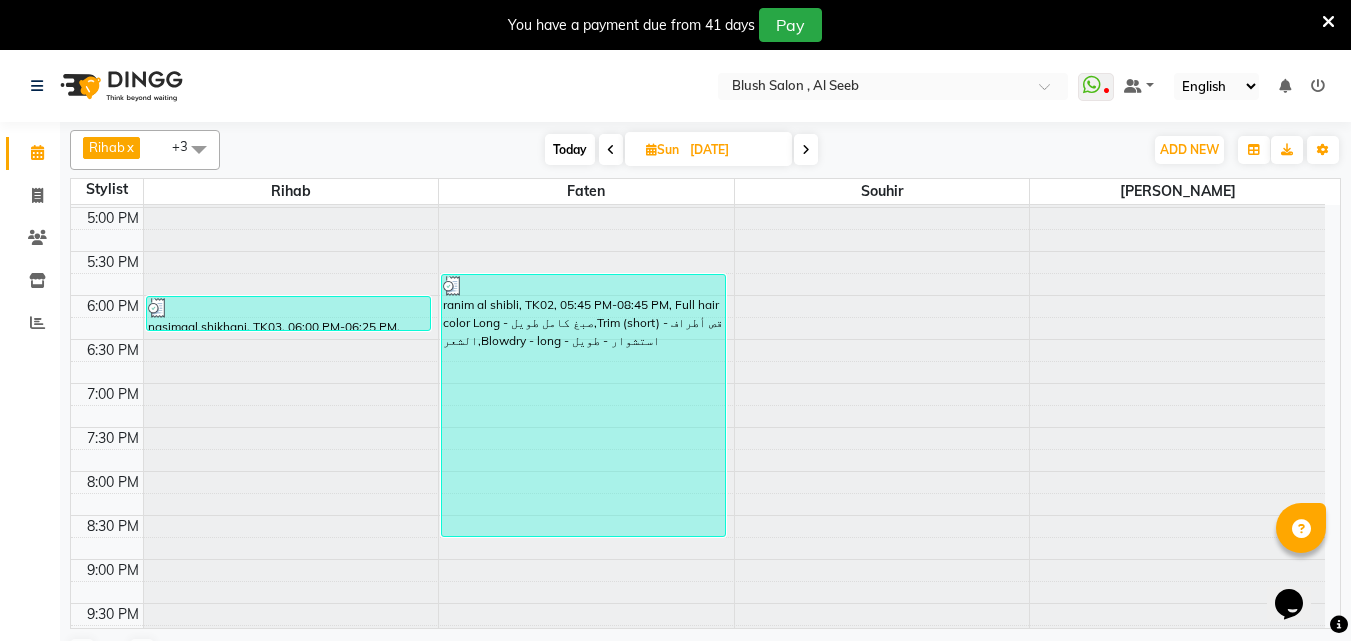 click on "ranim al shibli, TK02, 05:45 PM-08:45 PM, Full hair color Long - صبغ كامل طويل,Trim (short) - قص أطراف الشعر,Blowdry - long - استشوار - طويل" at bounding box center (583, 405) 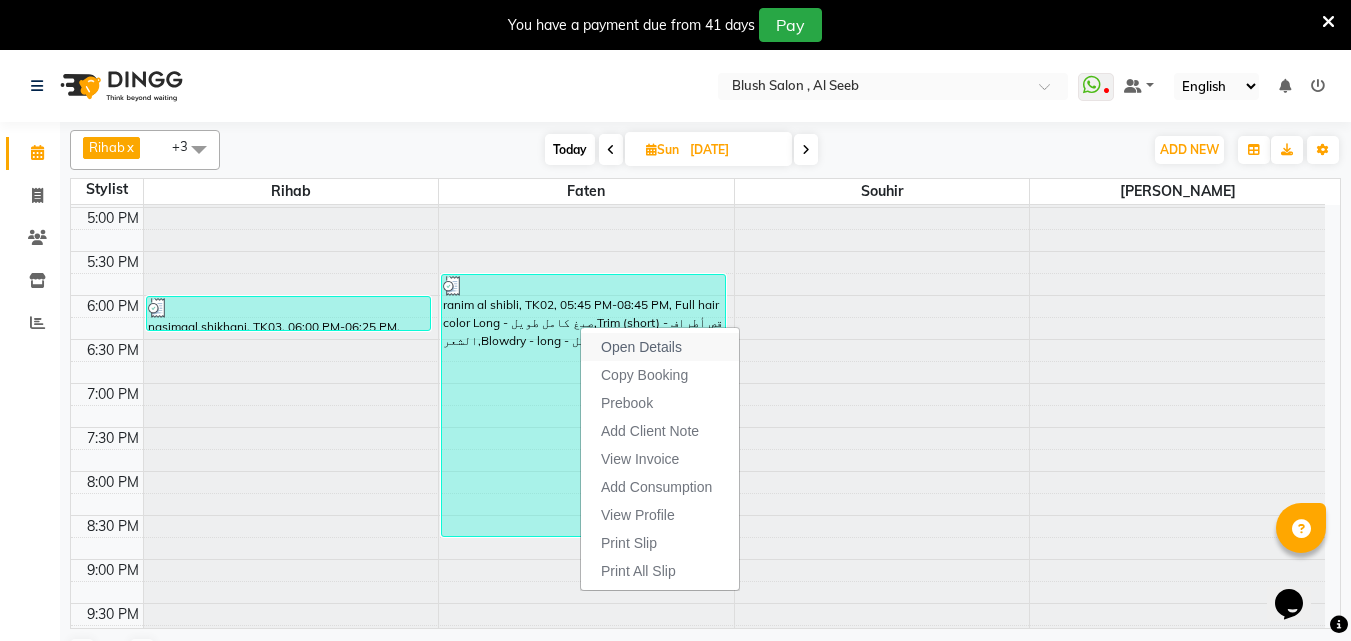 click on "Open Details" at bounding box center [641, 347] 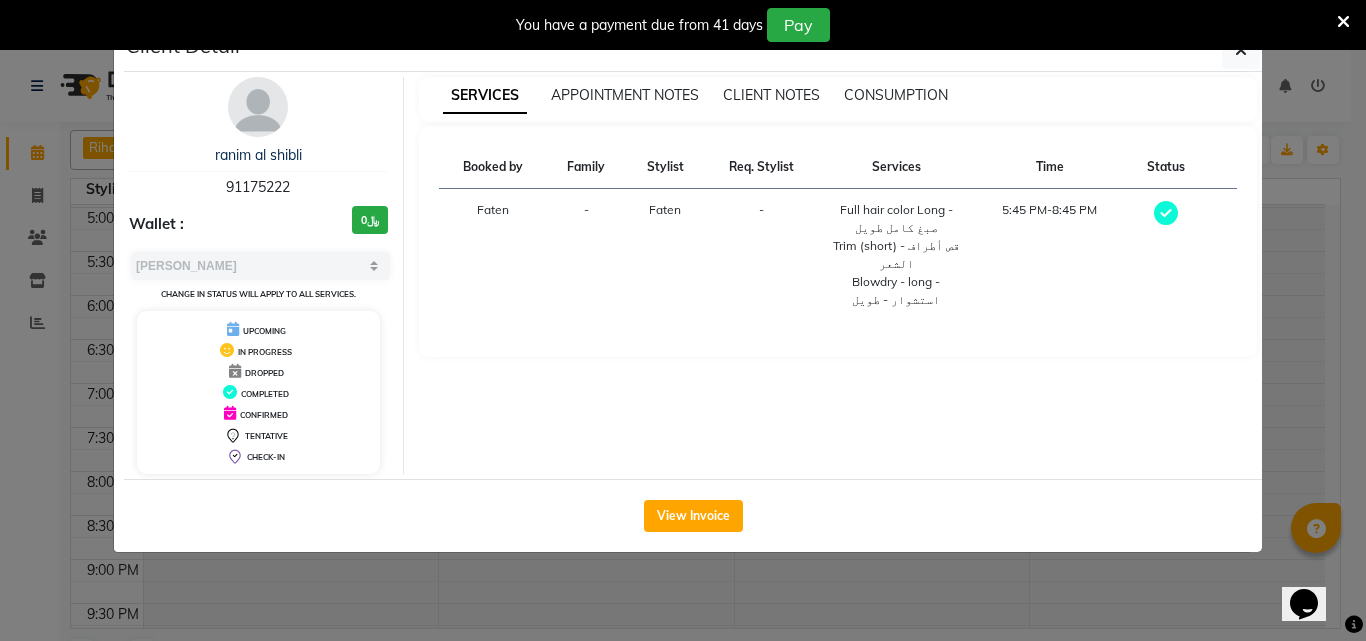 click on "Client Detail  ranim al shibli   91175222 Wallet : ﷼0 Select MARK DONE UPCOMING Change in status will apply to all services. UPCOMING IN PROGRESS DROPPED COMPLETED CONFIRMED TENTATIVE CHECK-IN SERVICES APPOINTMENT NOTES CLIENT NOTES CONSUMPTION Booked by Family Stylist Req. Stylist Services Time Status  [PERSON_NAME] -  Full hair color Long - صبغ كامل طويل   Trim (short) - قص أطراف الشعر   Blowdry - long - استشوار - طويل   5:45 PM-8:45 PM   View Invoice" 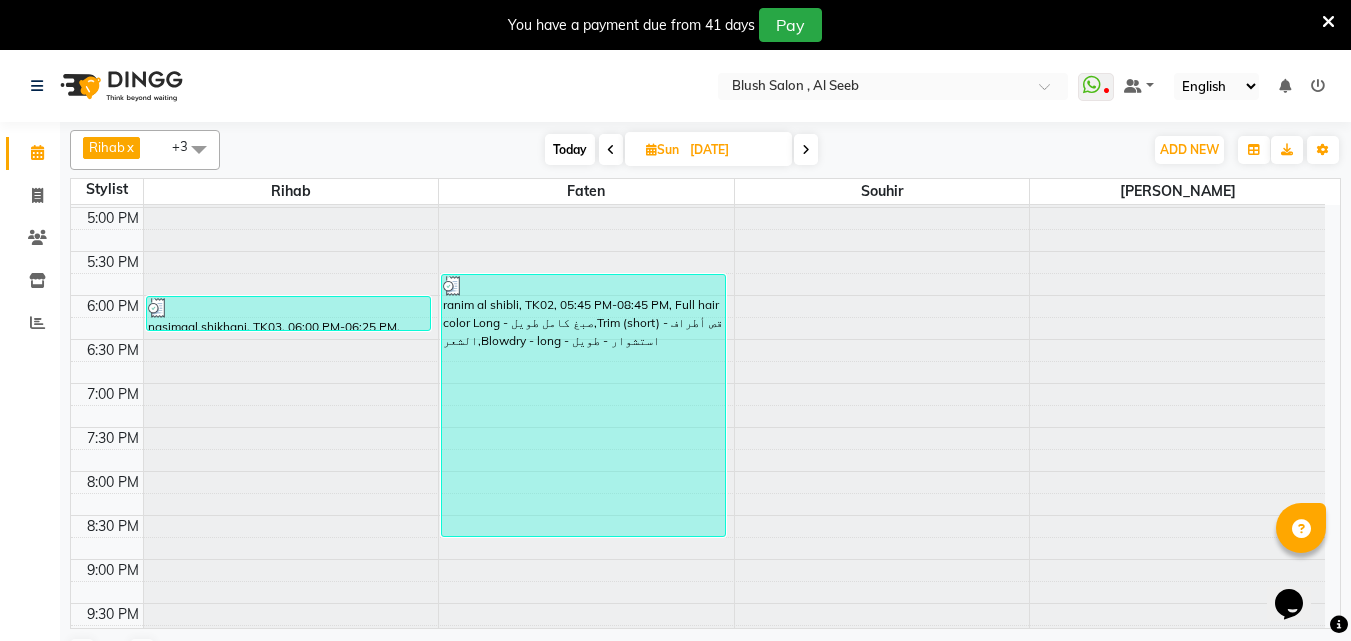 click on "ranim al shibli, TK02, 05:45 PM-08:45 PM, Full hair color Long - صبغ كامل طويل,Trim (short) - قص أطراف الشعر,Blowdry - long - استشوار - طويل" at bounding box center [583, 405] 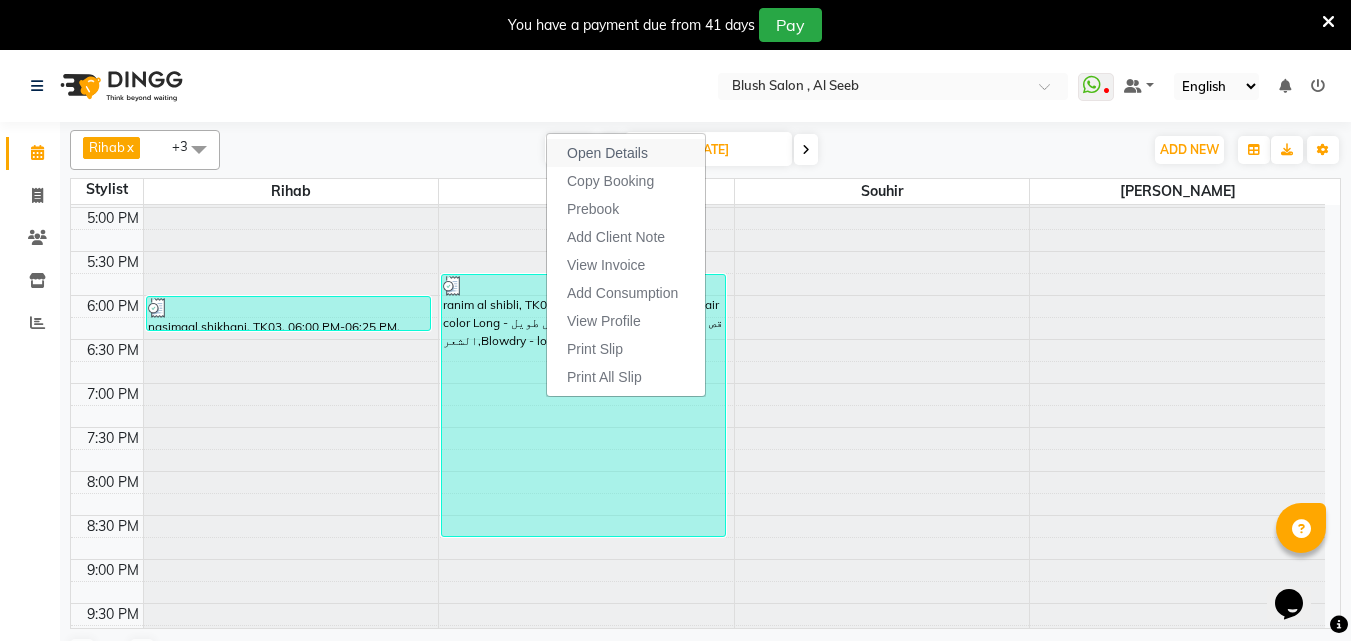 click on "Open Details" at bounding box center [607, 153] 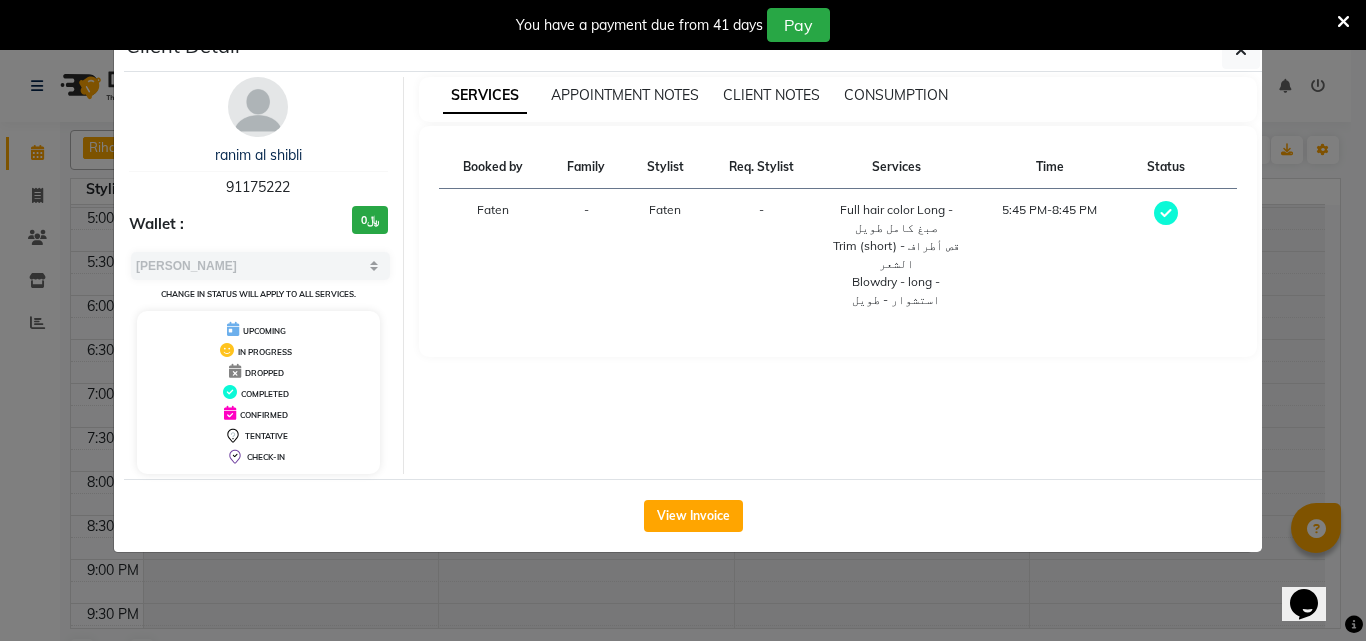 click on "Client Detail  ranim al shibli   91175222 Wallet : ﷼0 Select MARK DONE UPCOMING Change in status will apply to all services. UPCOMING IN PROGRESS DROPPED COMPLETED CONFIRMED TENTATIVE CHECK-IN SERVICES APPOINTMENT NOTES CLIENT NOTES CONSUMPTION Booked by Family Stylist Req. Stylist Services Time Status  [PERSON_NAME] -  Full hair color Long - صبغ كامل طويل   Trim (short) - قص أطراف الشعر   Blowdry - long - استشوار - طويل   5:45 PM-8:45 PM   View Invoice" 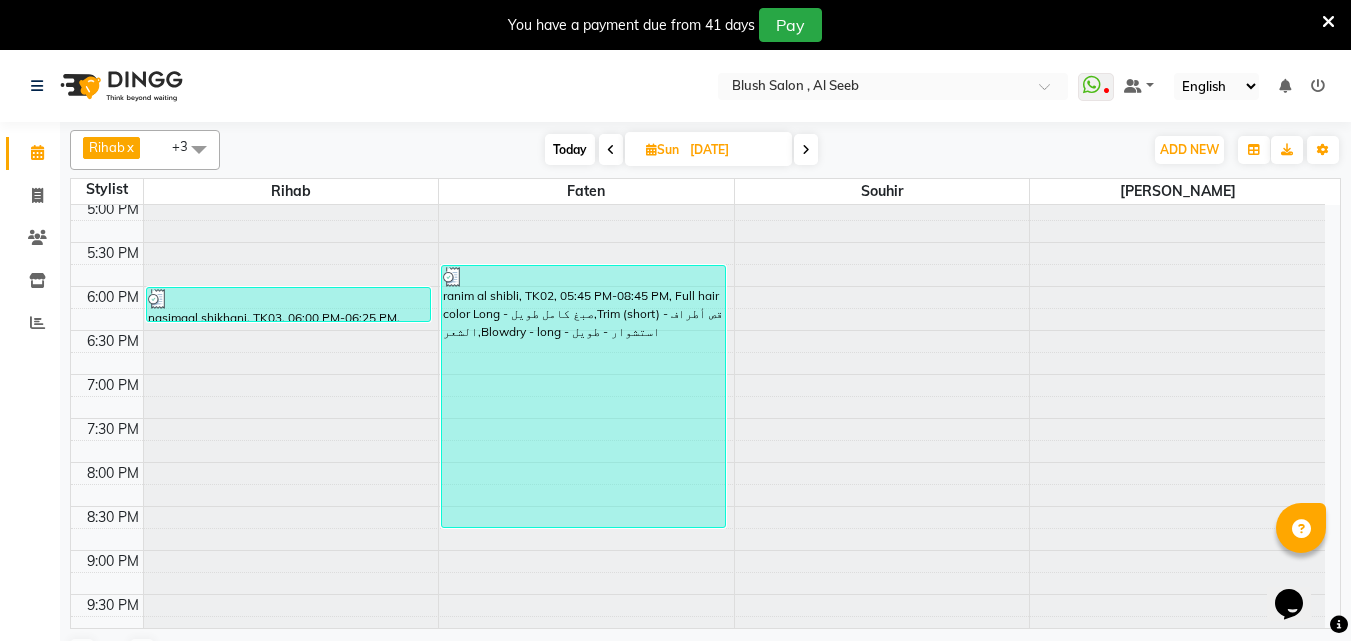 scroll, scrollTop: 1588, scrollLeft: 0, axis: vertical 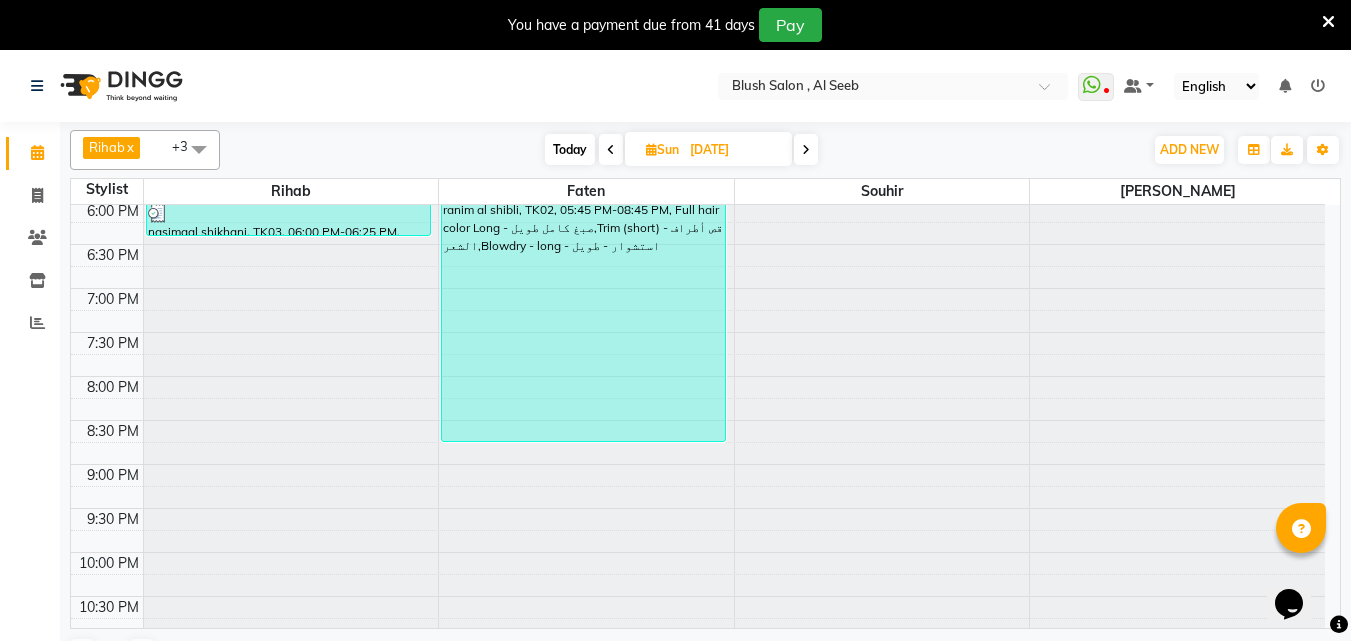 click on "ranim al shibli, TK02, 05:45 PM-08:45 PM, Full hair color Long - صبغ كامل طويل,Trim (short) - قص أطراف الشعر,Blowdry - long - استشوار - طويل" at bounding box center [583, 310] 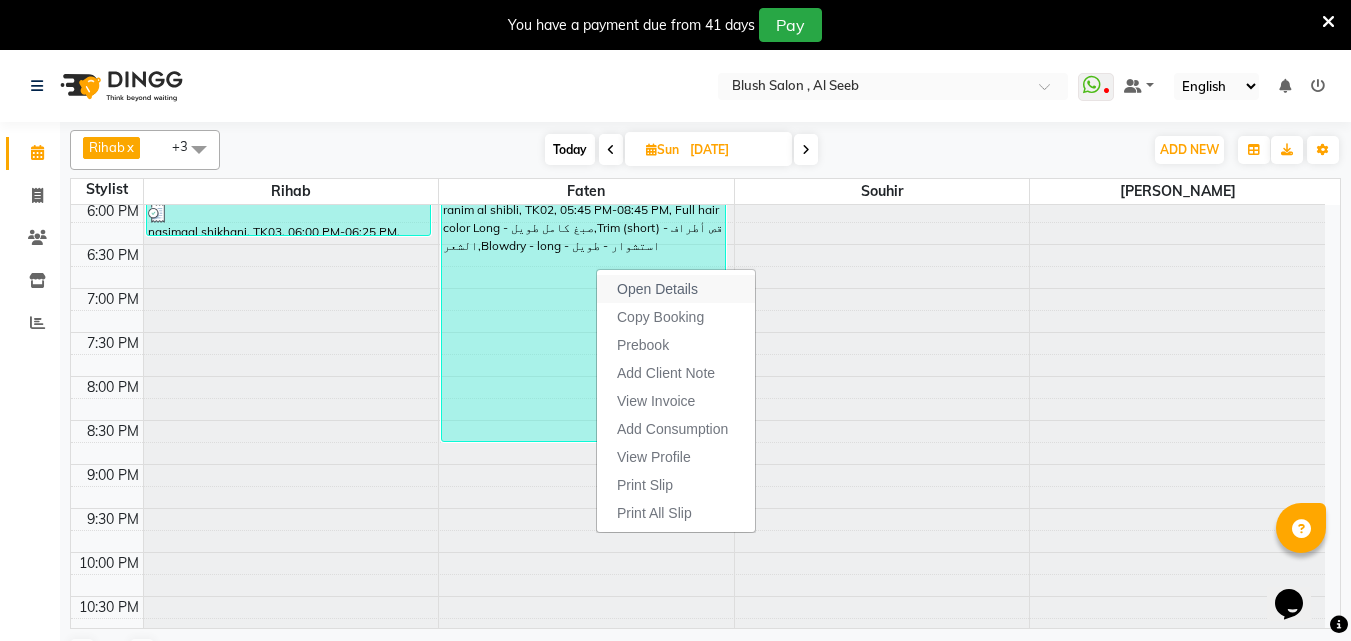 click on "Open Details" at bounding box center (657, 289) 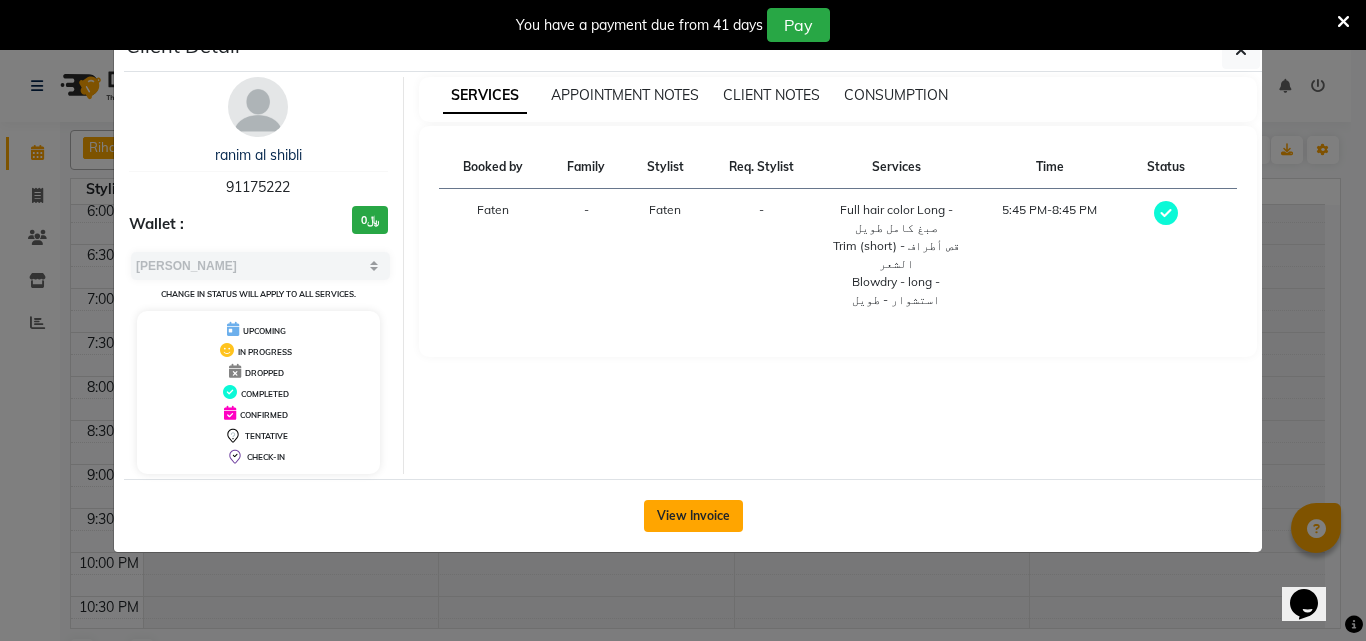 click on "View Invoice" 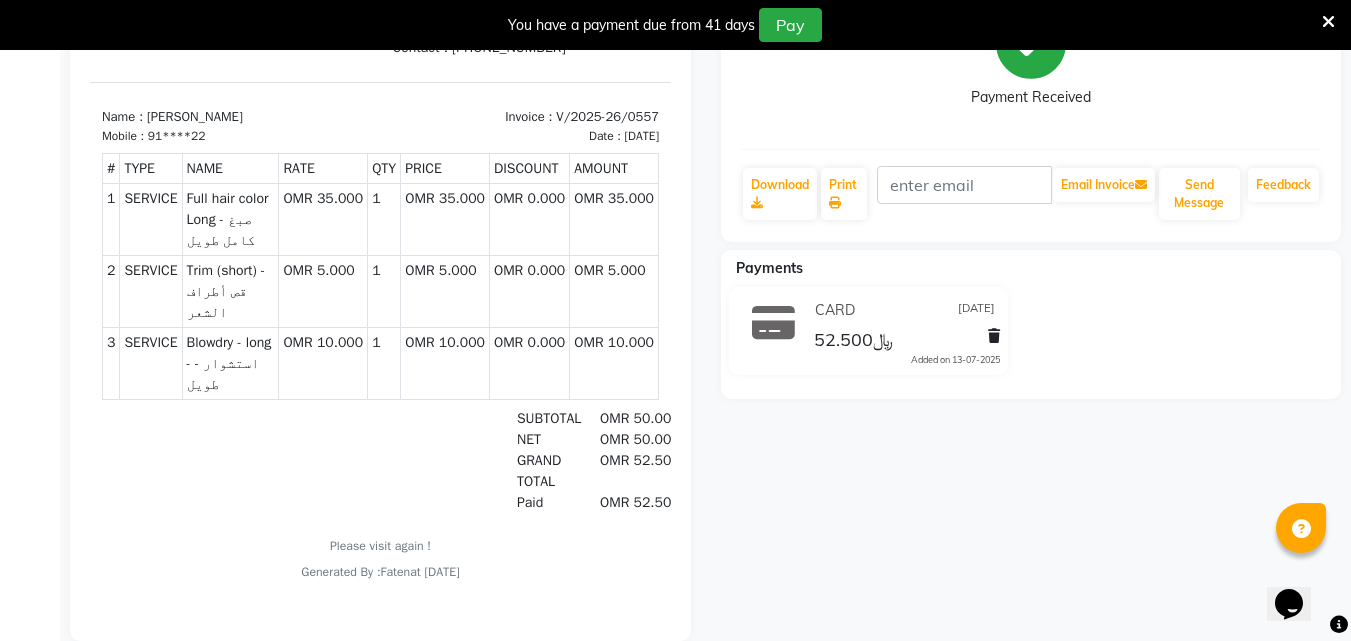 scroll, scrollTop: 0, scrollLeft: 0, axis: both 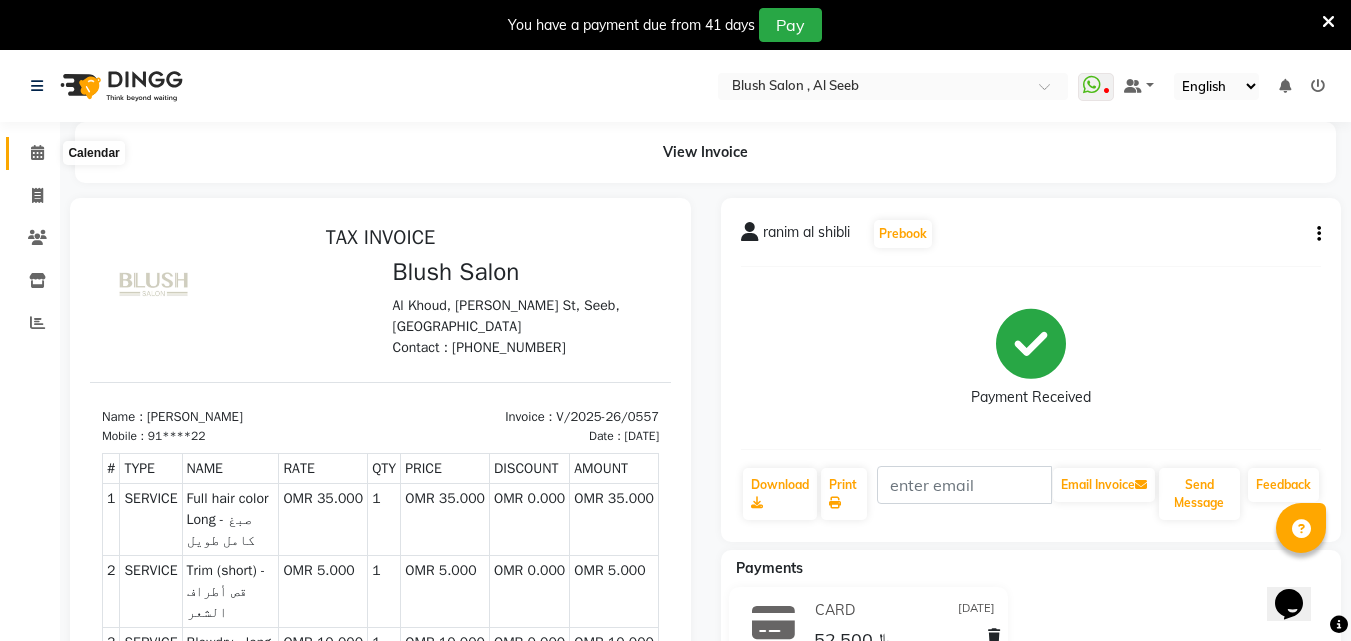 click 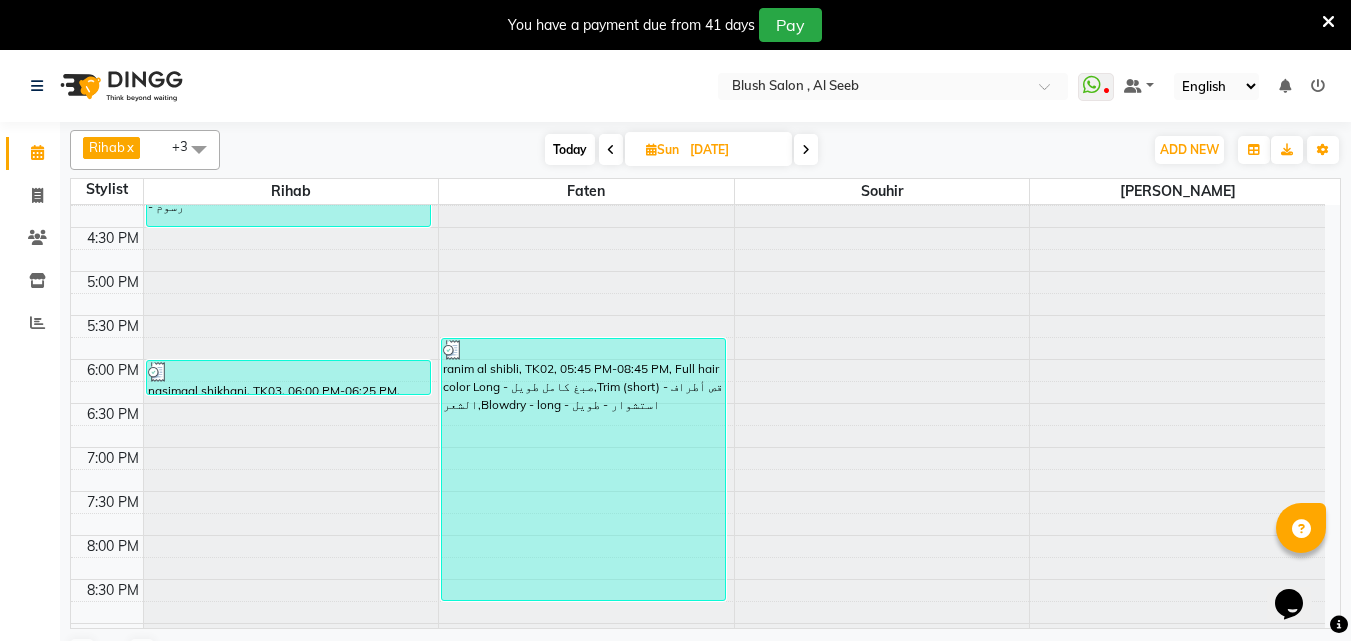 scroll, scrollTop: 1329, scrollLeft: 0, axis: vertical 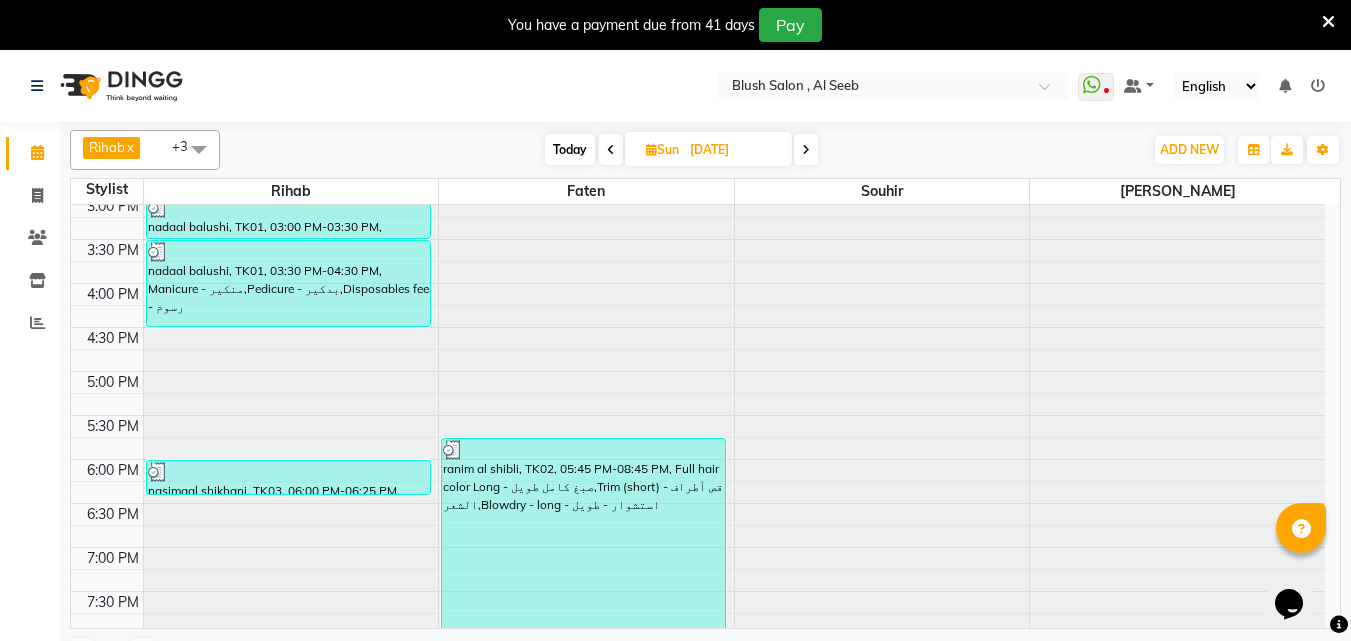 click at bounding box center (288, 472) 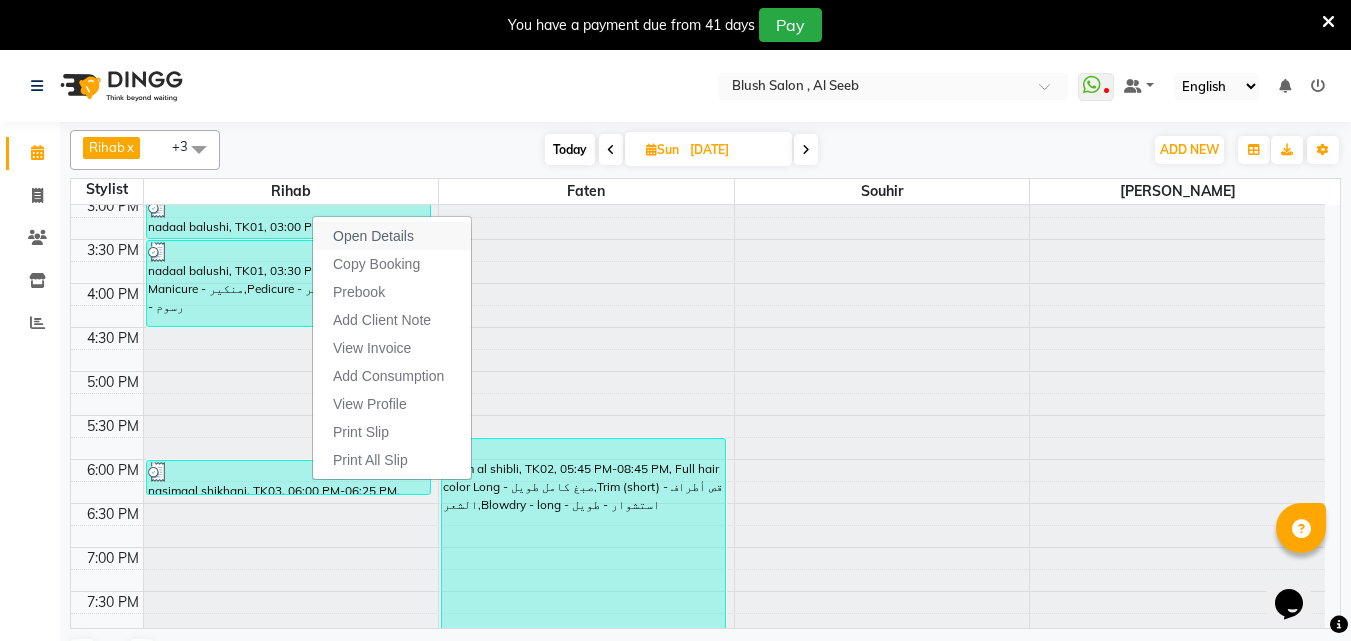click on "Open Details" at bounding box center [373, 236] 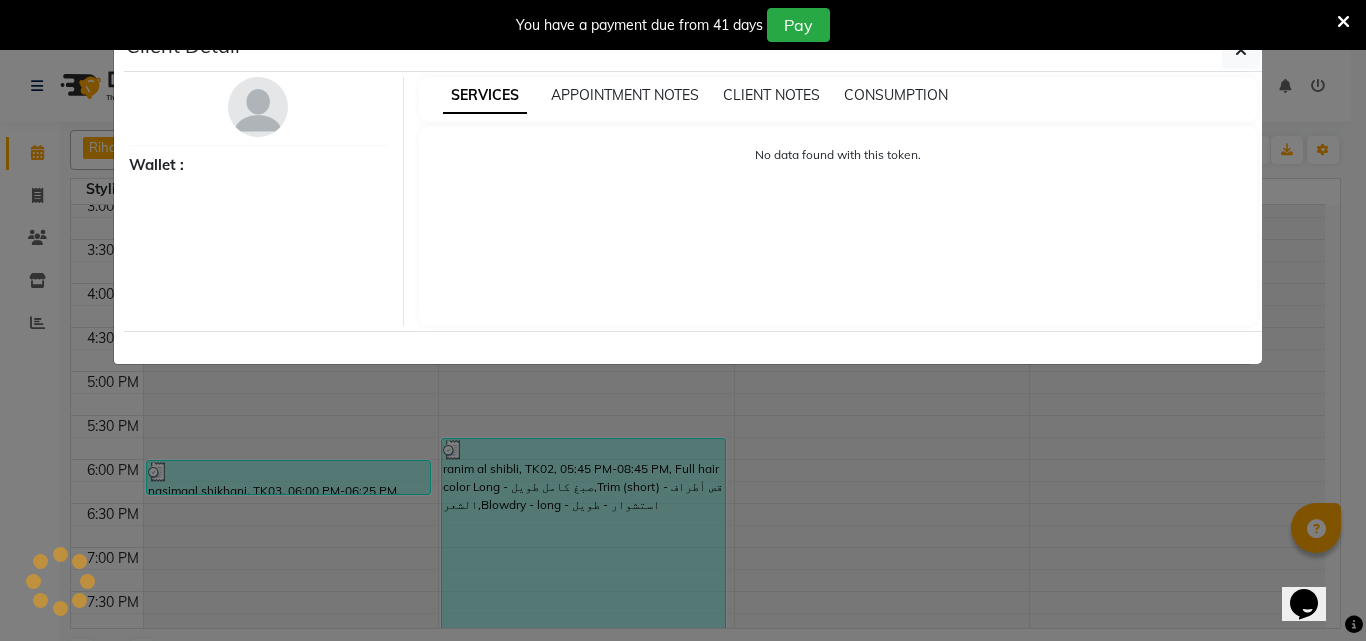 select on "3" 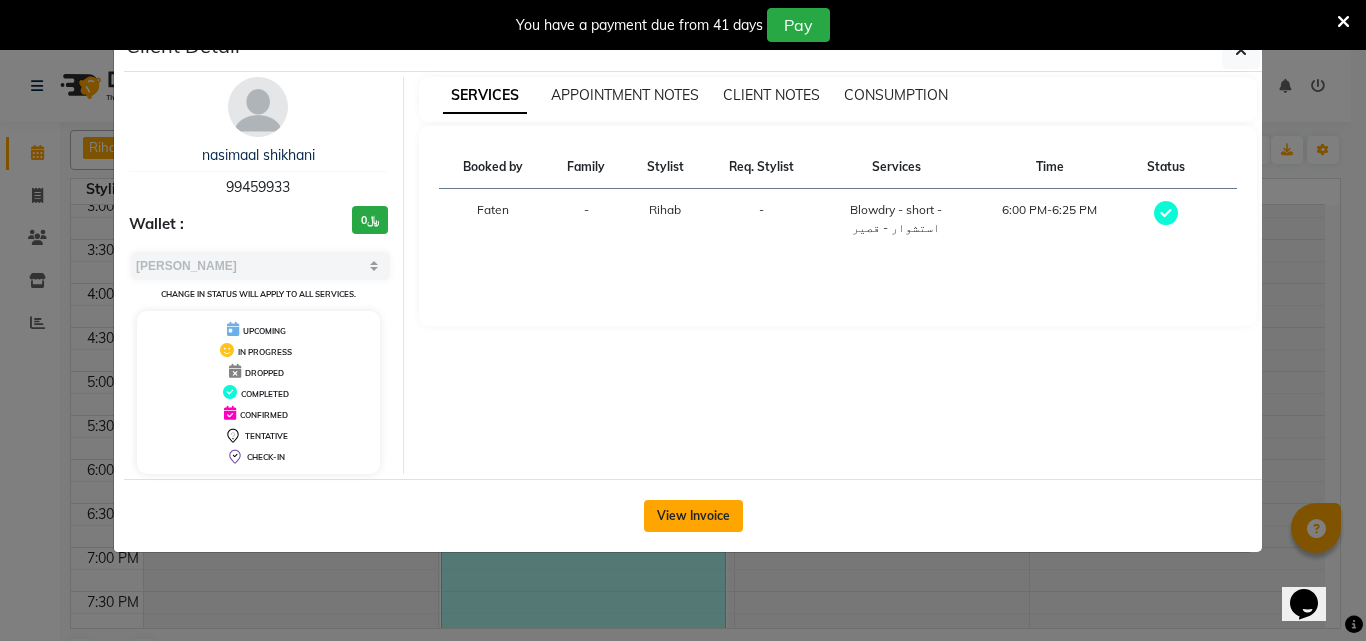 click on "View Invoice" 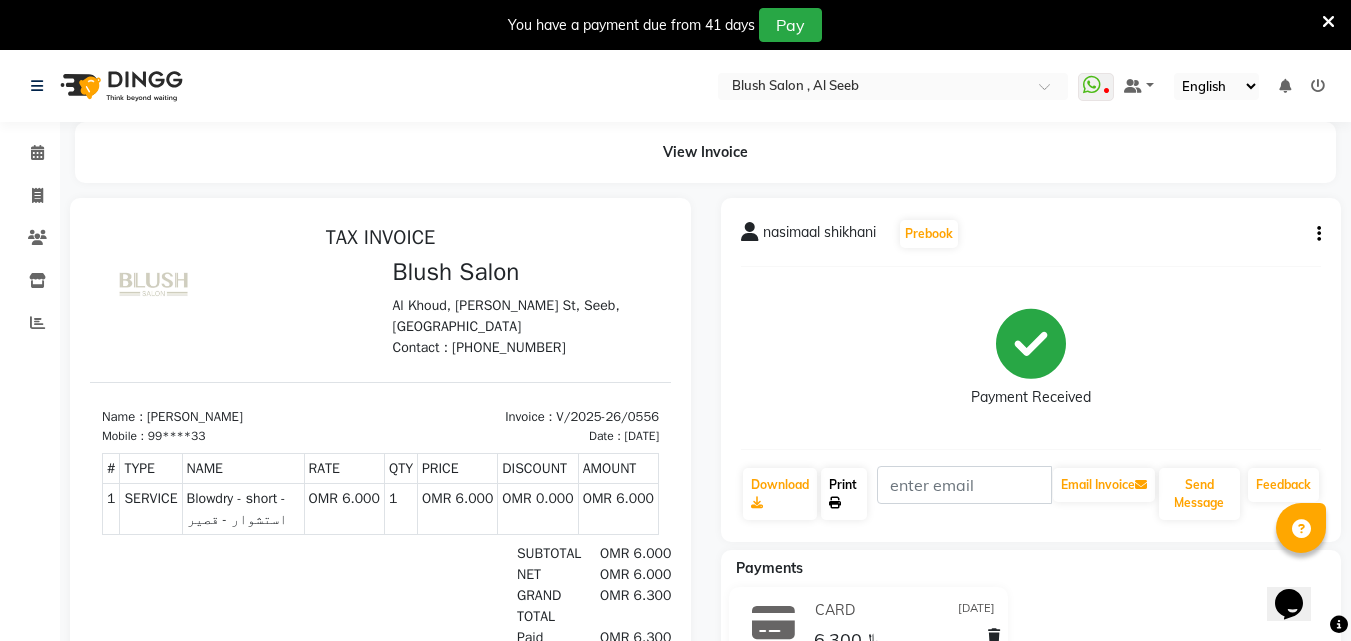 scroll, scrollTop: 159, scrollLeft: 0, axis: vertical 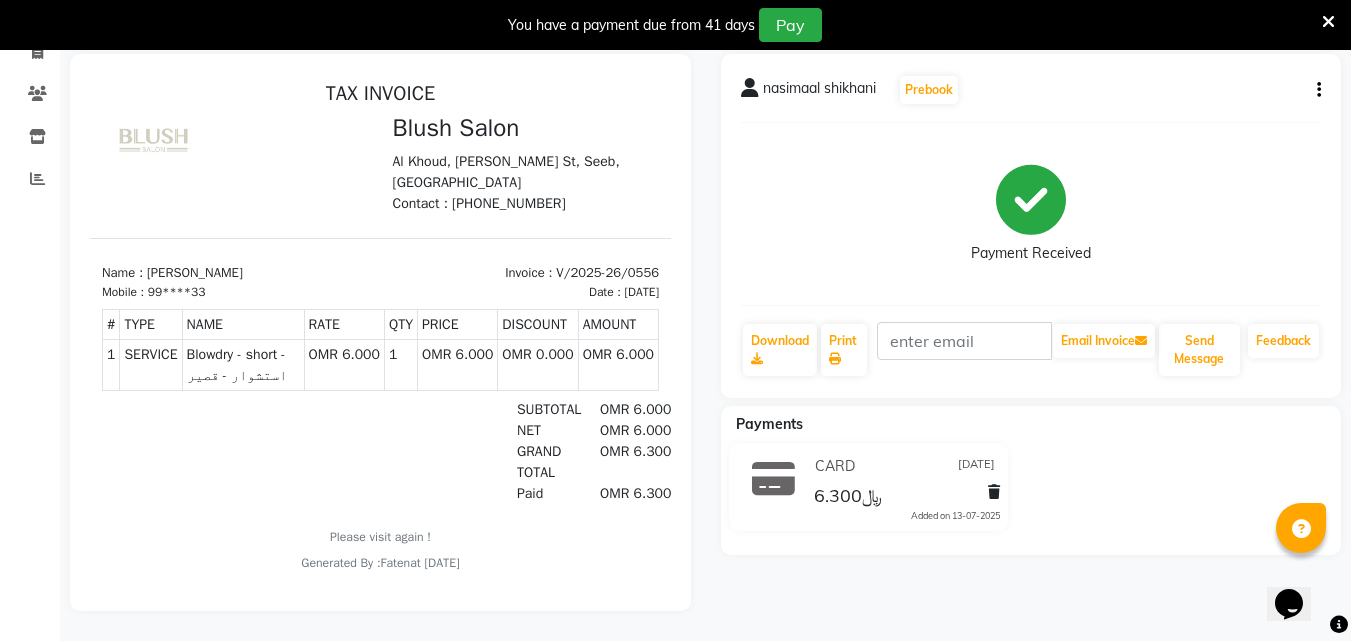click on "Calendar  Invoice  Clients  Inventory  Reports Completed InProgress Upcoming Dropped Tentative Check-In Confirm Bookings Segments Page Builder" 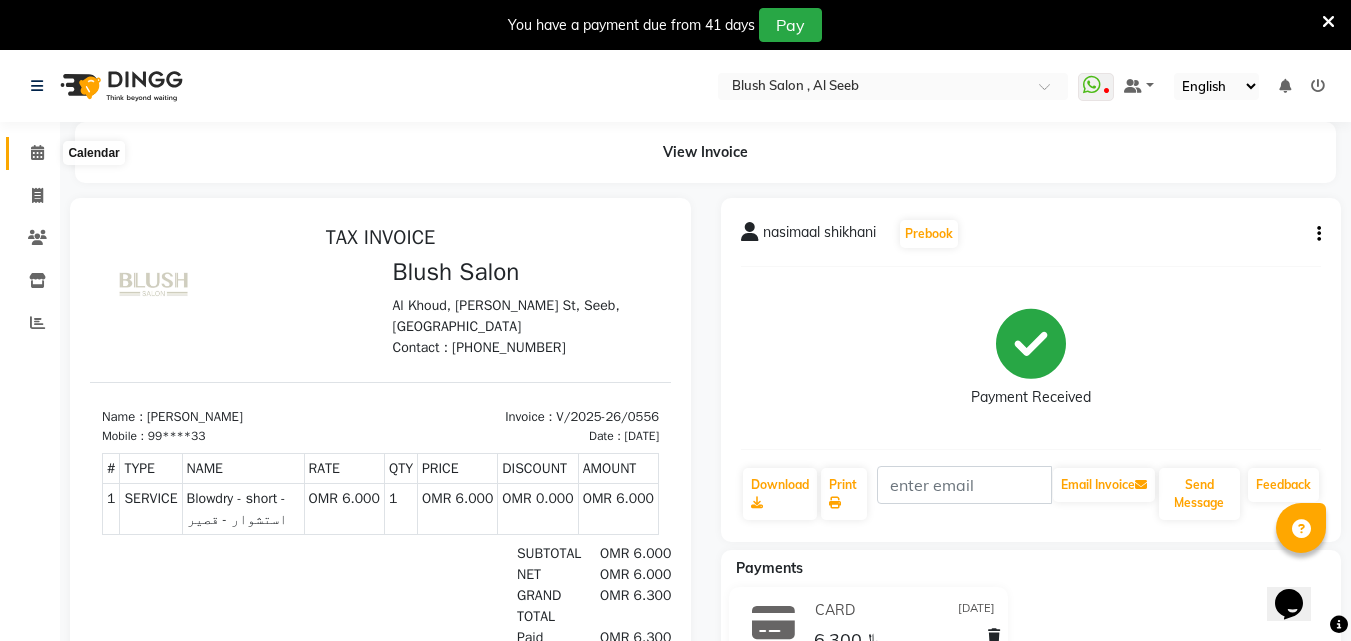 click 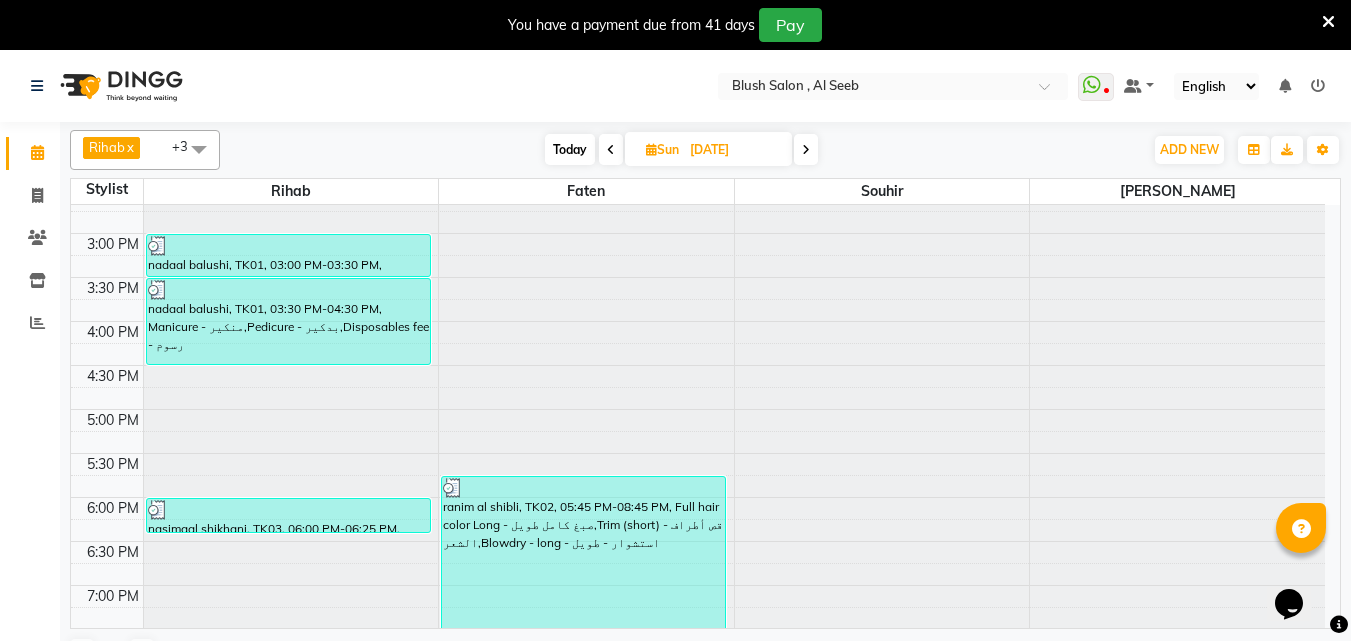 scroll, scrollTop: 1288, scrollLeft: 0, axis: vertical 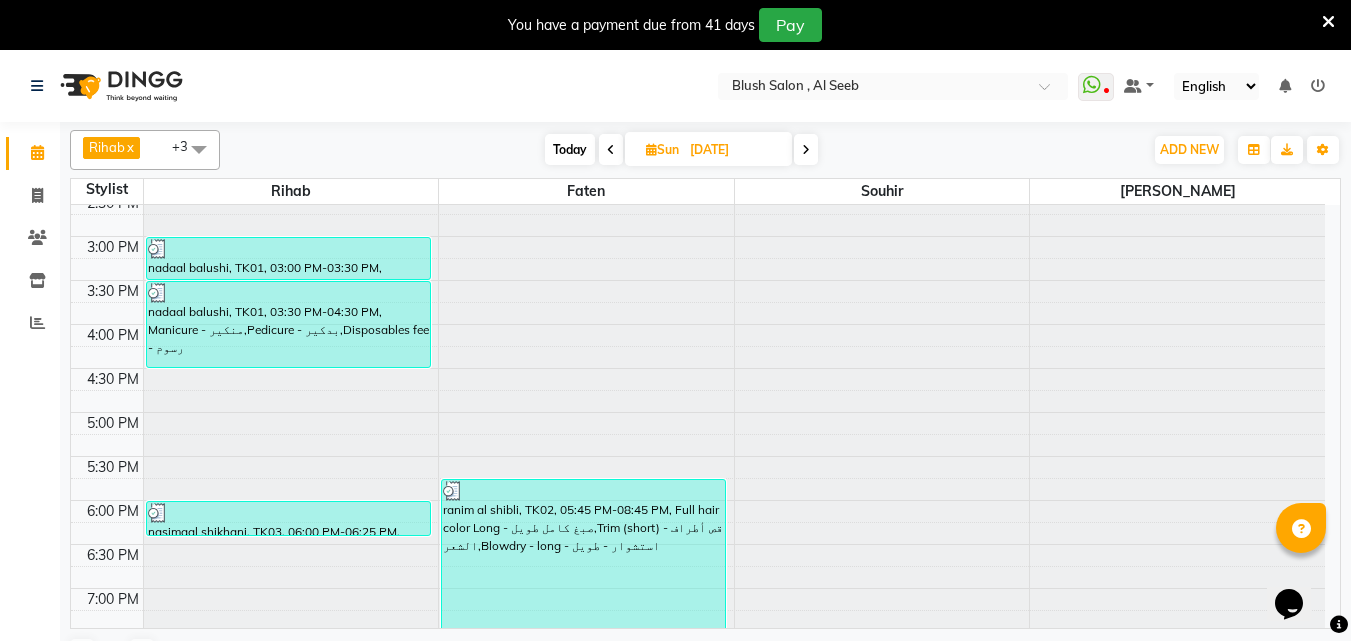 click at bounding box center (806, 150) 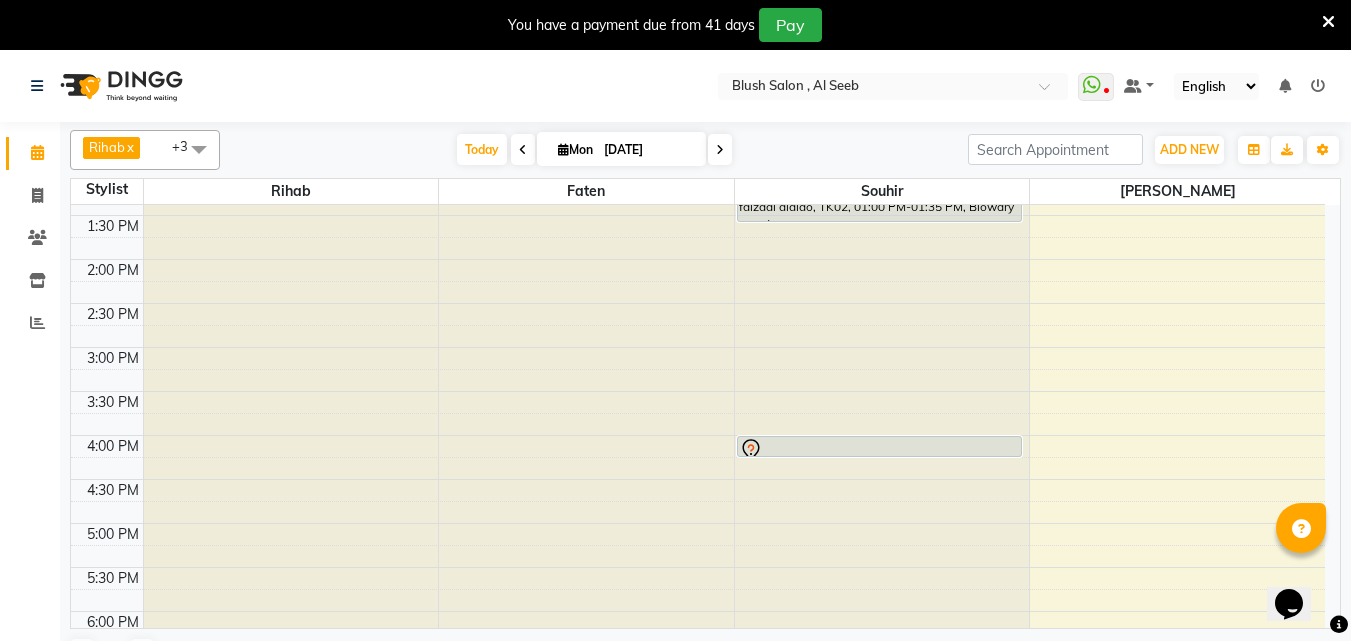 scroll, scrollTop: 1193, scrollLeft: 0, axis: vertical 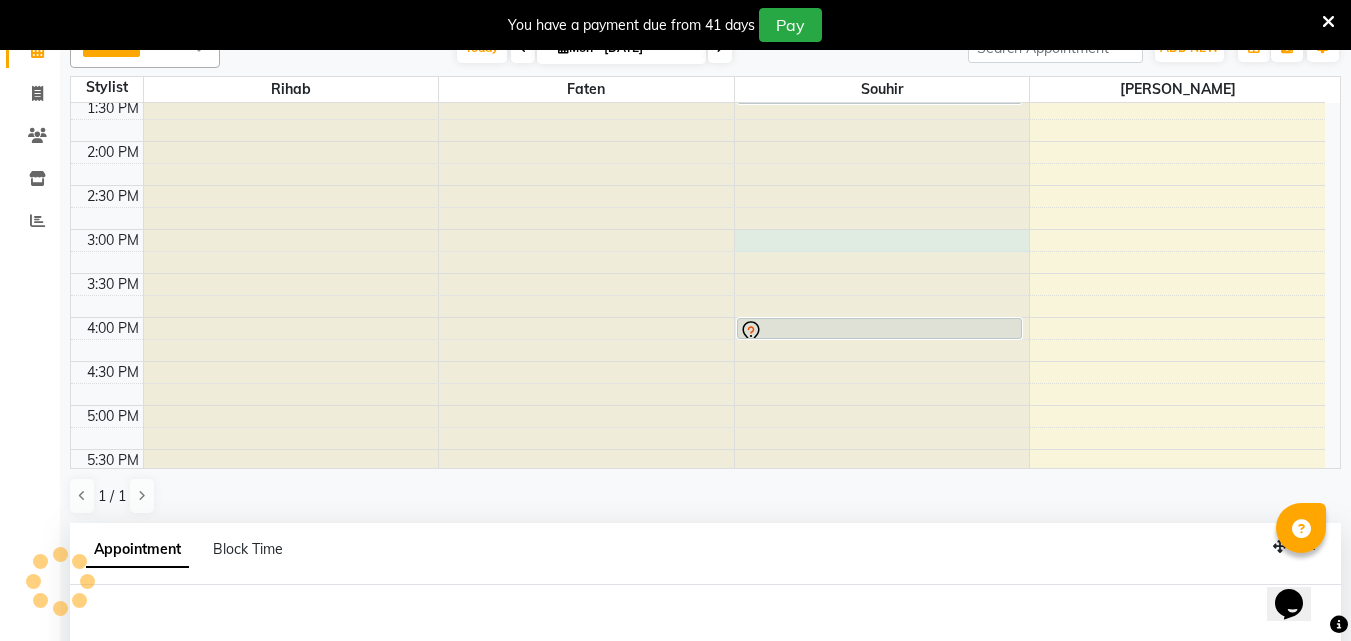 select on "40671" 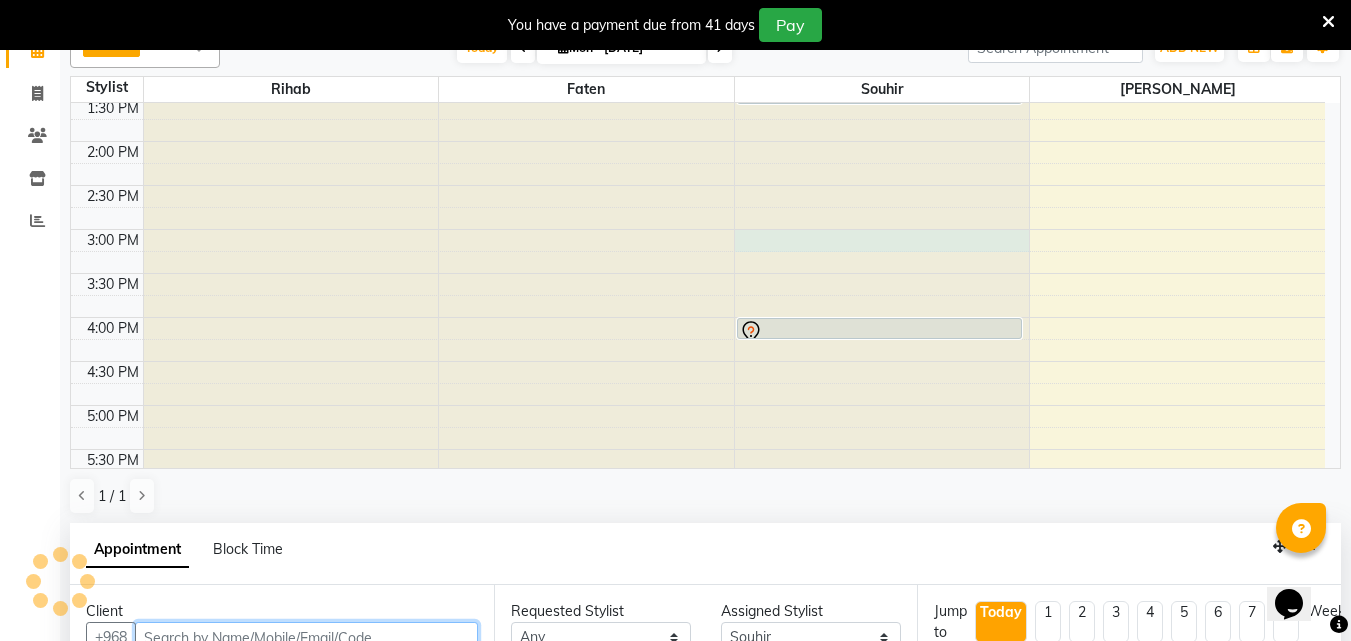 select on "900" 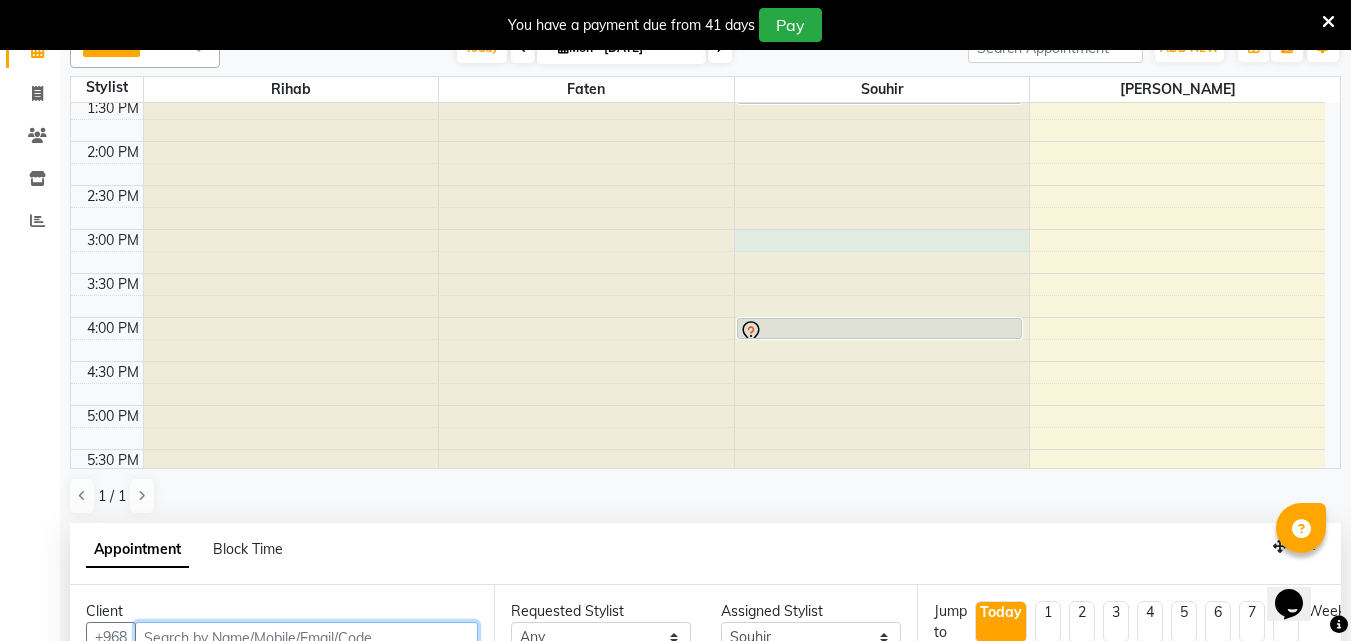 scroll, scrollTop: 439, scrollLeft: 0, axis: vertical 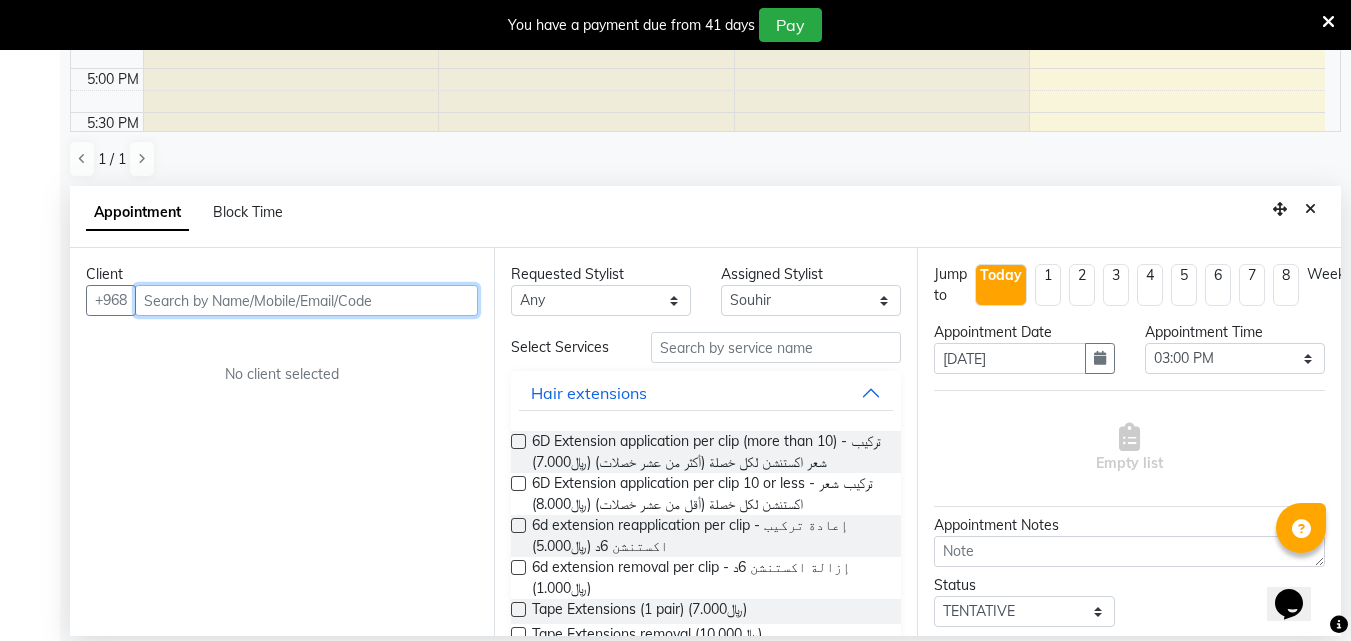 click at bounding box center (306, 300) 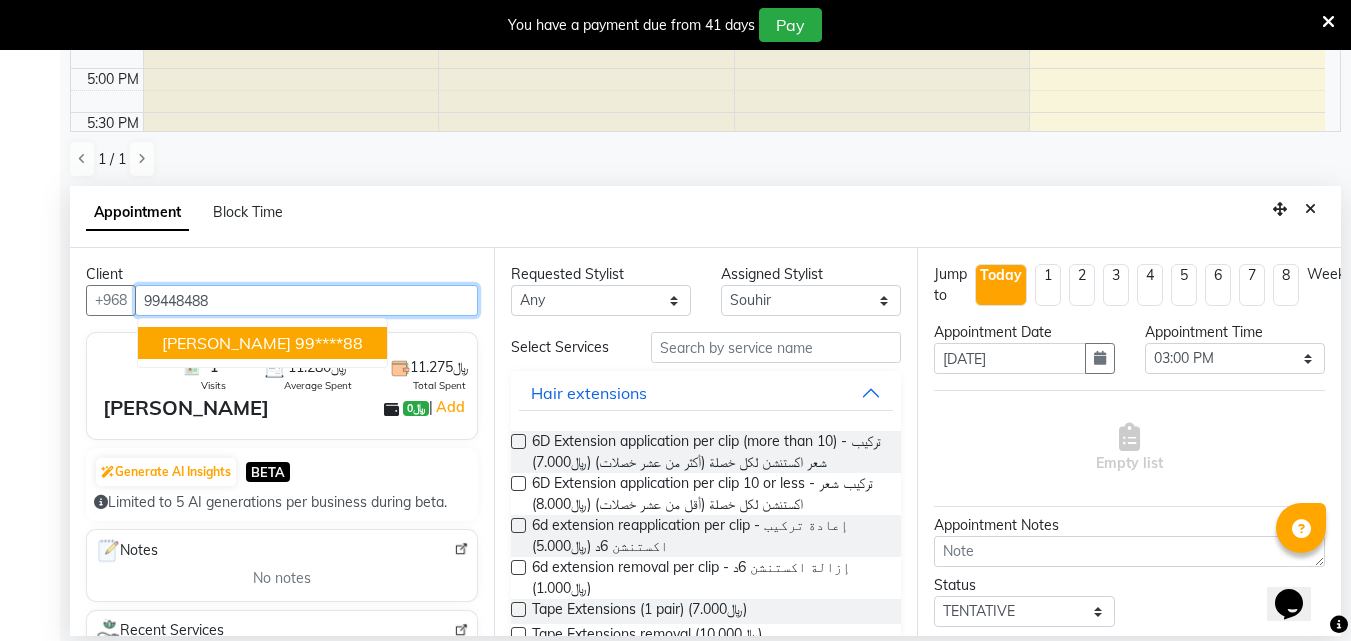 click on "99****88" at bounding box center [329, 343] 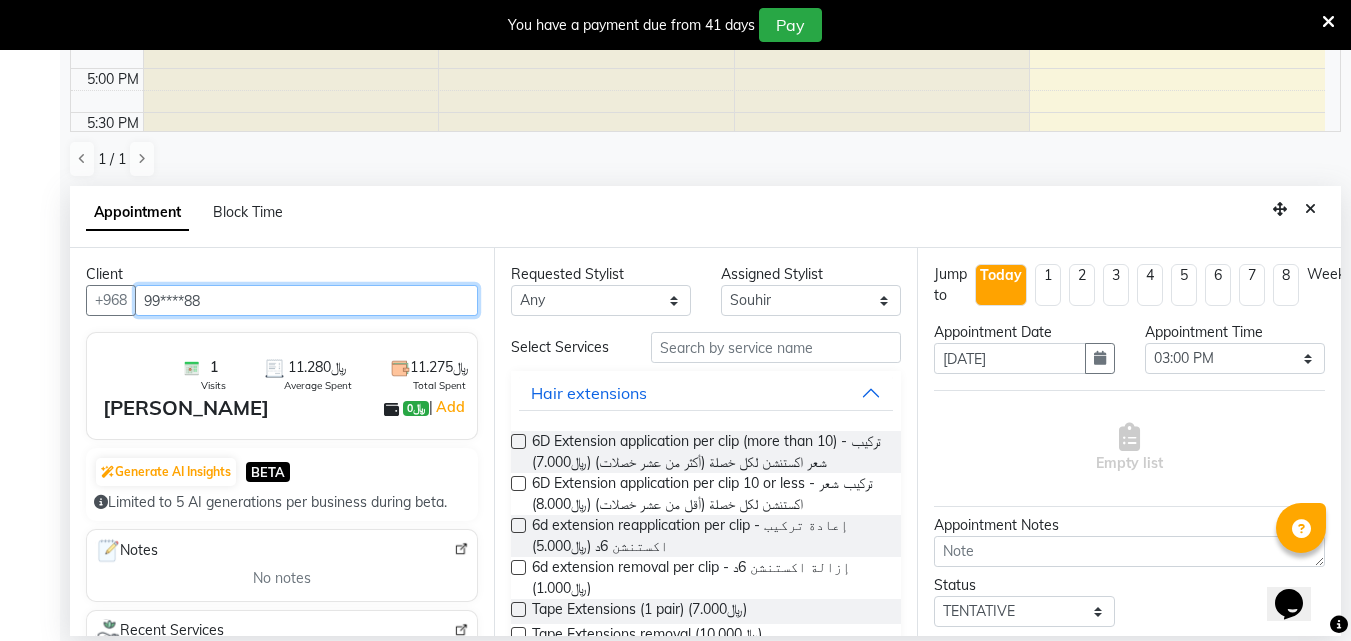 type on "99****88" 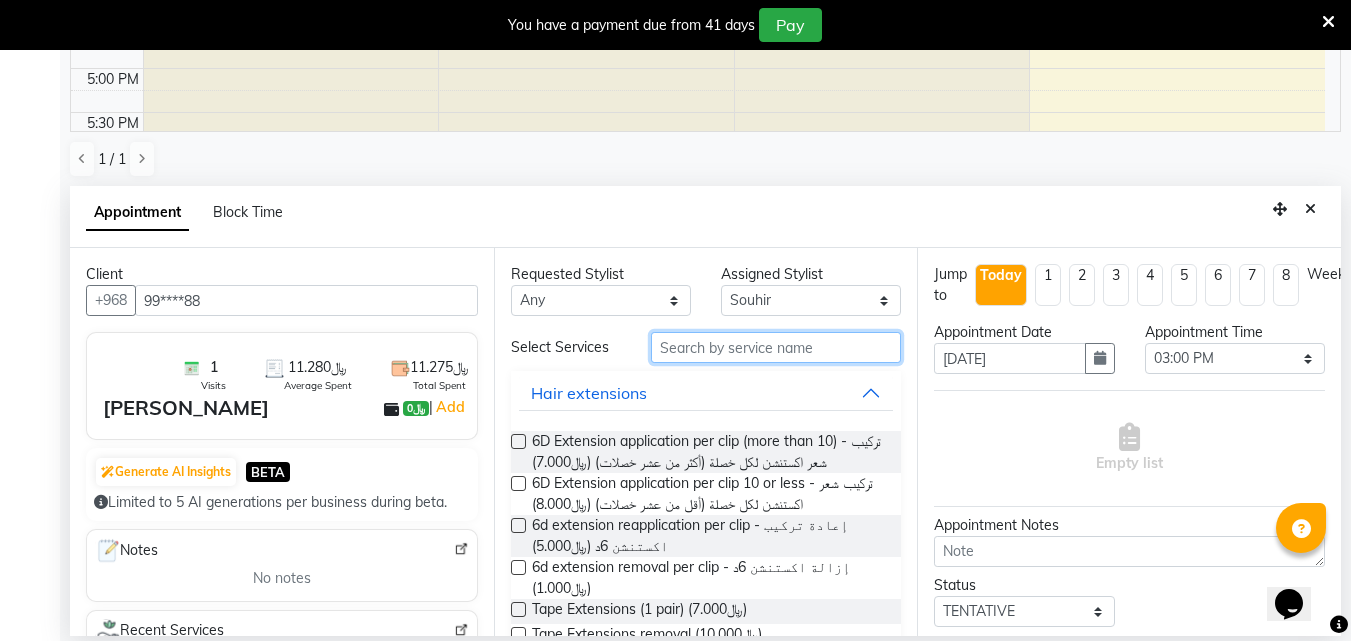 click at bounding box center (776, 347) 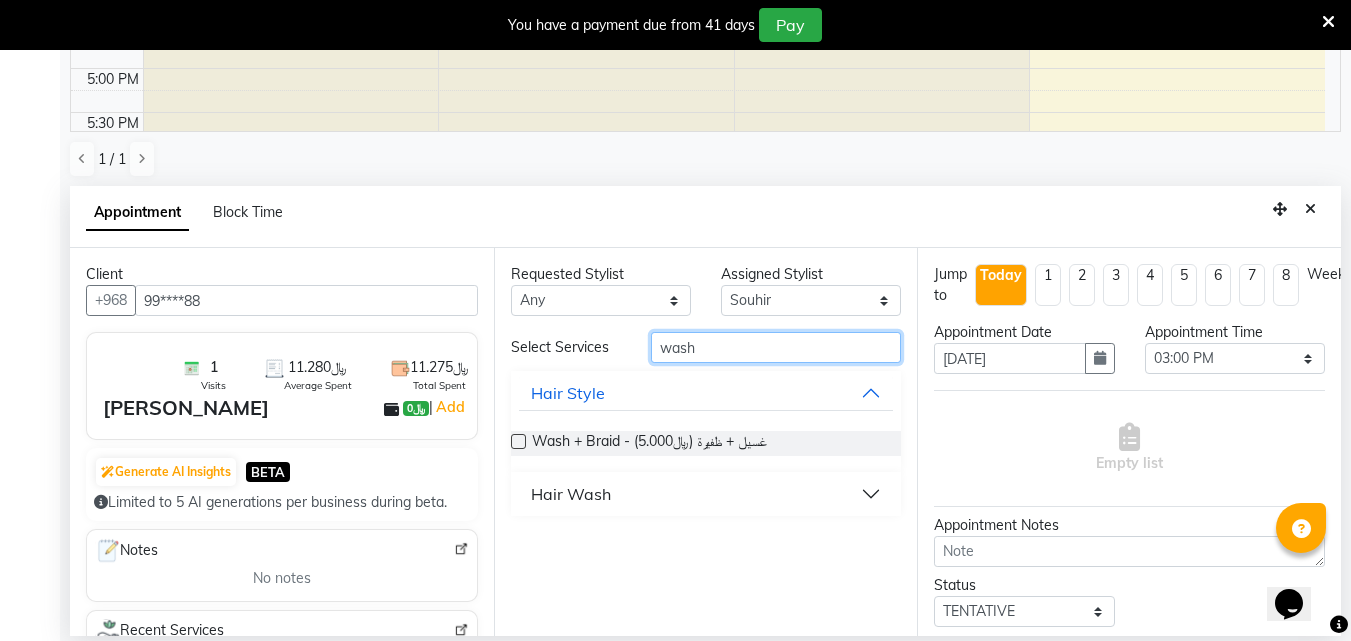 type on "wash" 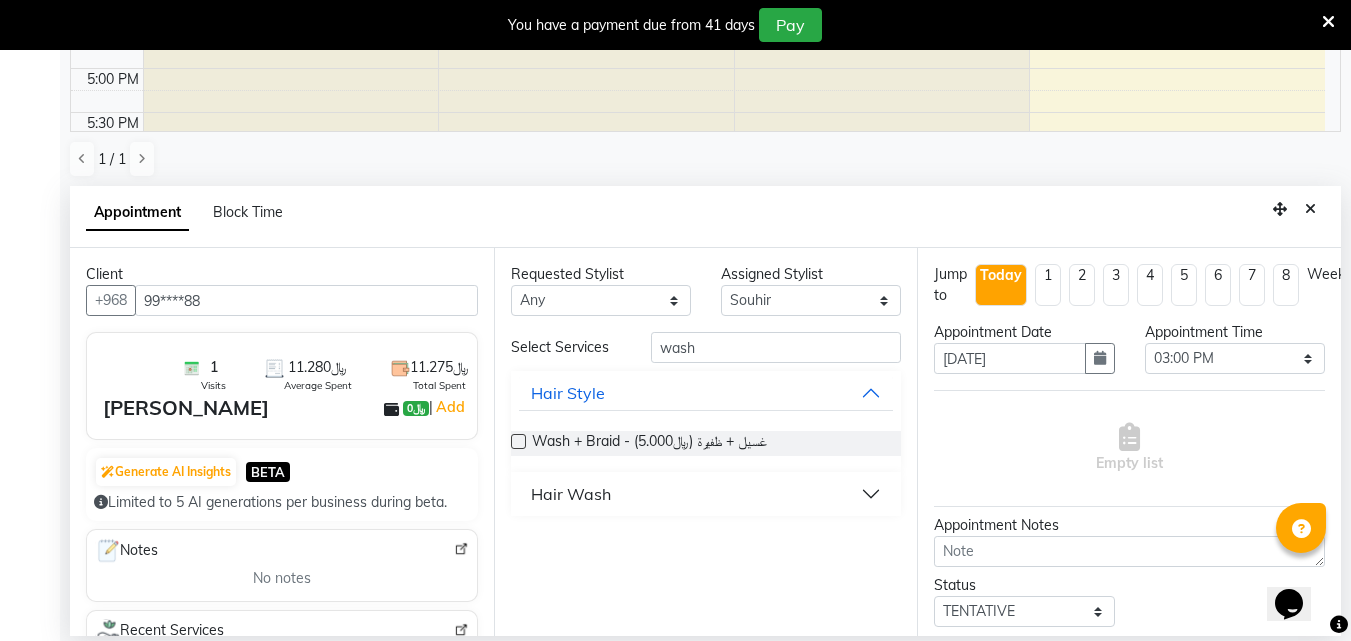 click on "Hair Wash" at bounding box center (571, 494) 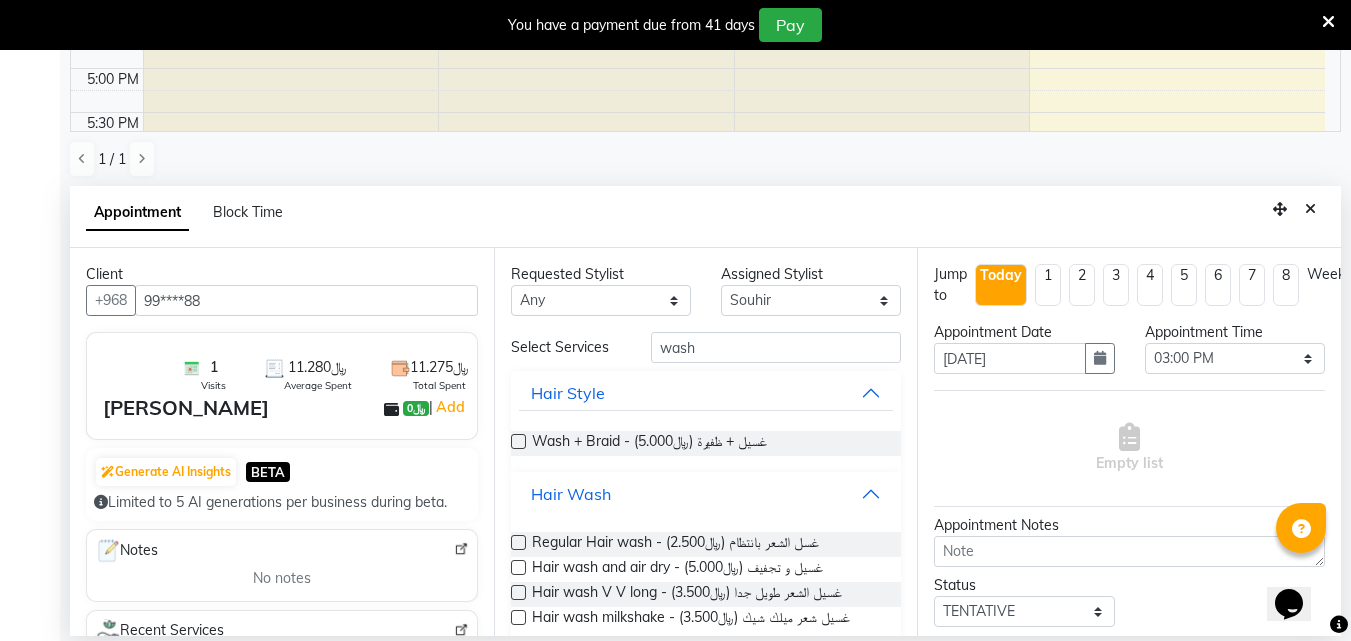 scroll, scrollTop: 28, scrollLeft: 0, axis: vertical 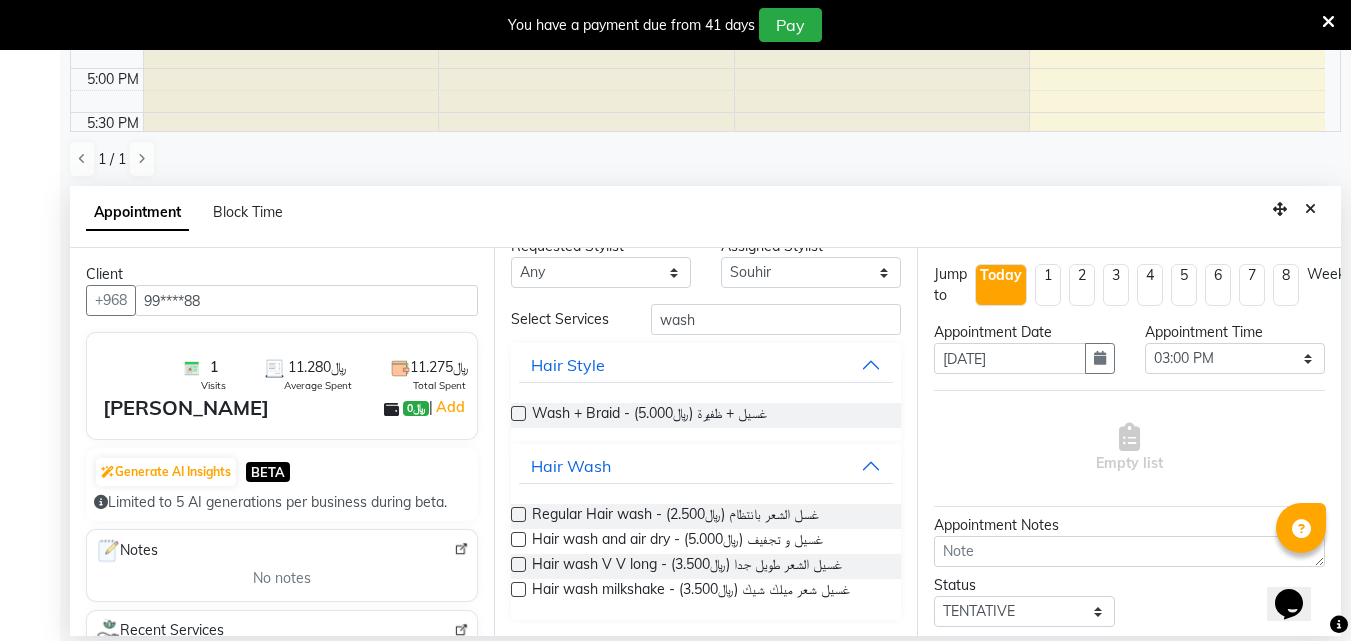 click at bounding box center [518, 589] 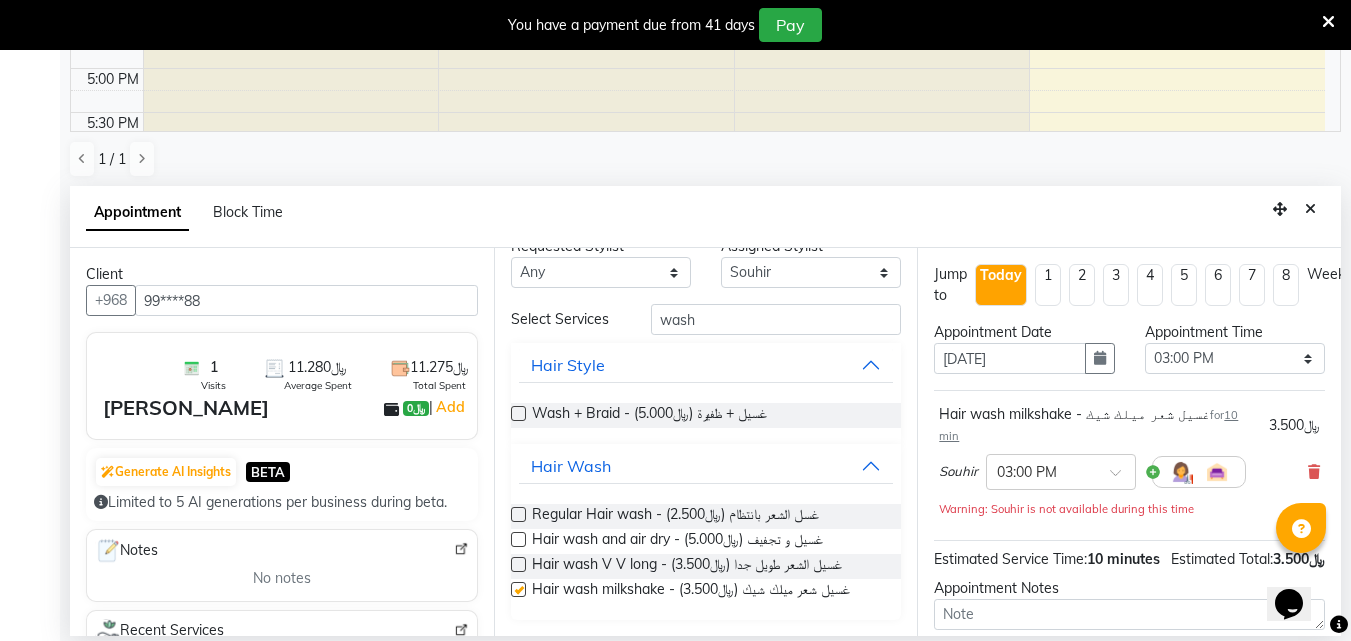 checkbox on "false" 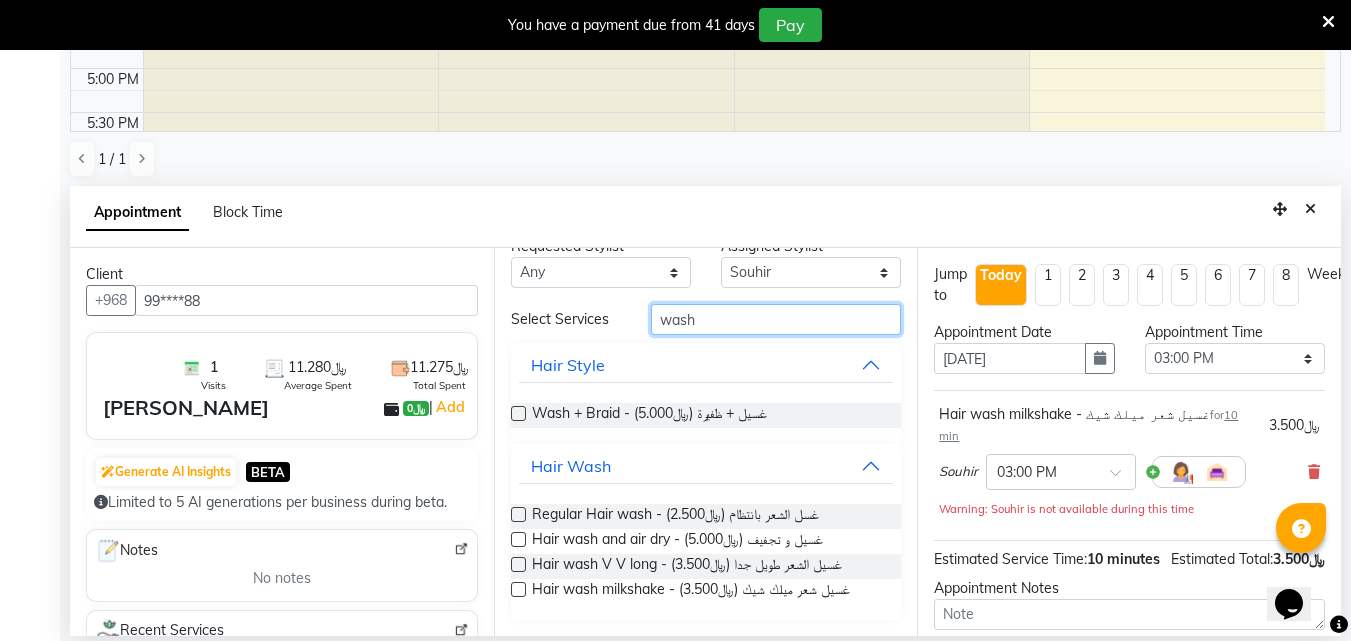 click on "wash" at bounding box center (776, 319) 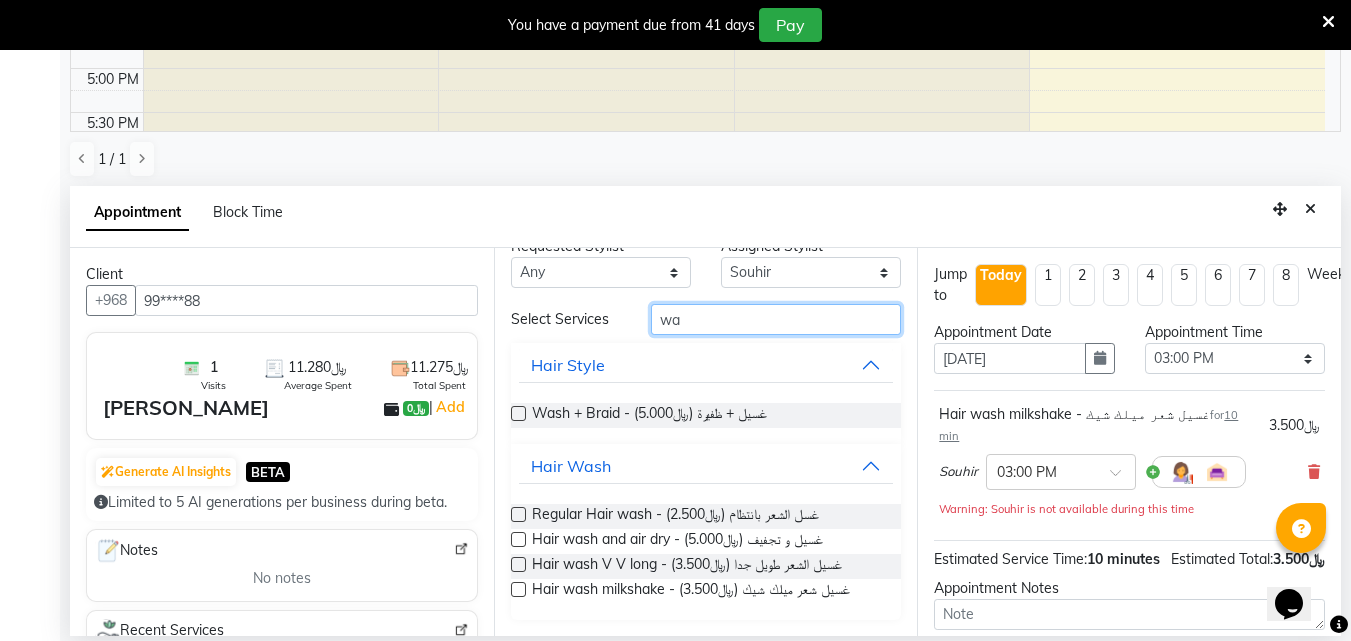 type on "w" 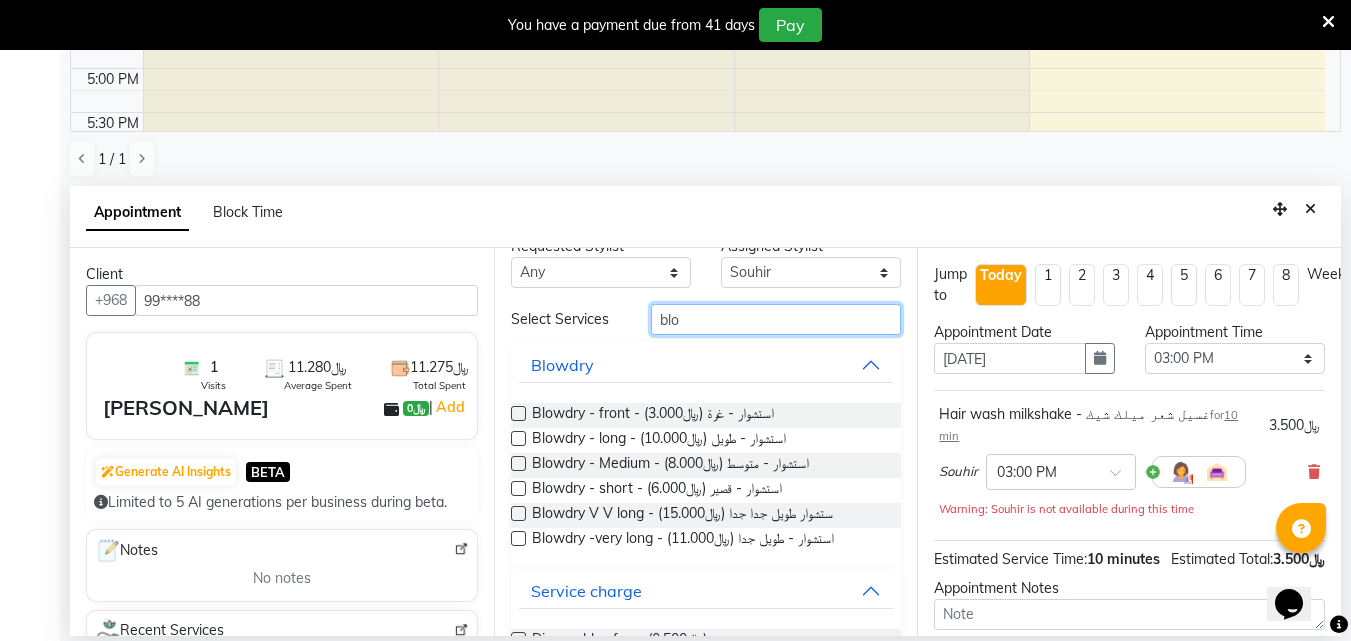 scroll, scrollTop: 0, scrollLeft: 0, axis: both 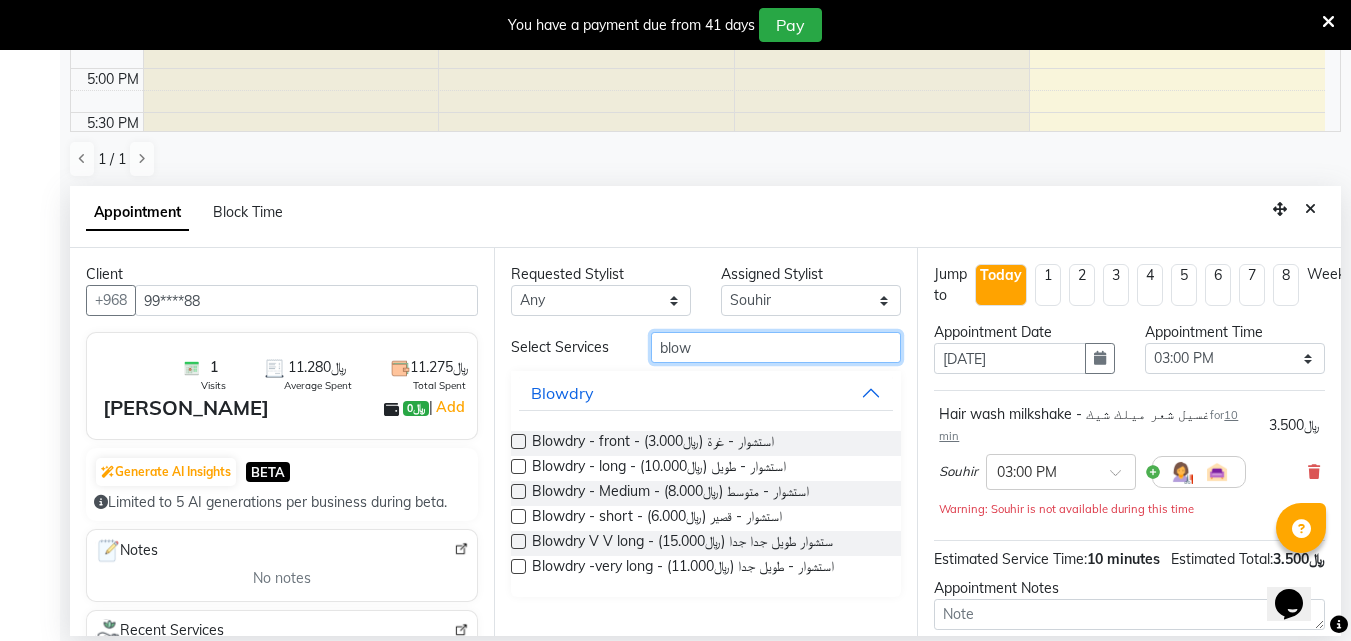 type on "blow" 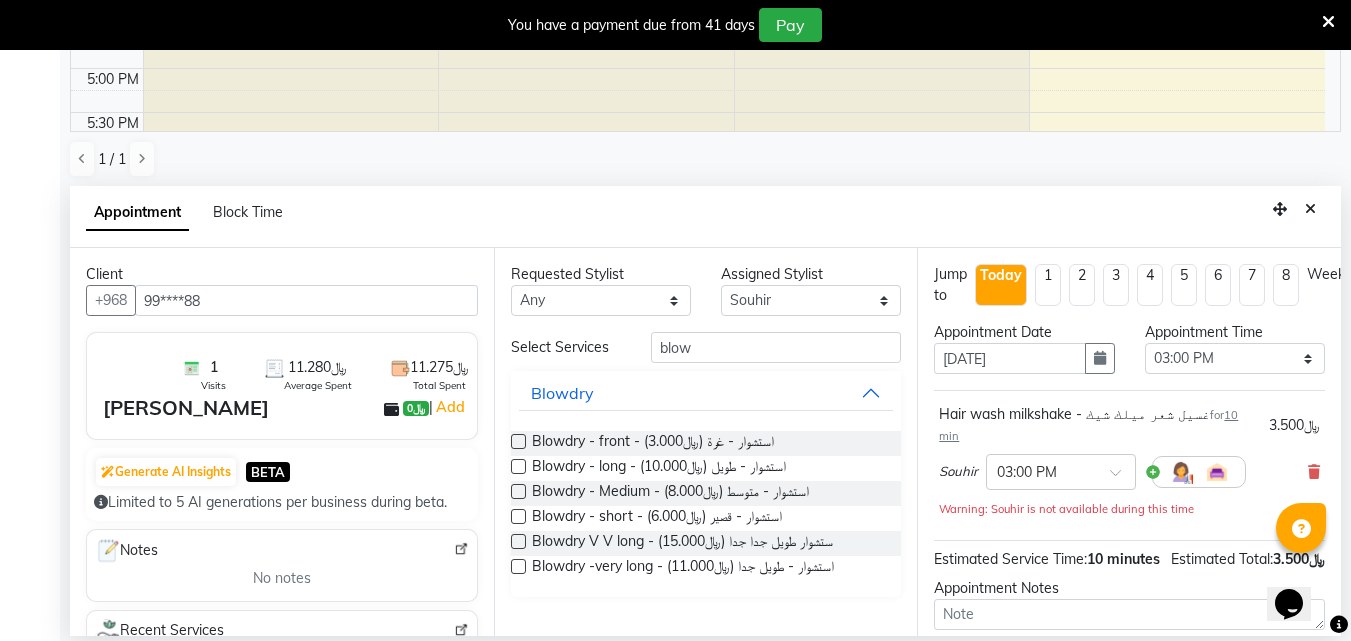 click at bounding box center (518, 466) 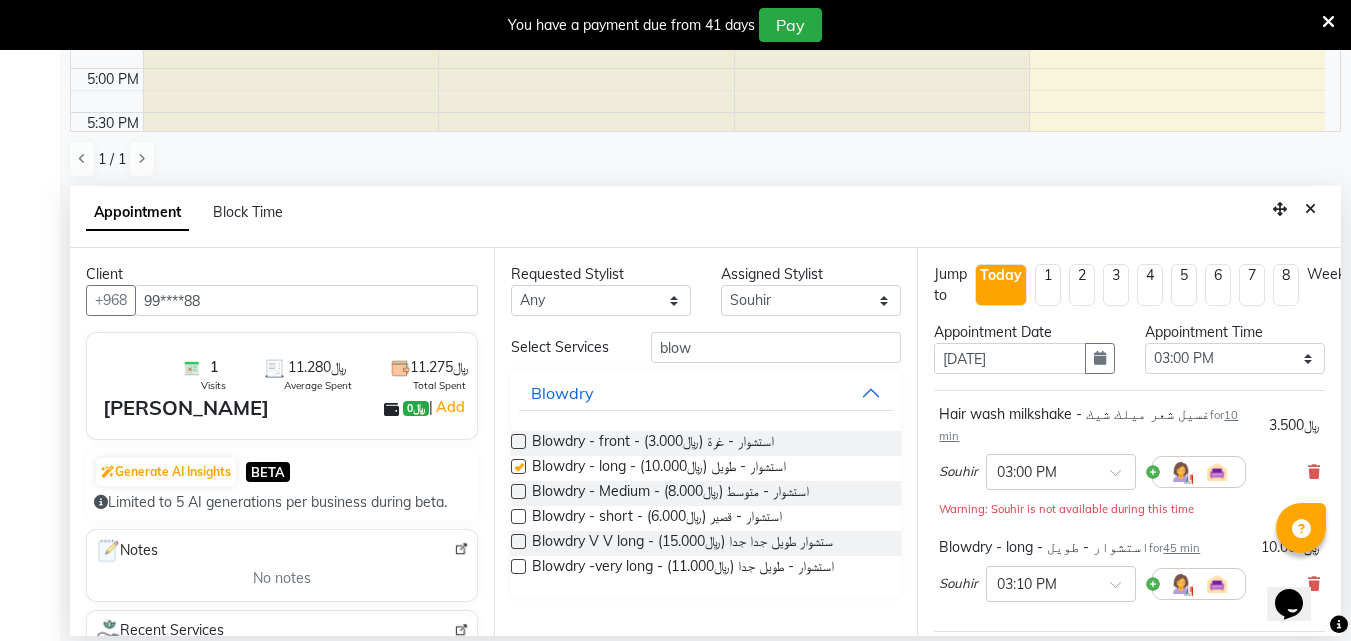 checkbox on "false" 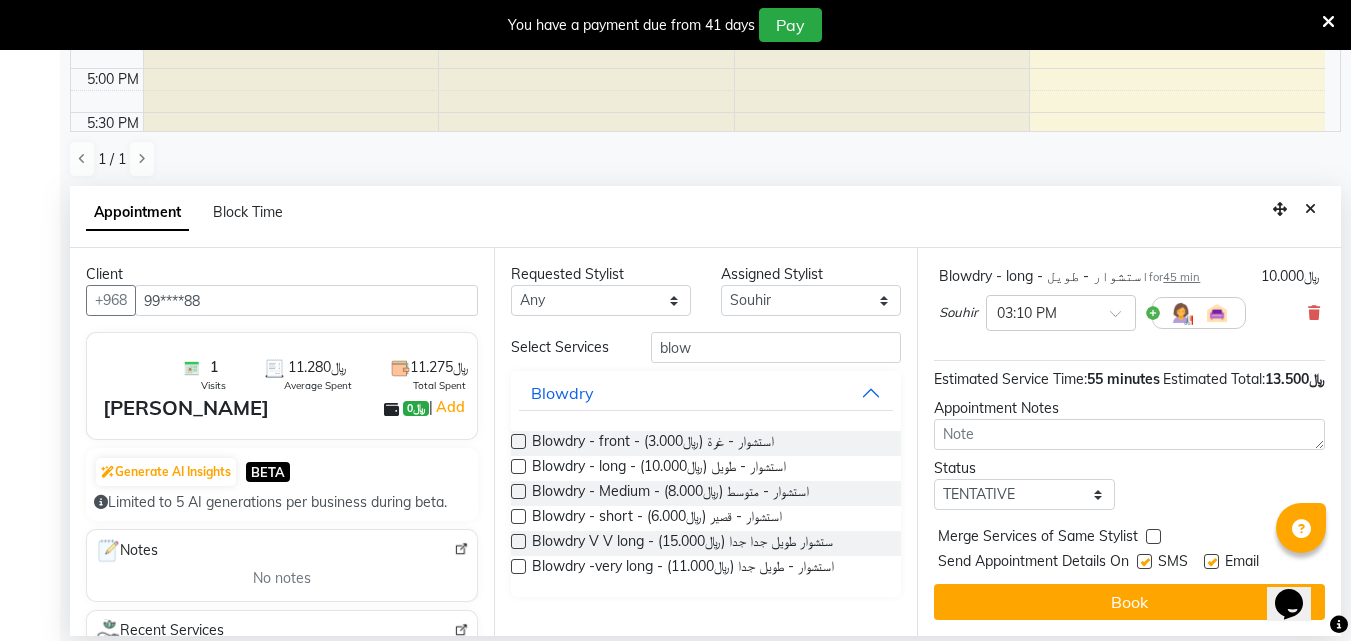 scroll, scrollTop: 286, scrollLeft: 0, axis: vertical 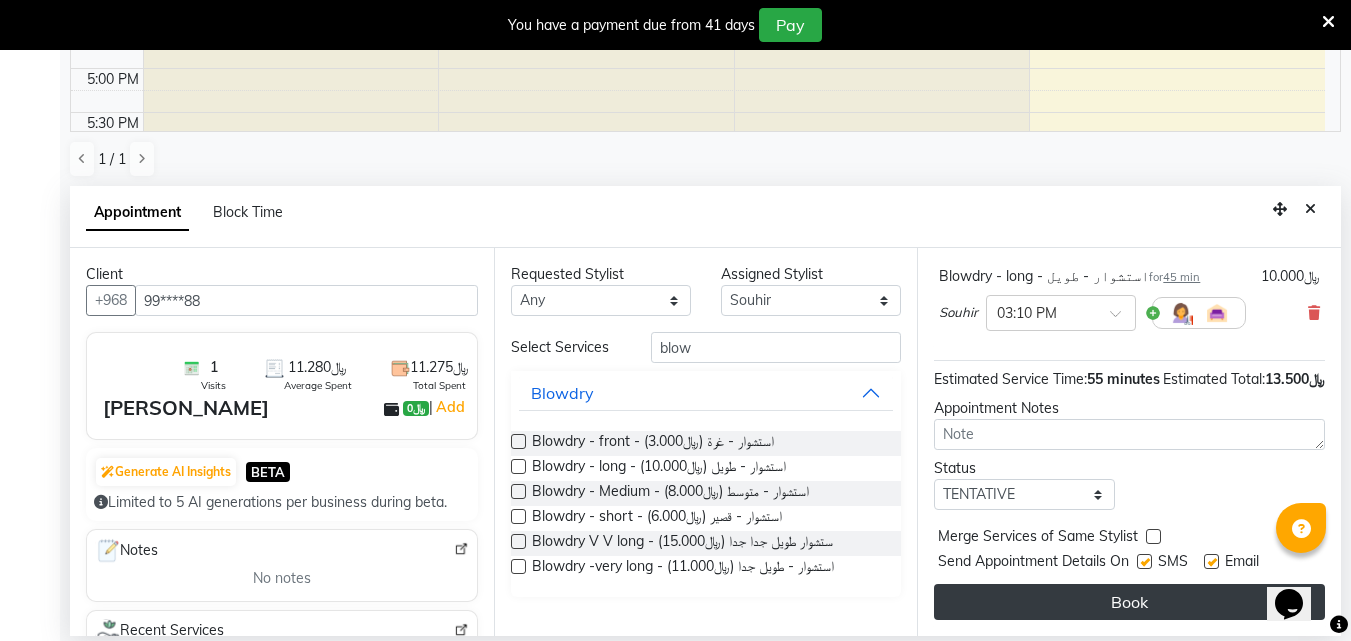 click on "Book" at bounding box center [1129, 602] 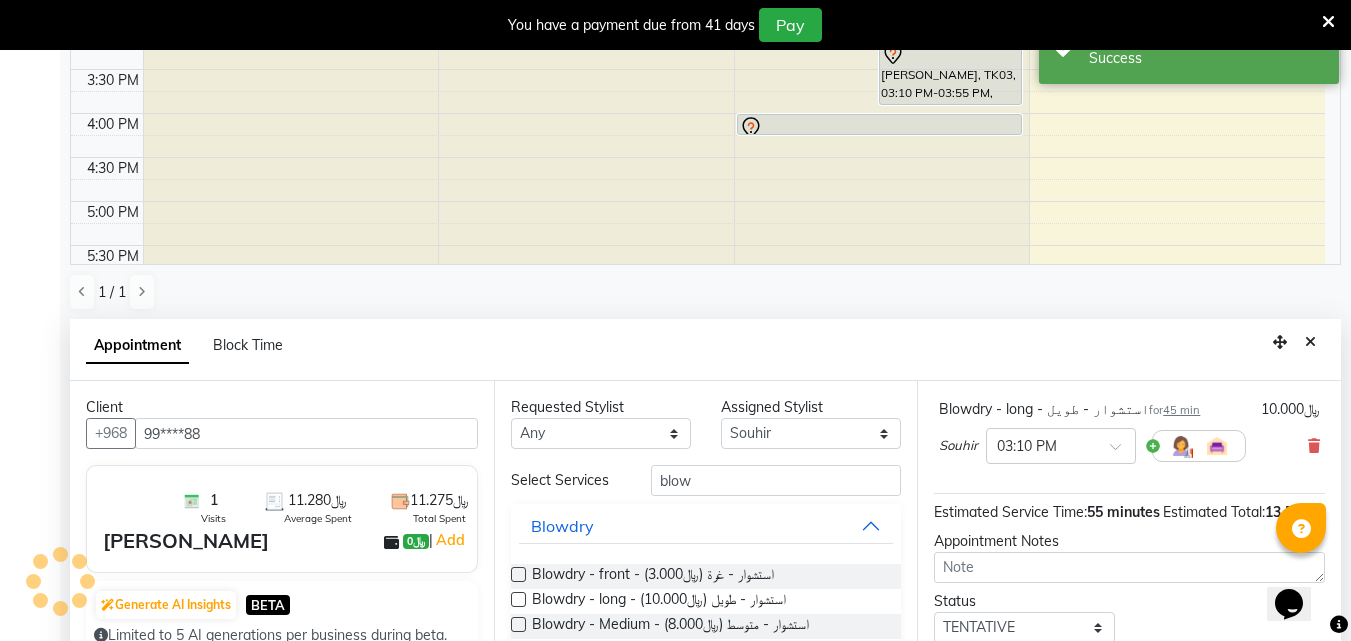 scroll, scrollTop: 0, scrollLeft: 0, axis: both 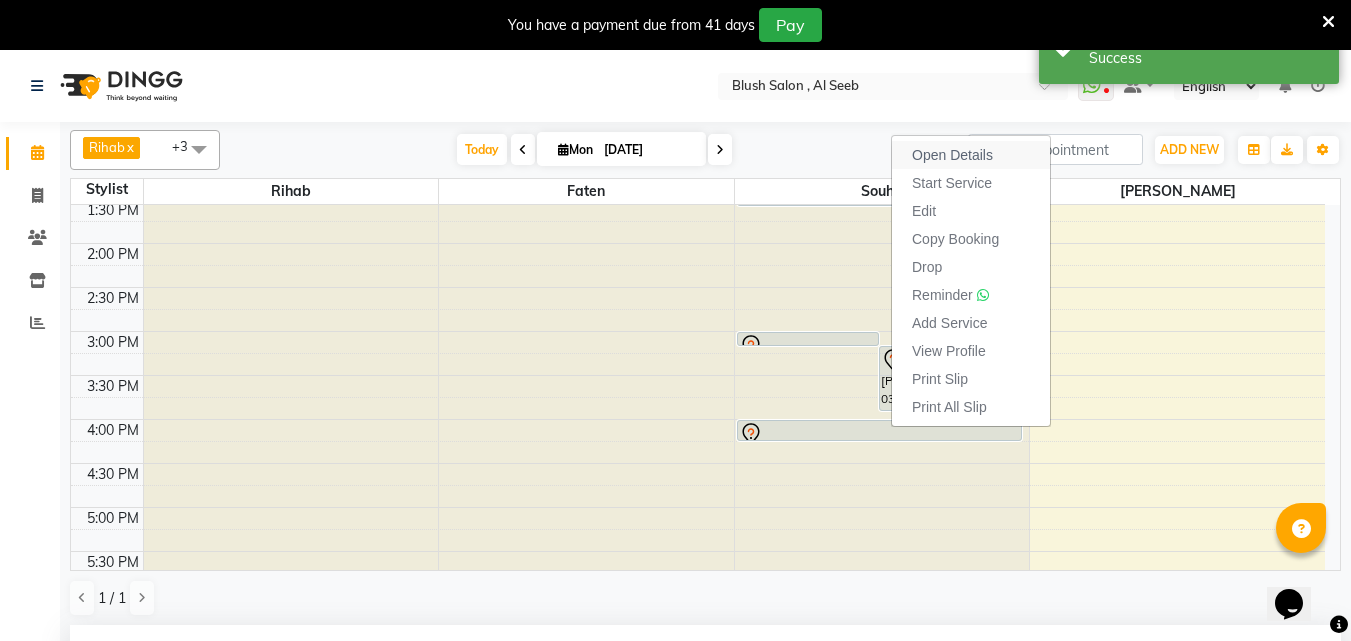 click on "Open Details" at bounding box center (952, 155) 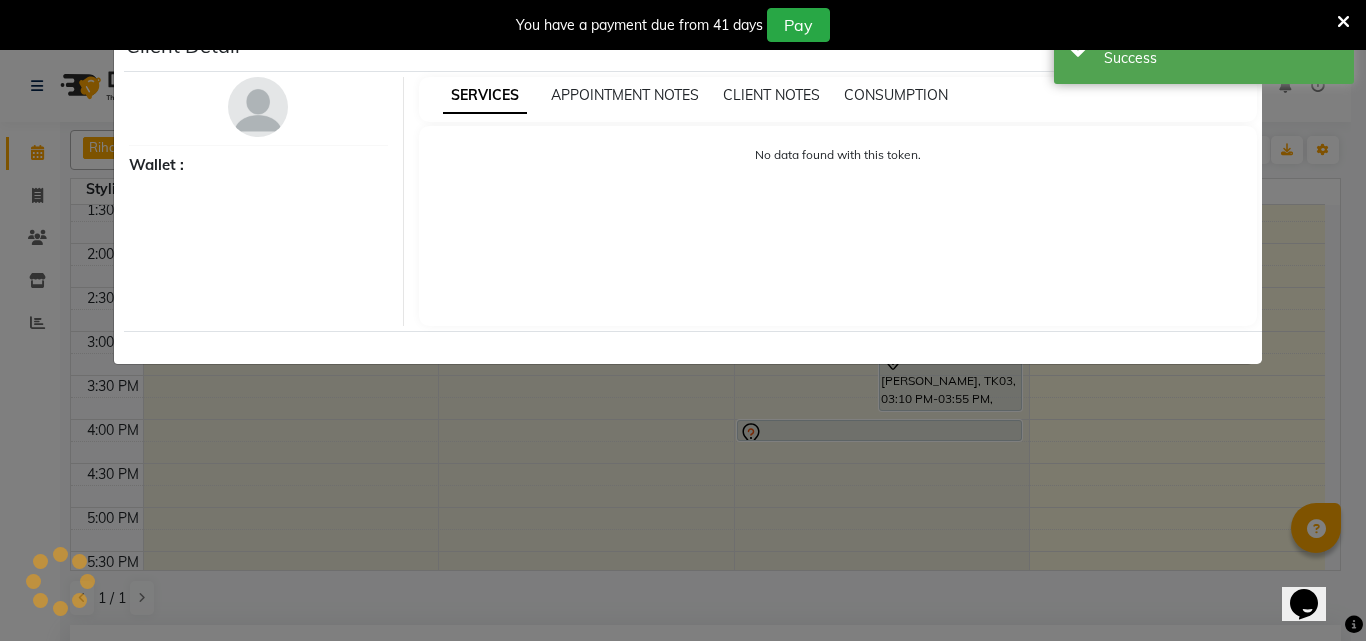 select on "7" 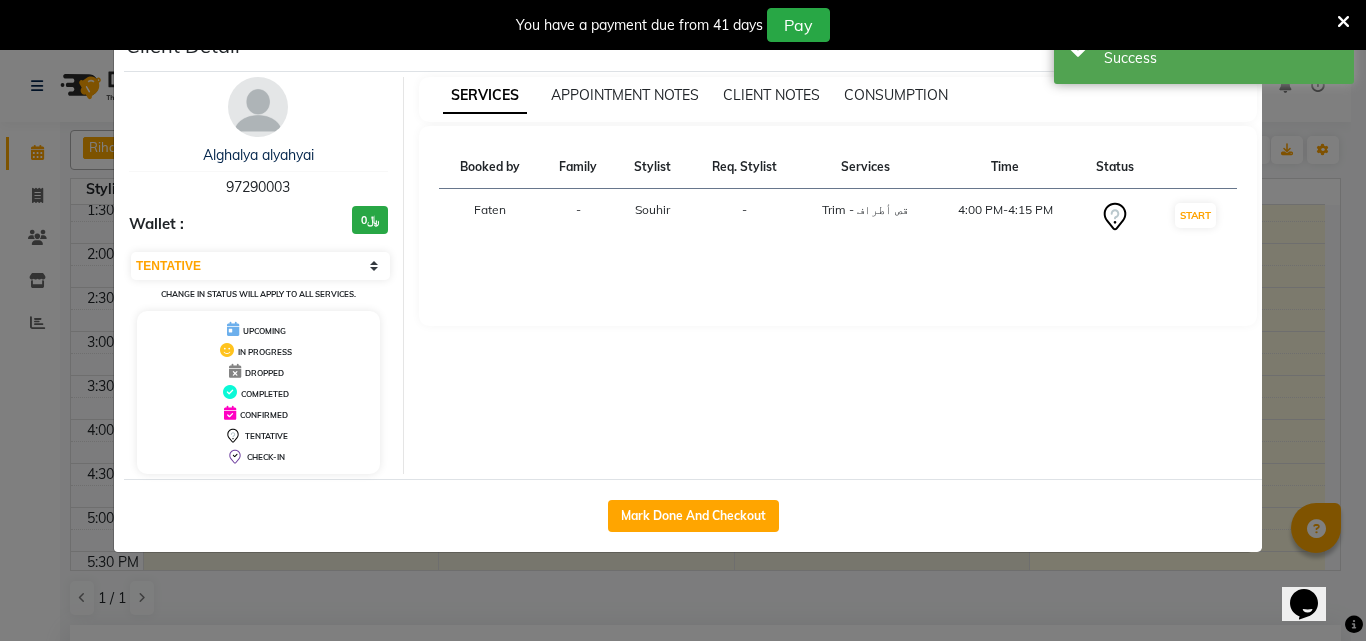 click on "Client Detail  Alghalya alyahyai     97290003 Wallet : ﷼0 Select IN SERVICE CONFIRMED TENTATIVE CHECK IN MARK DONE DROPPED UPCOMING Change in status will apply to all services. UPCOMING IN PROGRESS DROPPED COMPLETED CONFIRMED TENTATIVE CHECK-IN SERVICES APPOINTMENT NOTES CLIENT NOTES CONSUMPTION Booked by Family Stylist Req. Stylist Services Time Status  Faten  - Souhir -  Trim - قص أطراف   4:00 PM-4:15 PM   START   Mark Done And Checkout" 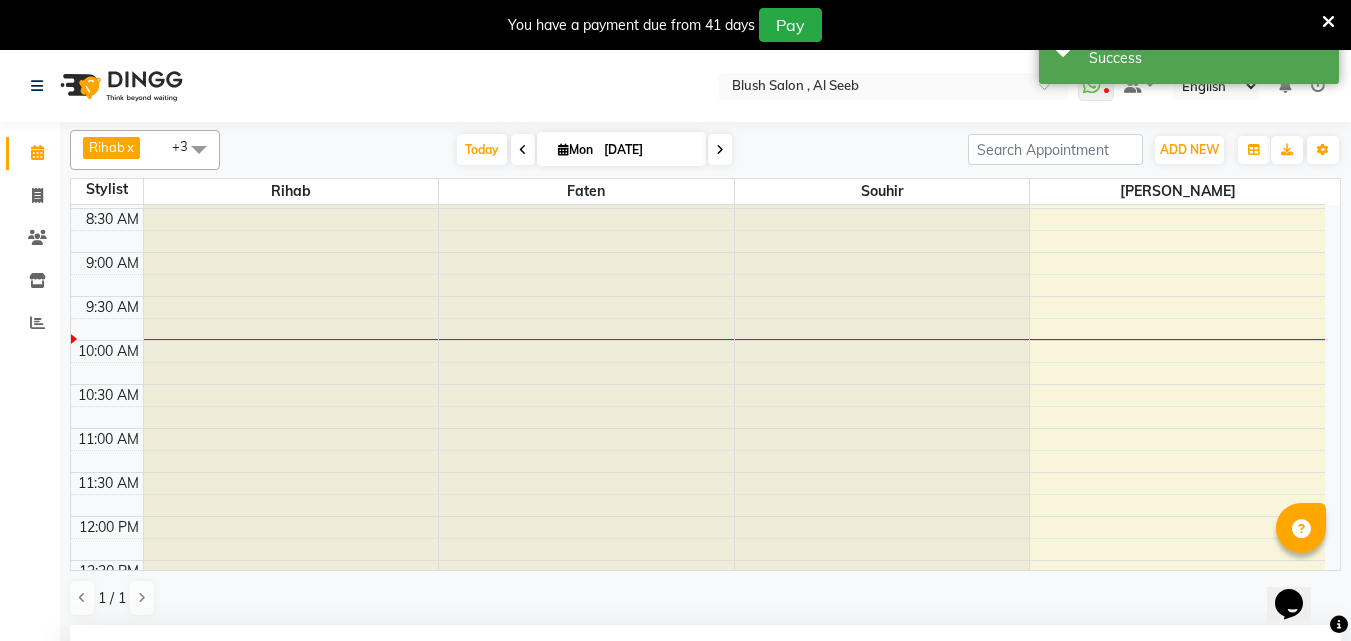 scroll, scrollTop: 993, scrollLeft: 0, axis: vertical 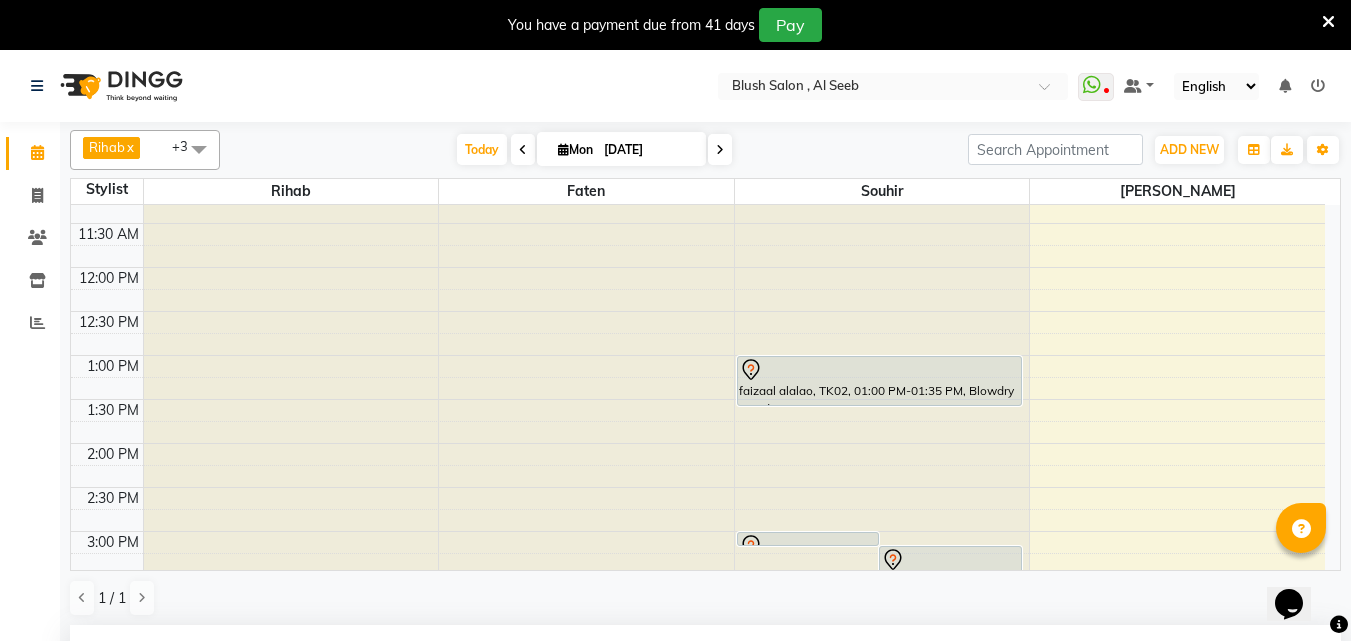 click on "Calendar  Invoice  Clients  Inventory  Reports Completed InProgress Upcoming Dropped Tentative Check-In Confirm Bookings Segments Page Builder" 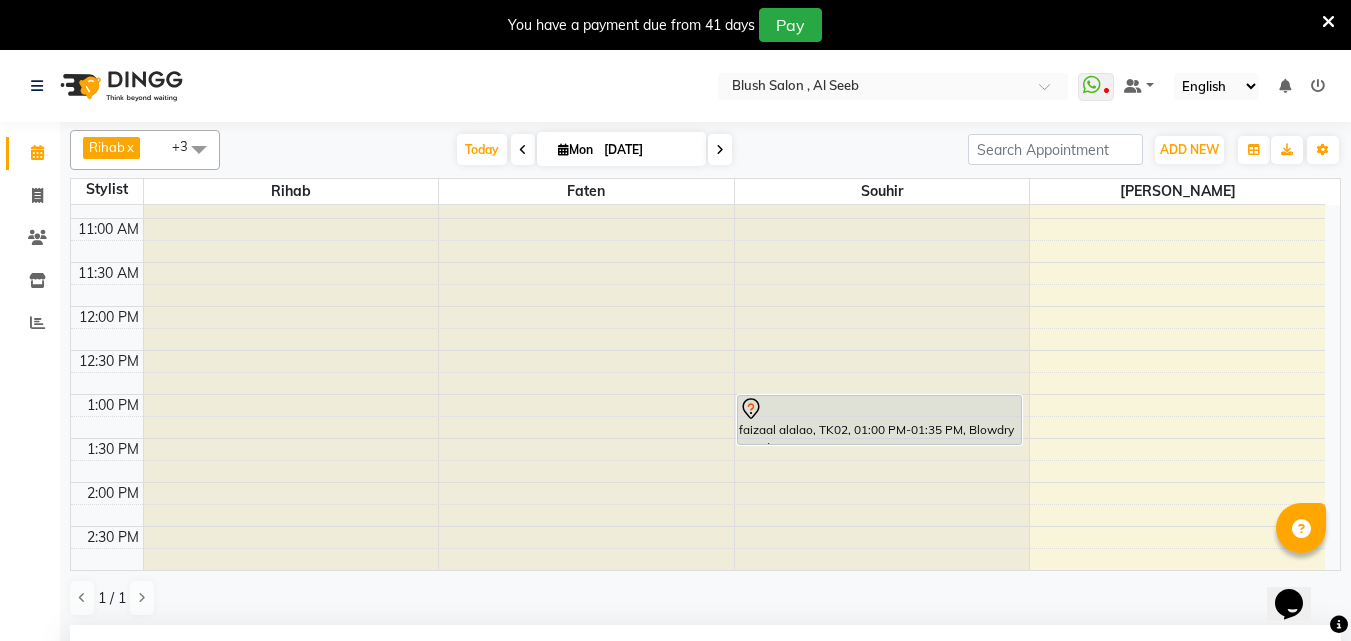 scroll, scrollTop: 893, scrollLeft: 0, axis: vertical 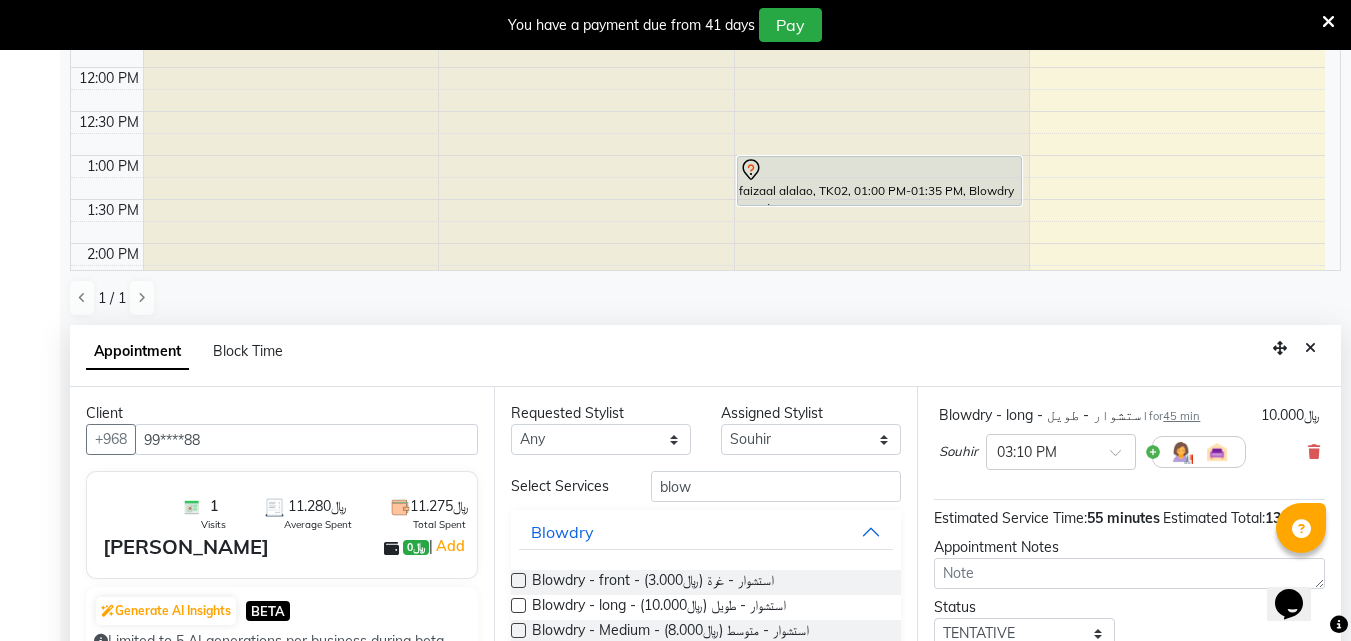drag, startPoint x: 1314, startPoint y: 345, endPoint x: 1280, endPoint y: 305, distance: 52.49762 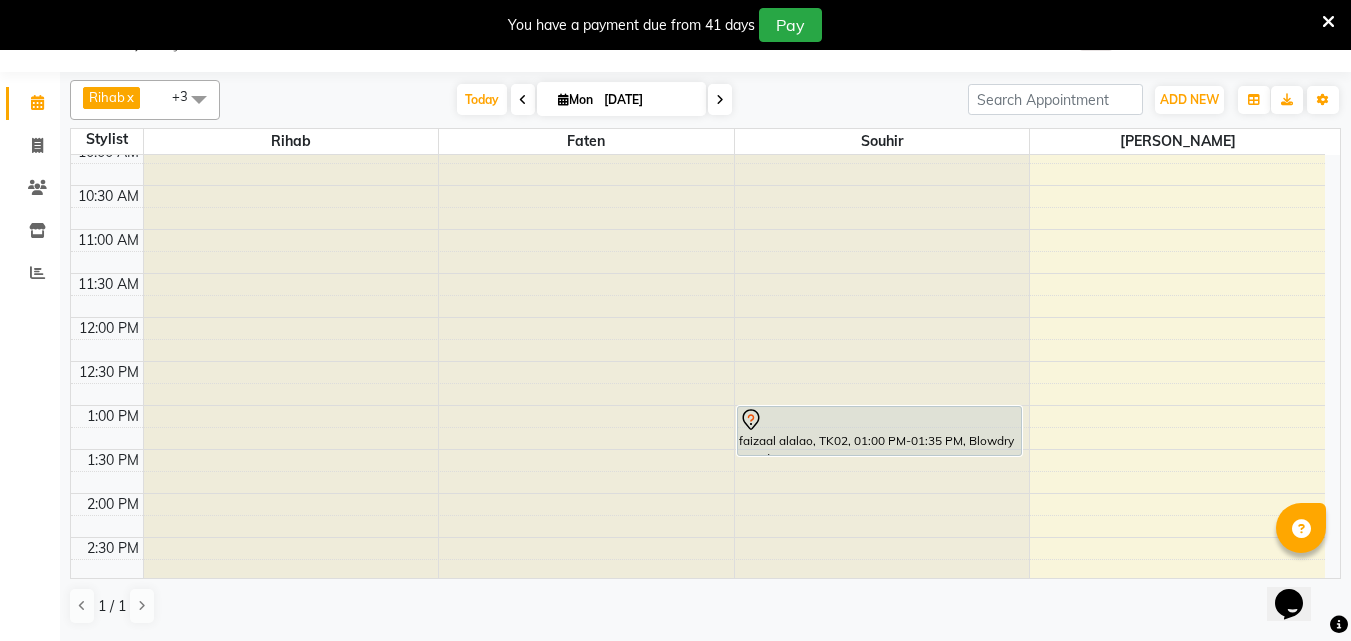 click on "faizaal alalao, TK02, 01:00 PM-01:35 PM, Blowdry - Medium - استشوار - متوسط" at bounding box center [879, 431] 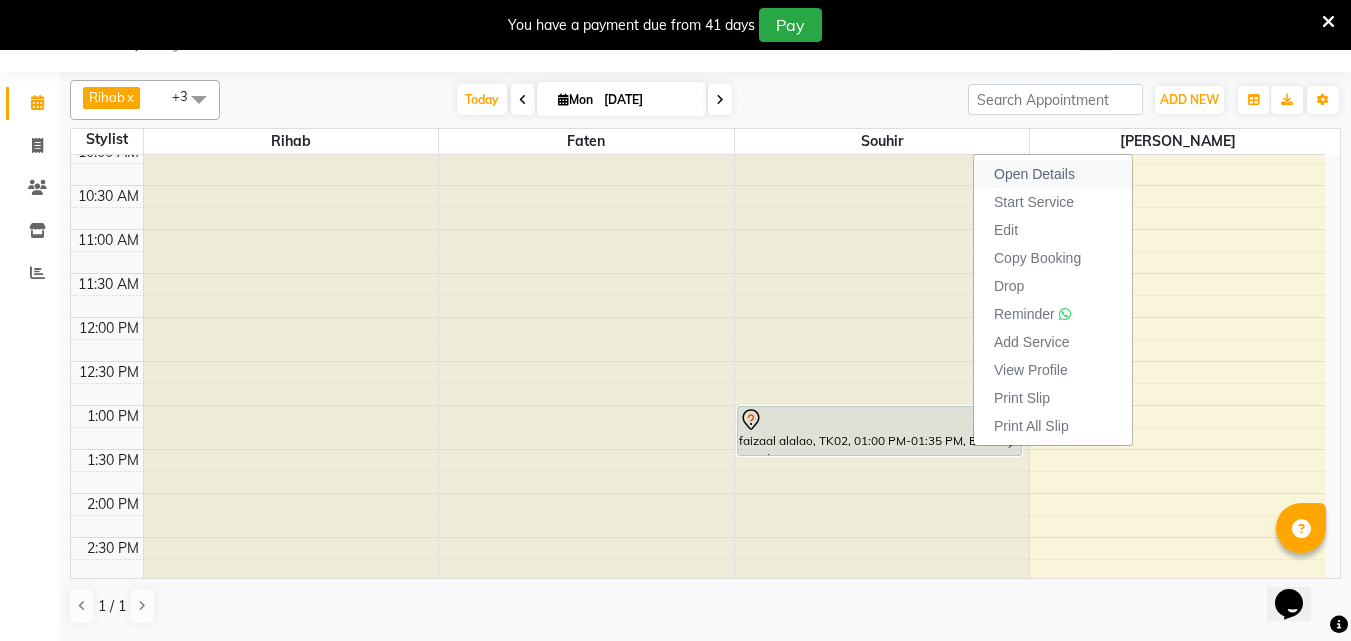 click on "Open Details" at bounding box center (1034, 174) 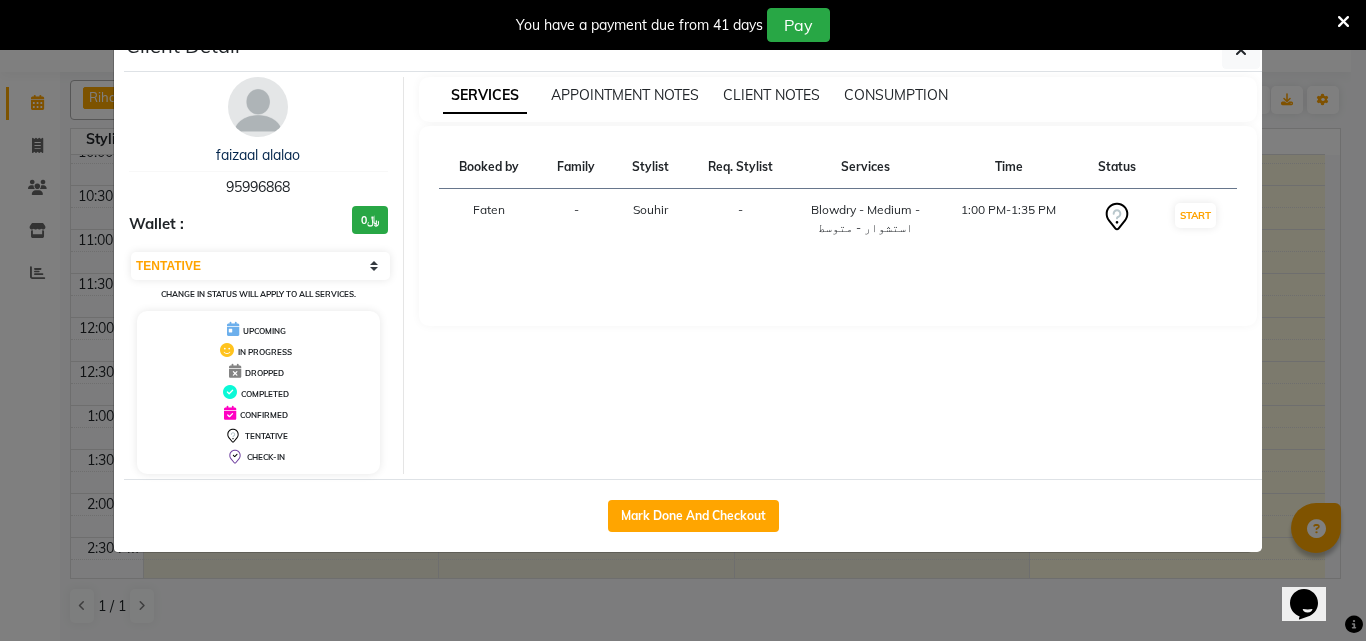 click on "Select Location × Blush Salon , [PERSON_NAME]  WhatsApp Status  ✕ Status:  Disconnected Most Recent Message: [DATE]     02:04 PM Recent Service Activity: [DATE]     03:06 PM  08047224946 Whatsapp Settings Default Panel My Panel English ENGLISH Español العربية मराठी हिंदी ગુજરાતી தமிழ் 中文 Notifications nothing to show ☀ Blush Salon , [PERSON_NAME]  Calendar  Invoice  Clients  Inventory  Reports Completed InProgress Upcoming Dropped Tentative Check-In Confirm Bookings Segments Page Builder [PERSON_NAME]  x Souhir  x [PERSON_NAME]  x +3 Select All [PERSON_NAME] [PERSON_NAME] [PERSON_NAME] Souhir [DATE]  [DATE] Toggle Dropdown Add Appointment Add Invoice Add Expense Add Attendance Add Client Add Transaction Toggle Dropdown Add Appointment Add Invoice Add Expense Add Attendance Add Client ADD NEW Toggle Dropdown Add Appointment Add Invoice Add Expense Add Attendance Add Client Add Transaction [PERSON_NAME]  x Souhir  x [PERSON_NAME]  x +3 Select All [PERSON_NAME] 5" at bounding box center [683, 320] 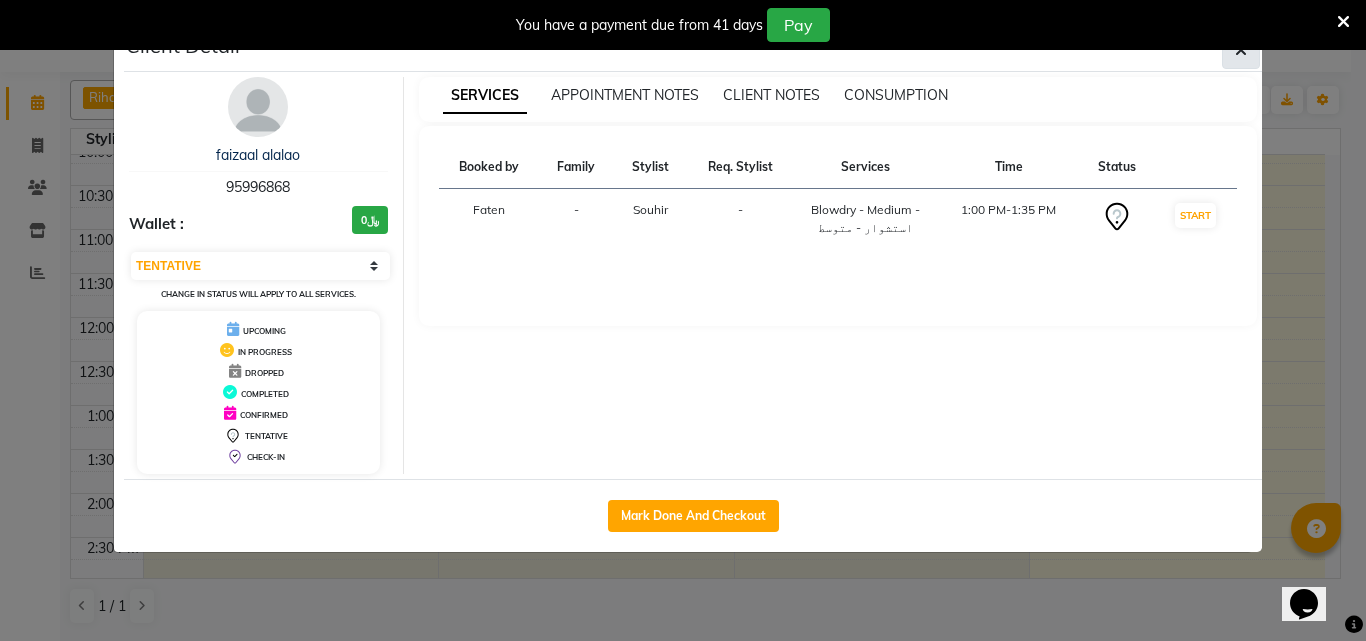 click 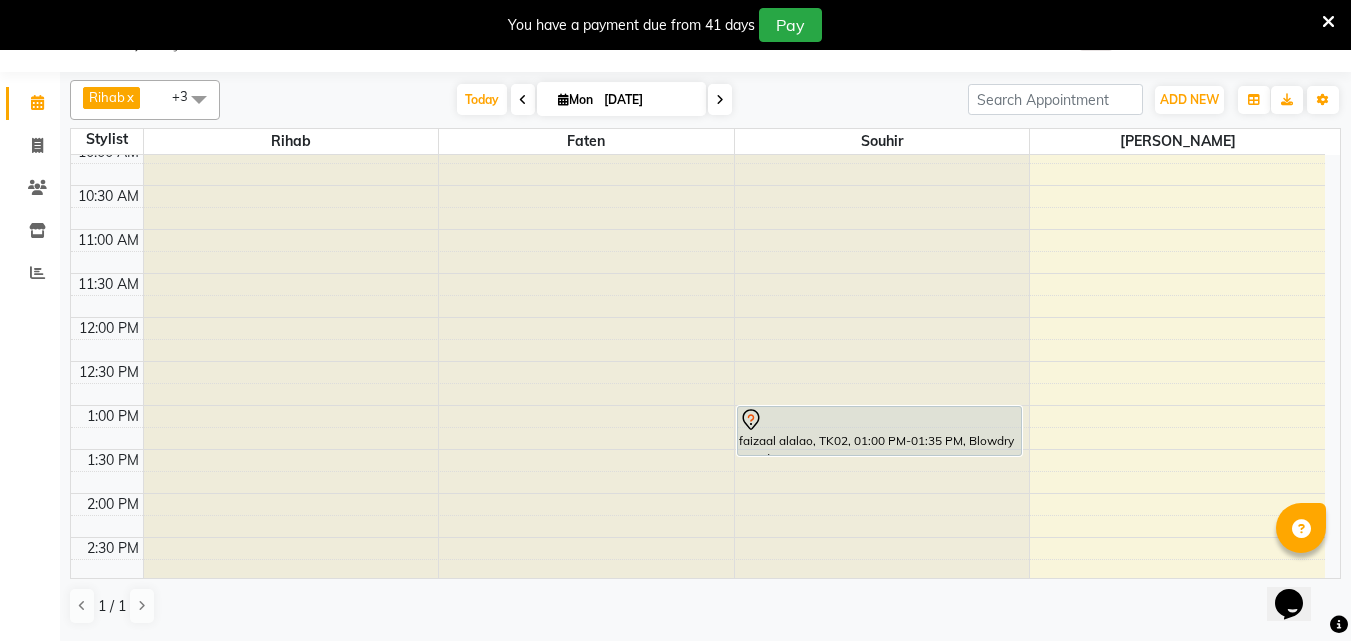 scroll, scrollTop: 993, scrollLeft: 0, axis: vertical 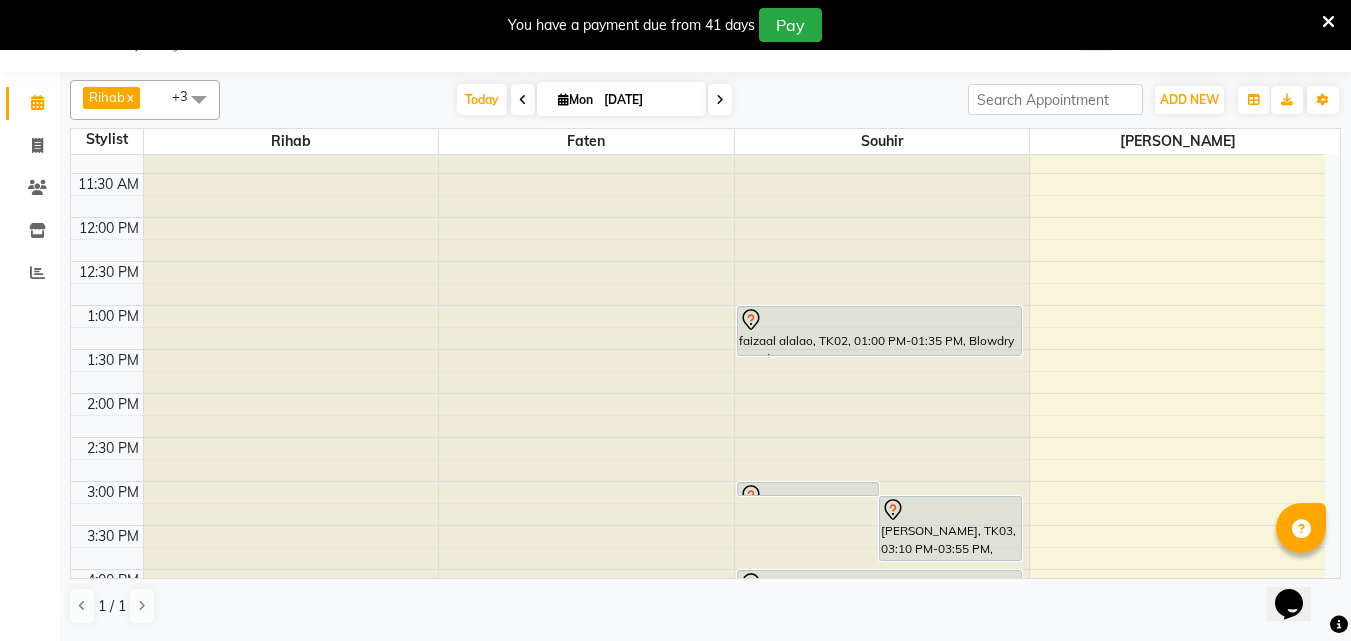 click on "[DATE]" at bounding box center (648, 100) 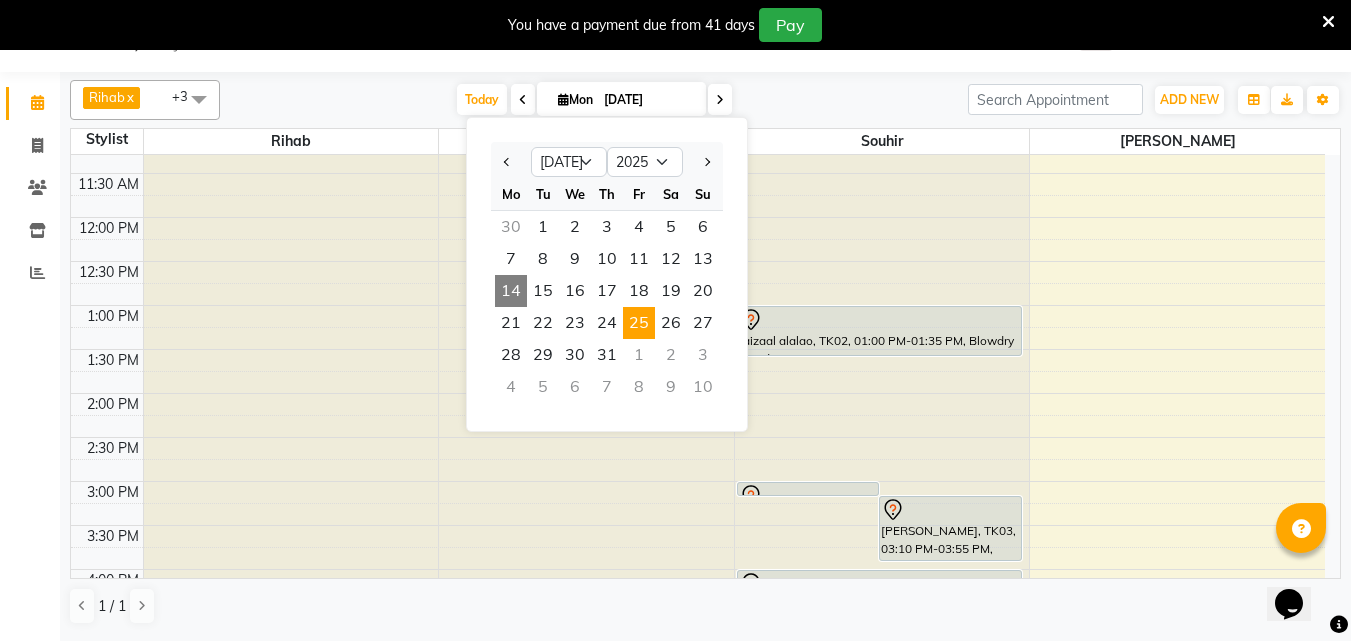 click on "25" at bounding box center (639, 323) 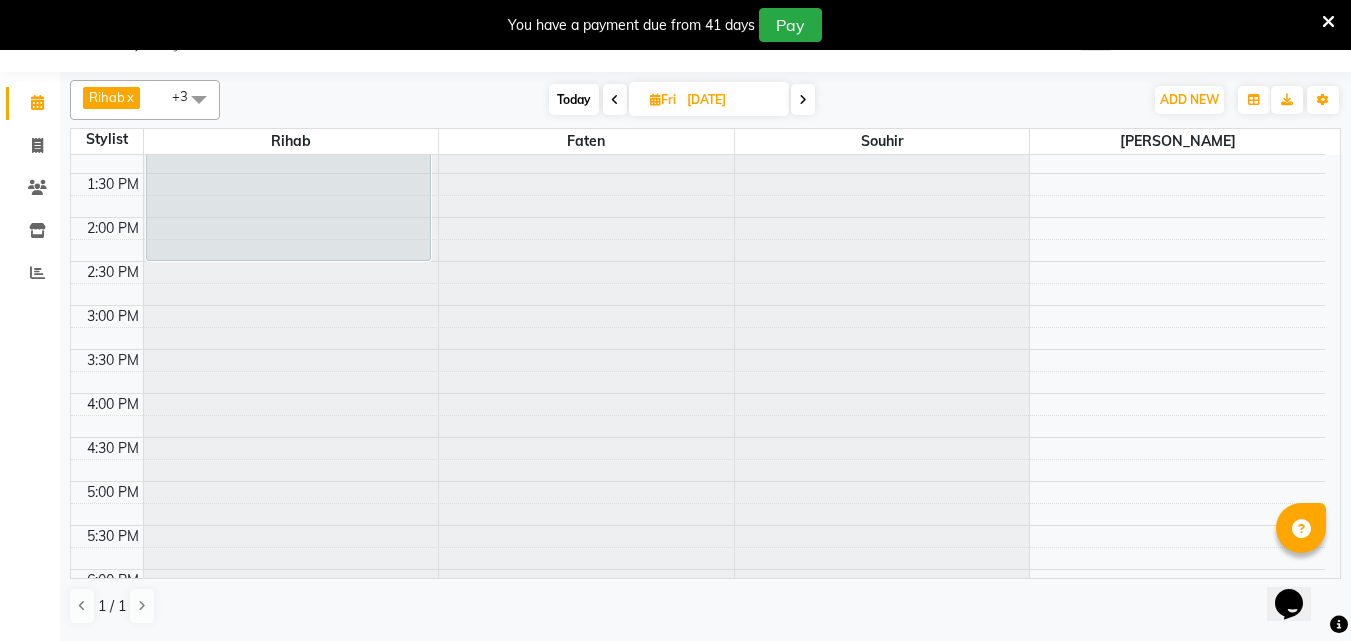scroll, scrollTop: 1181, scrollLeft: 0, axis: vertical 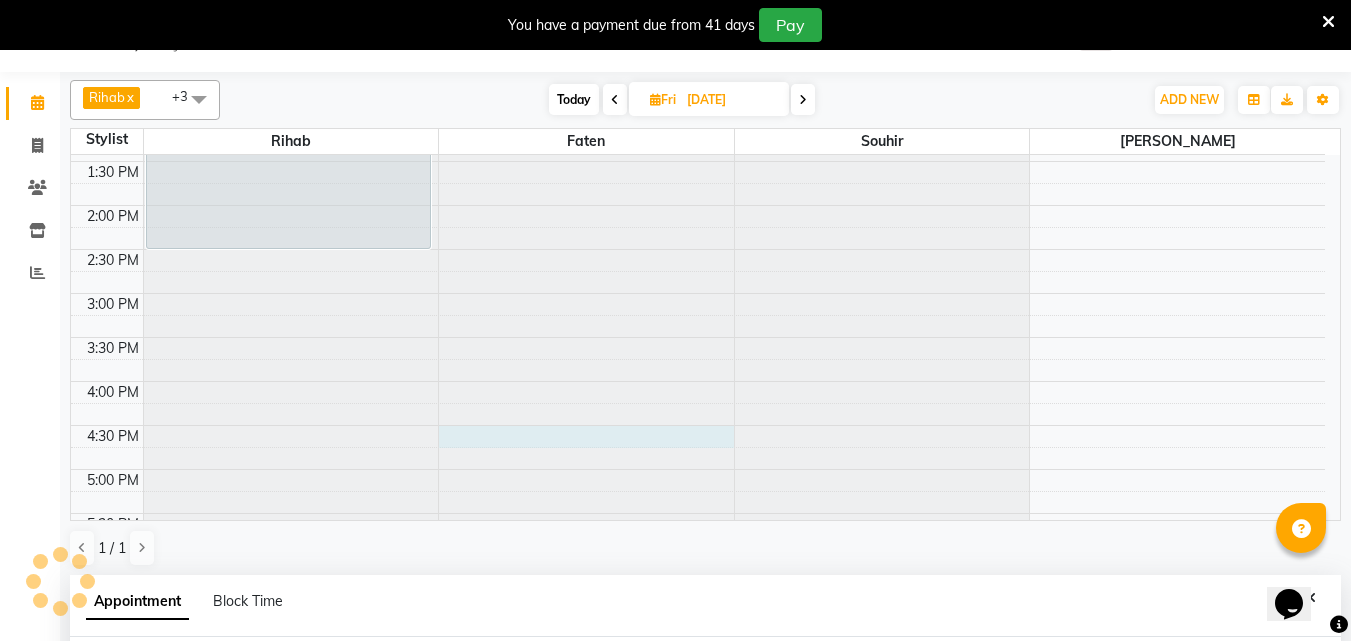 select on "38038" 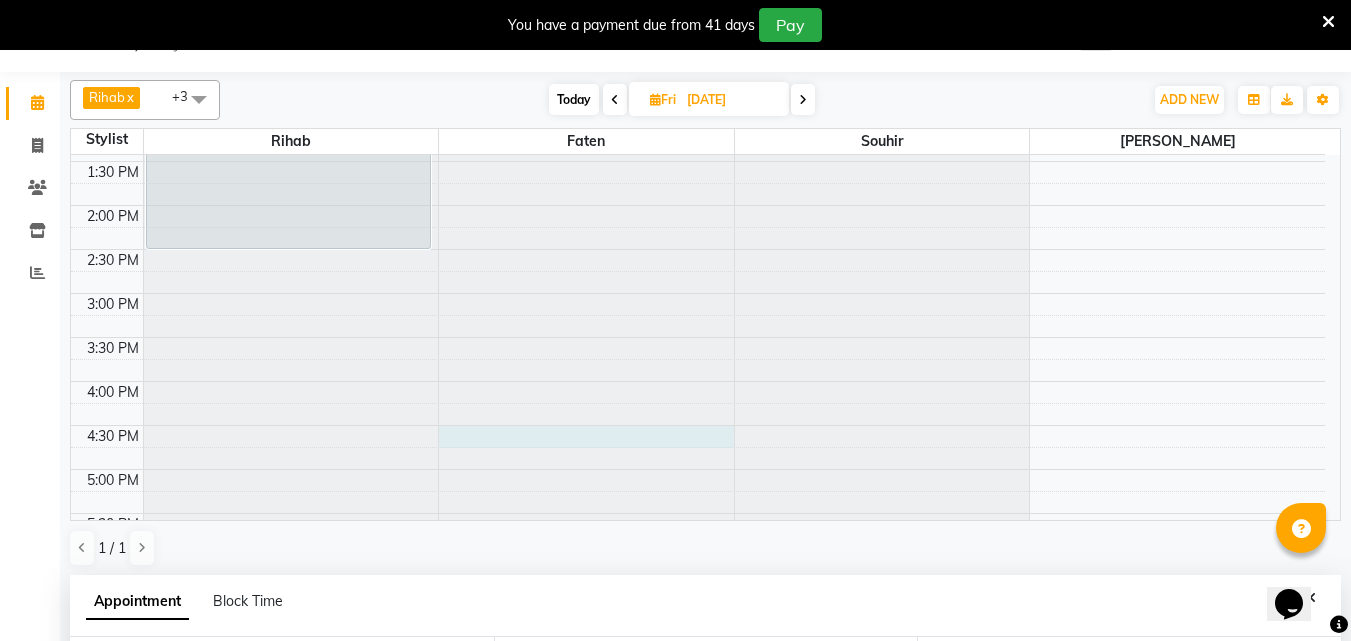 scroll, scrollTop: 439, scrollLeft: 0, axis: vertical 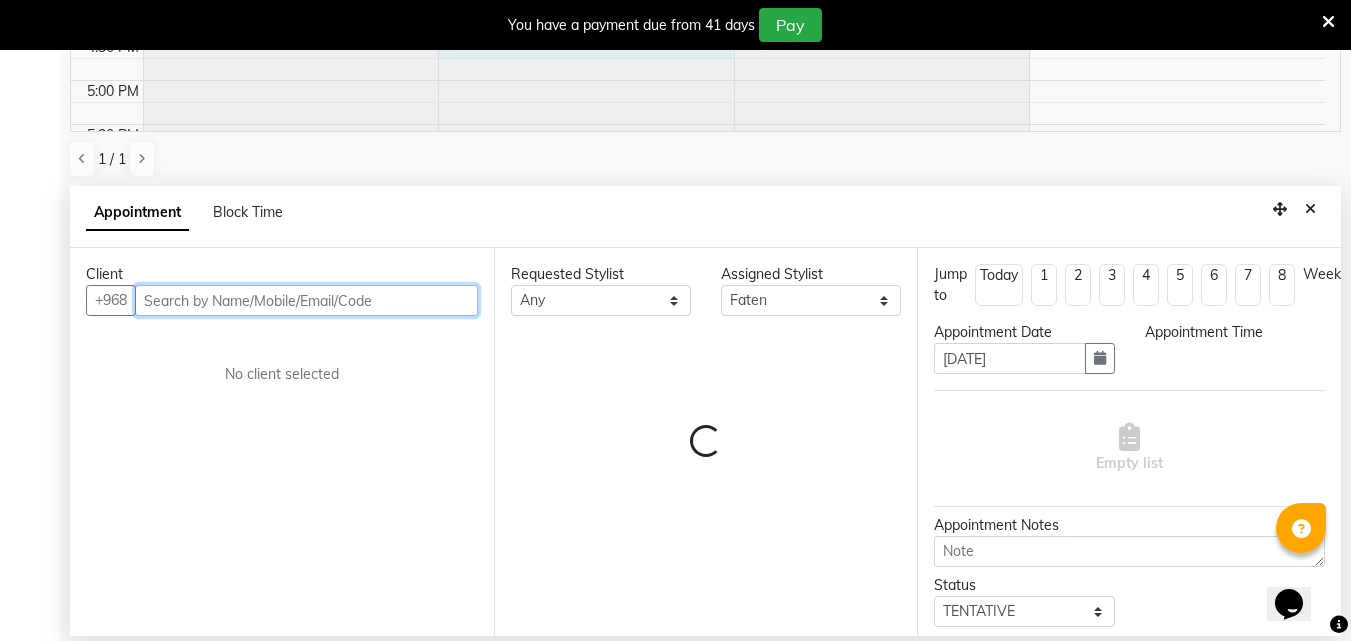 select on "990" 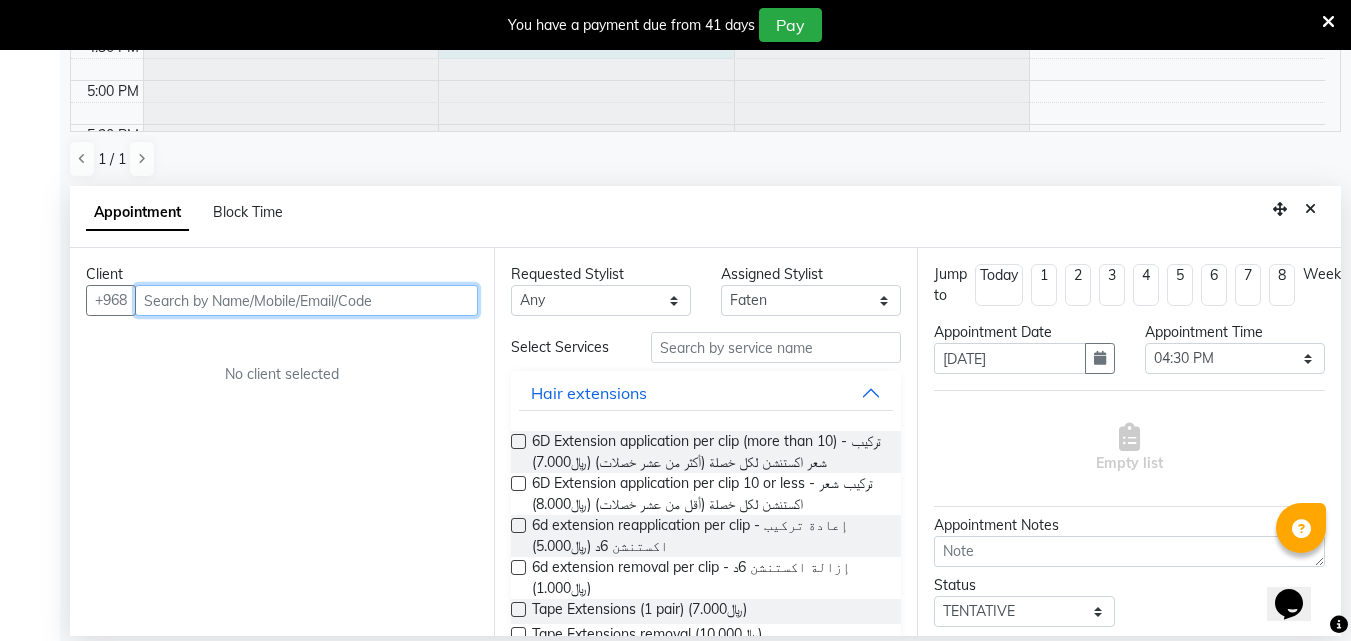 click at bounding box center [306, 300] 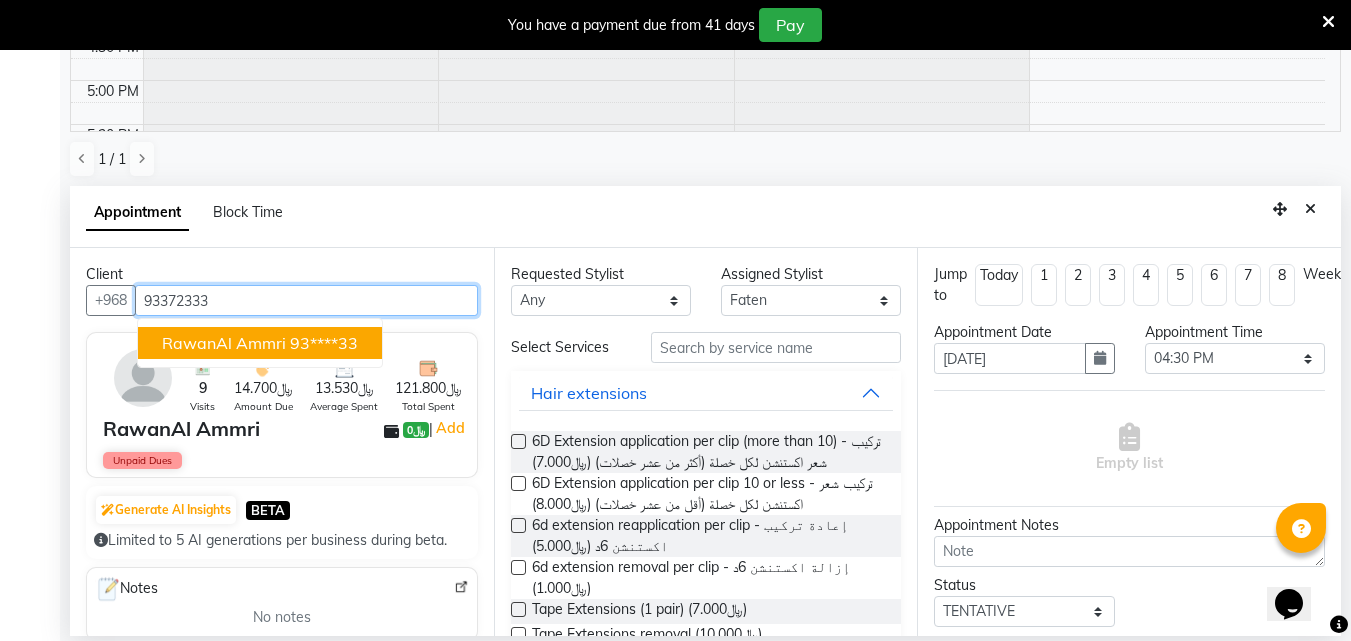 click on "RawanAl Ammri  93****33" at bounding box center (260, 343) 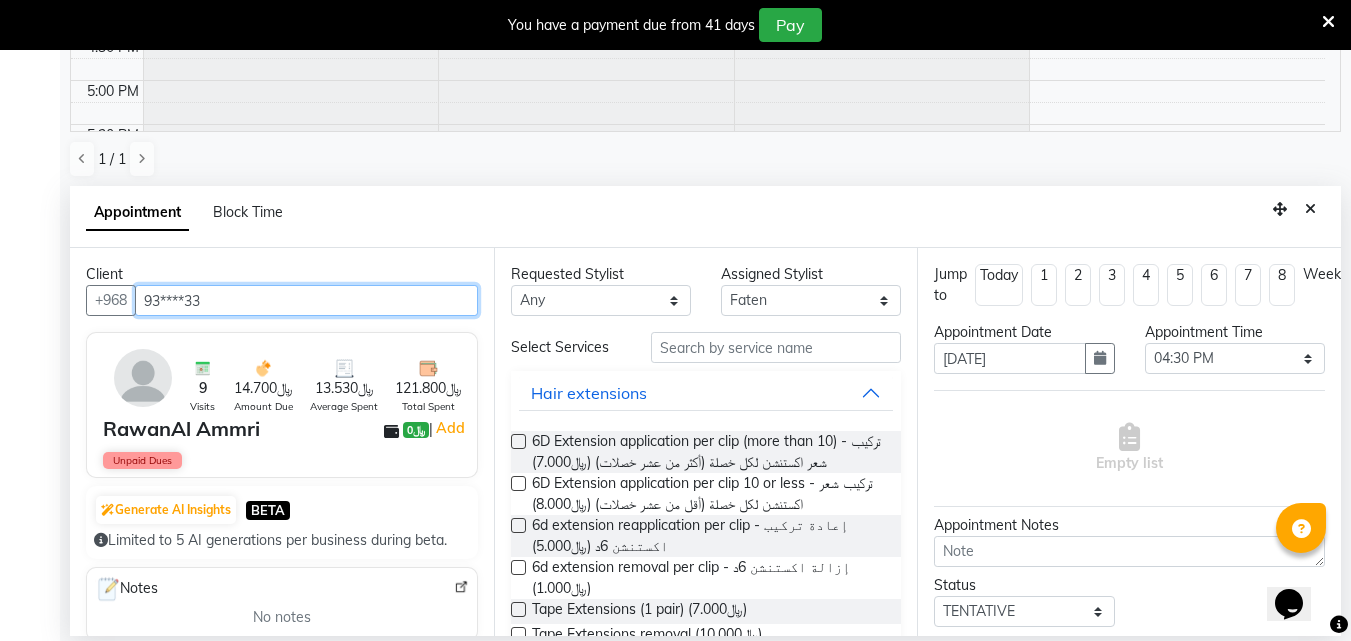 type on "93****33" 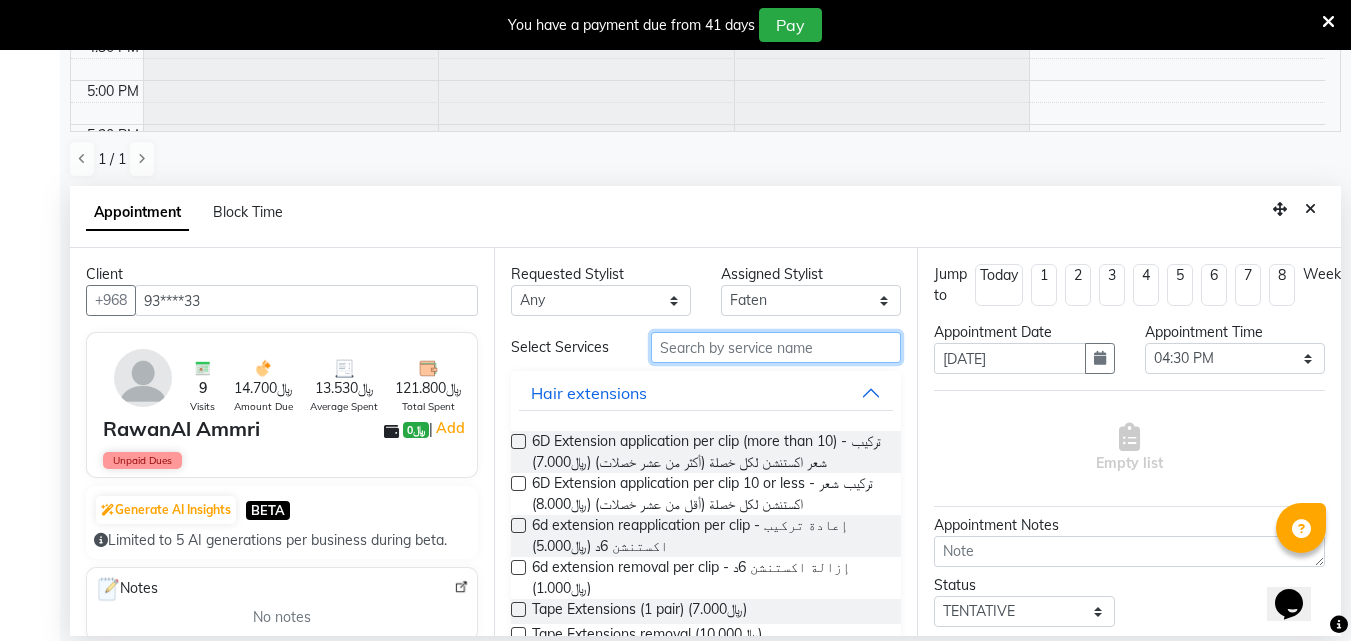 click at bounding box center [776, 347] 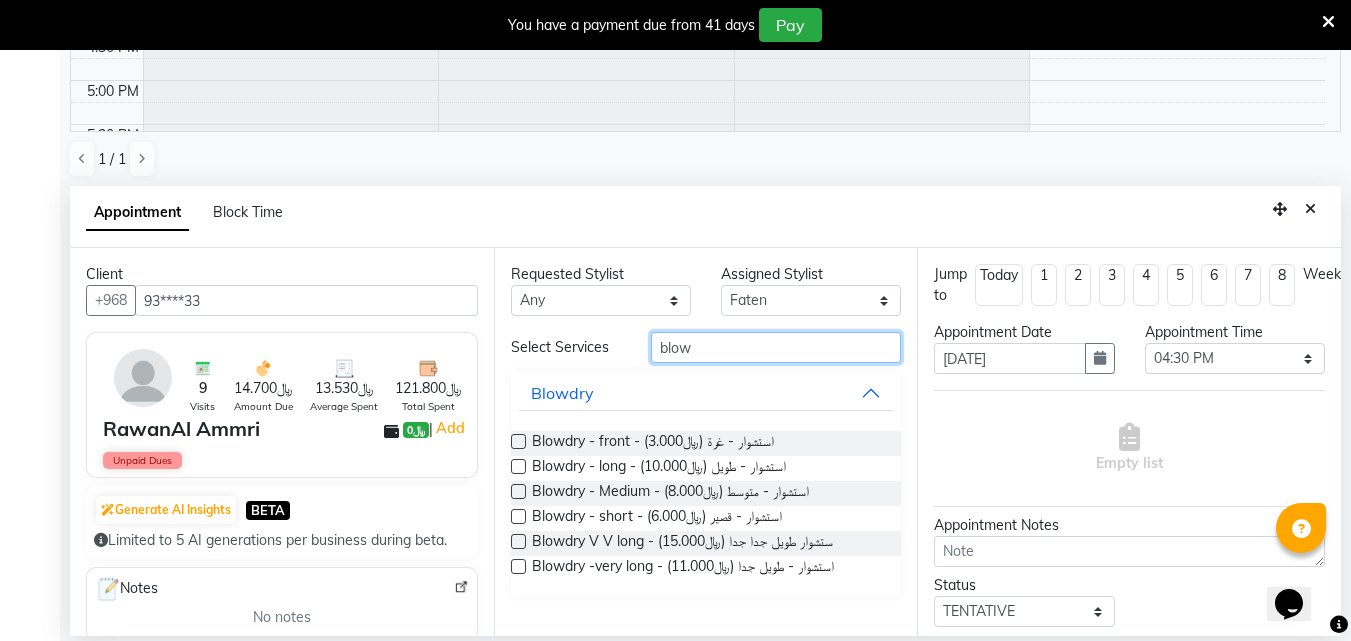 type on "blow" 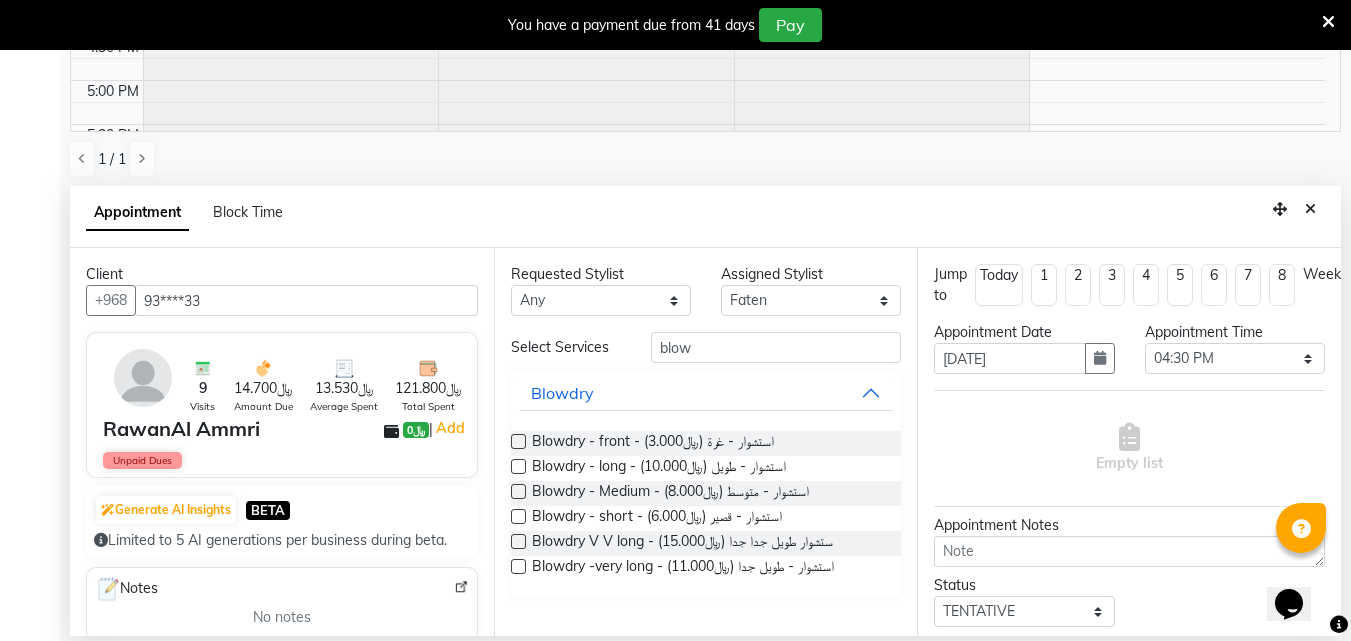 click at bounding box center [518, 466] 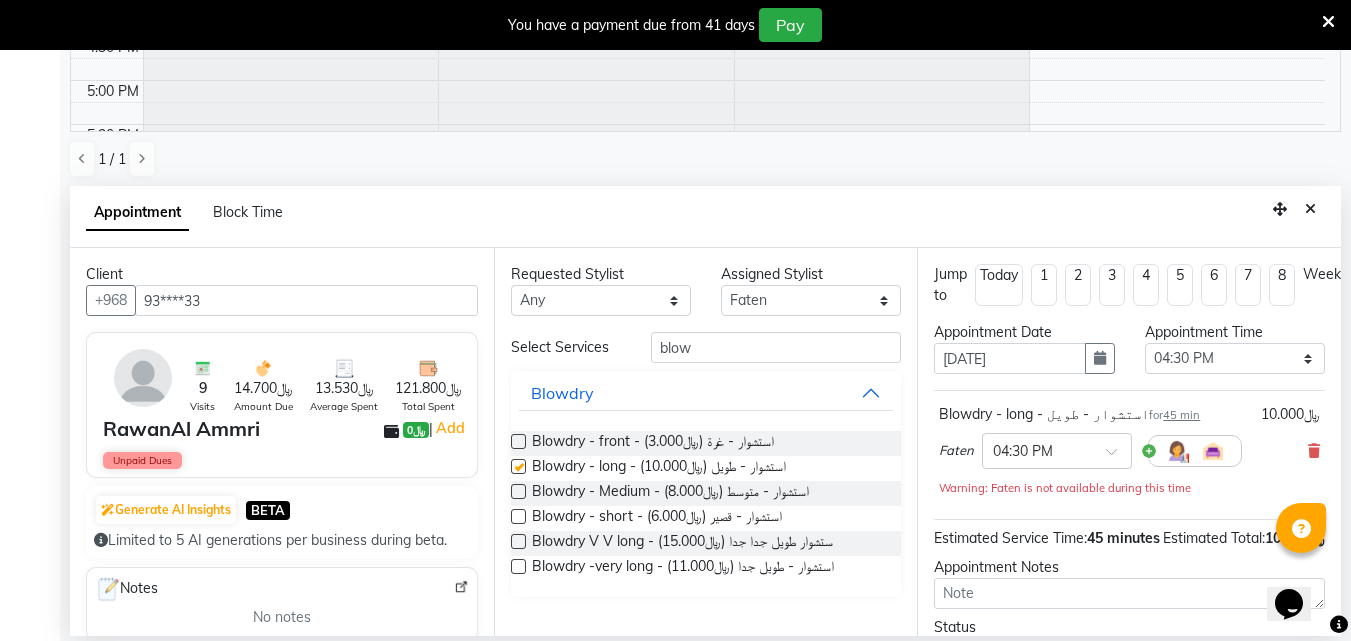 checkbox on "false" 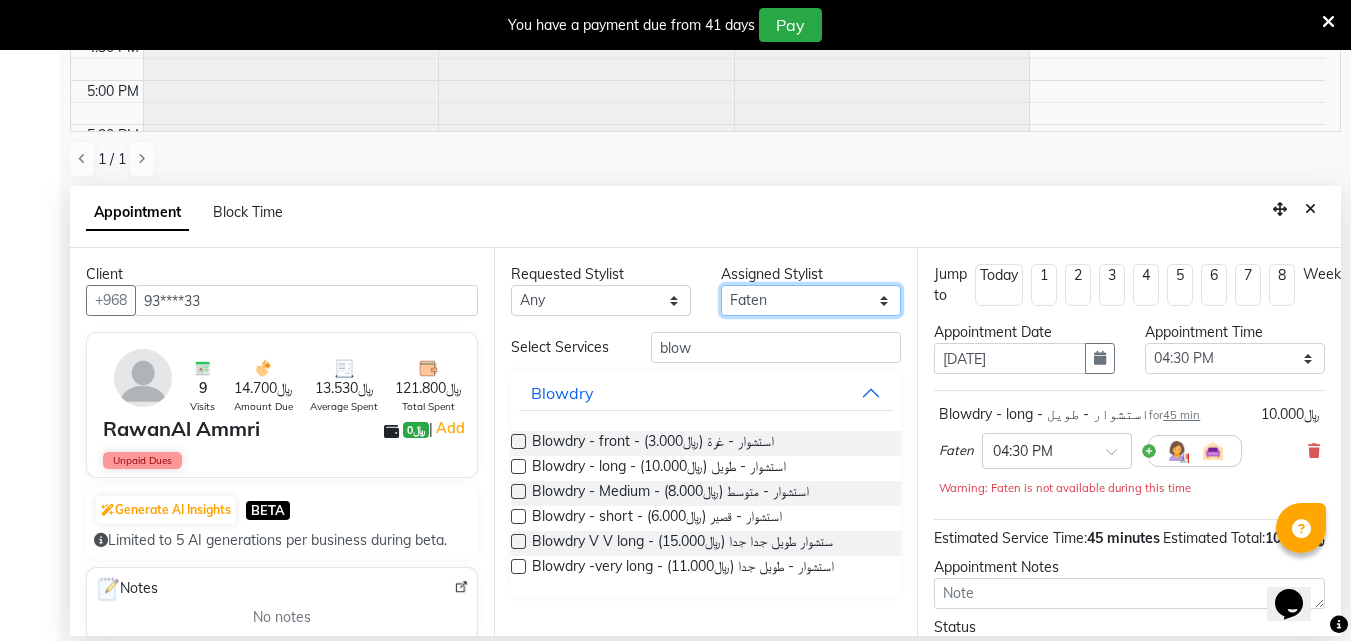 click on "Select [PERSON_NAME] [PERSON_NAME] [PERSON_NAME] Souhir" at bounding box center (811, 300) 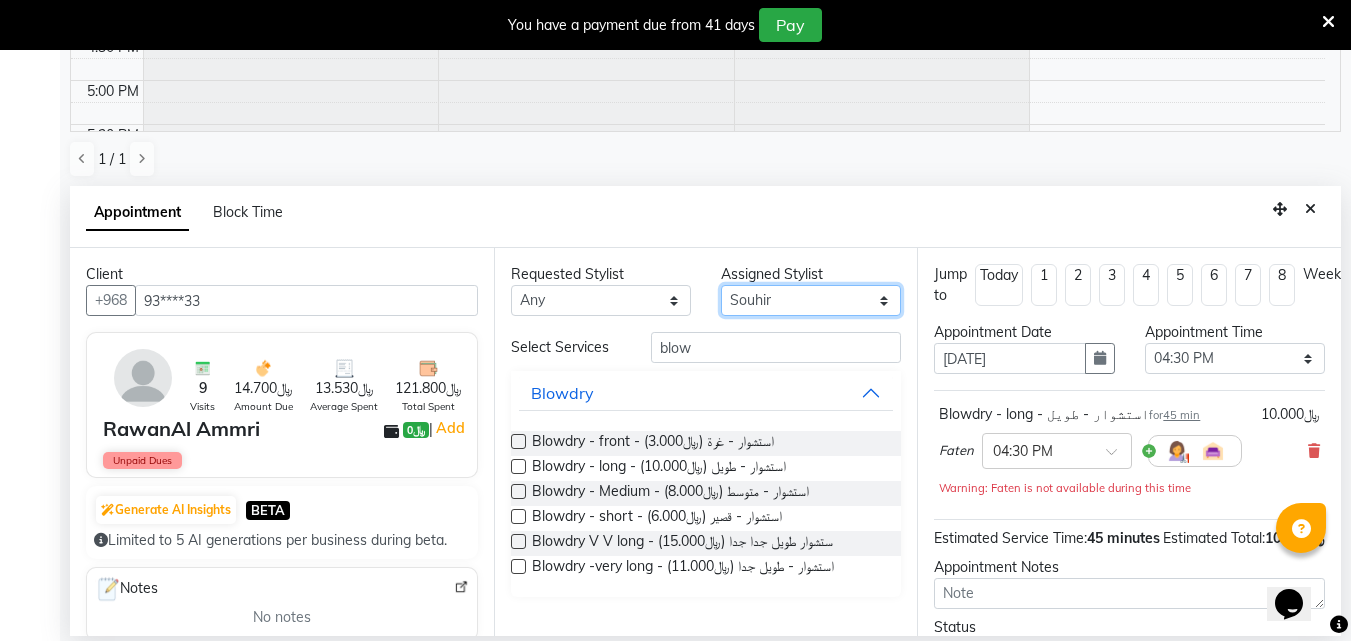 click on "Select [PERSON_NAME] [PERSON_NAME] [PERSON_NAME] Souhir" at bounding box center (811, 300) 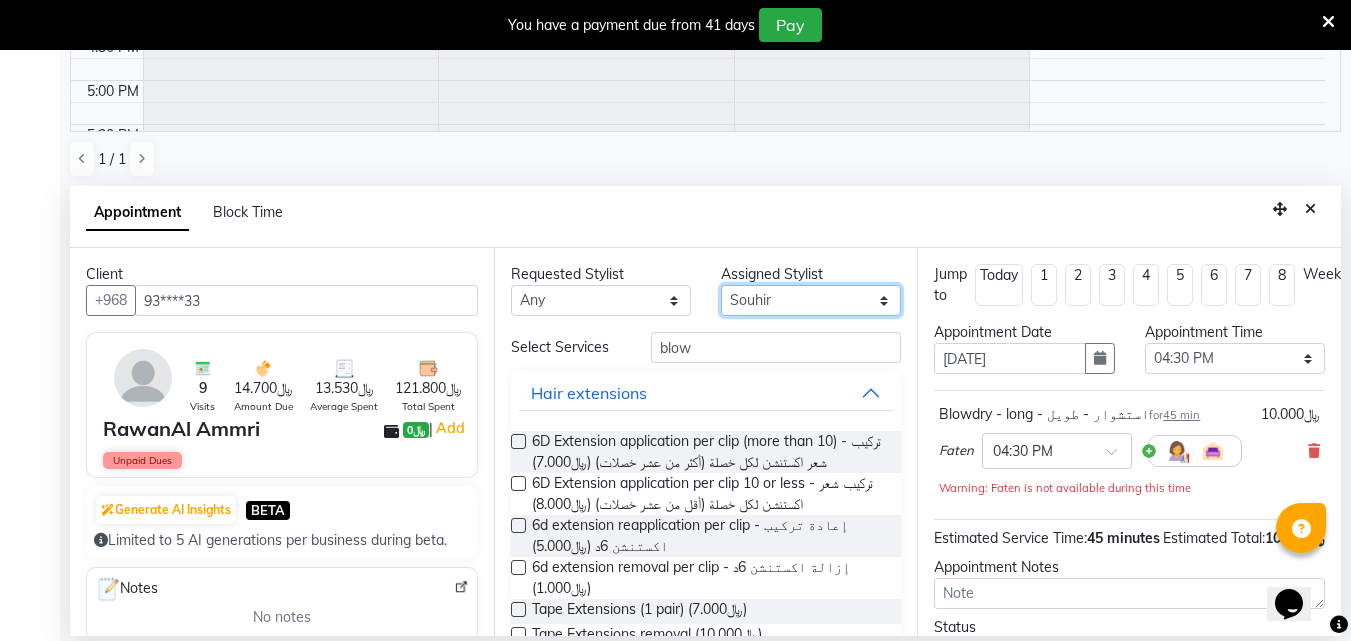 click on "Select [PERSON_NAME] [PERSON_NAME] [PERSON_NAME] Souhir" at bounding box center (811, 300) 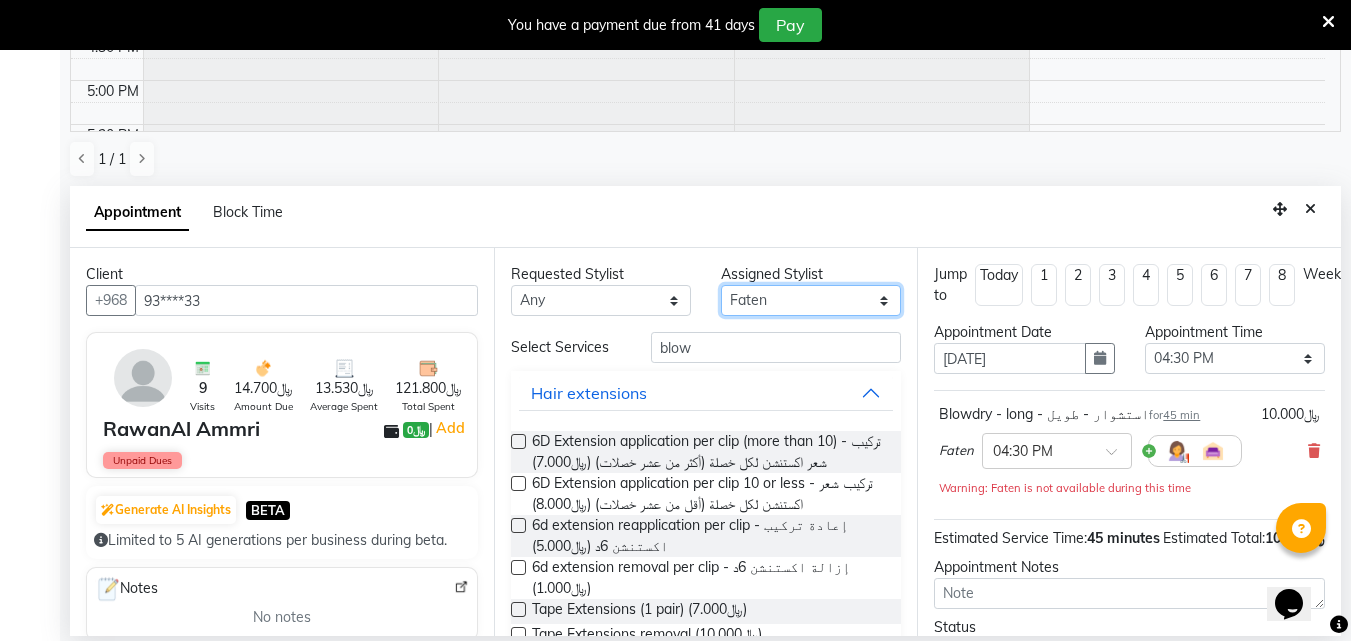 click on "Select [PERSON_NAME] [PERSON_NAME] [PERSON_NAME] Souhir" at bounding box center [811, 300] 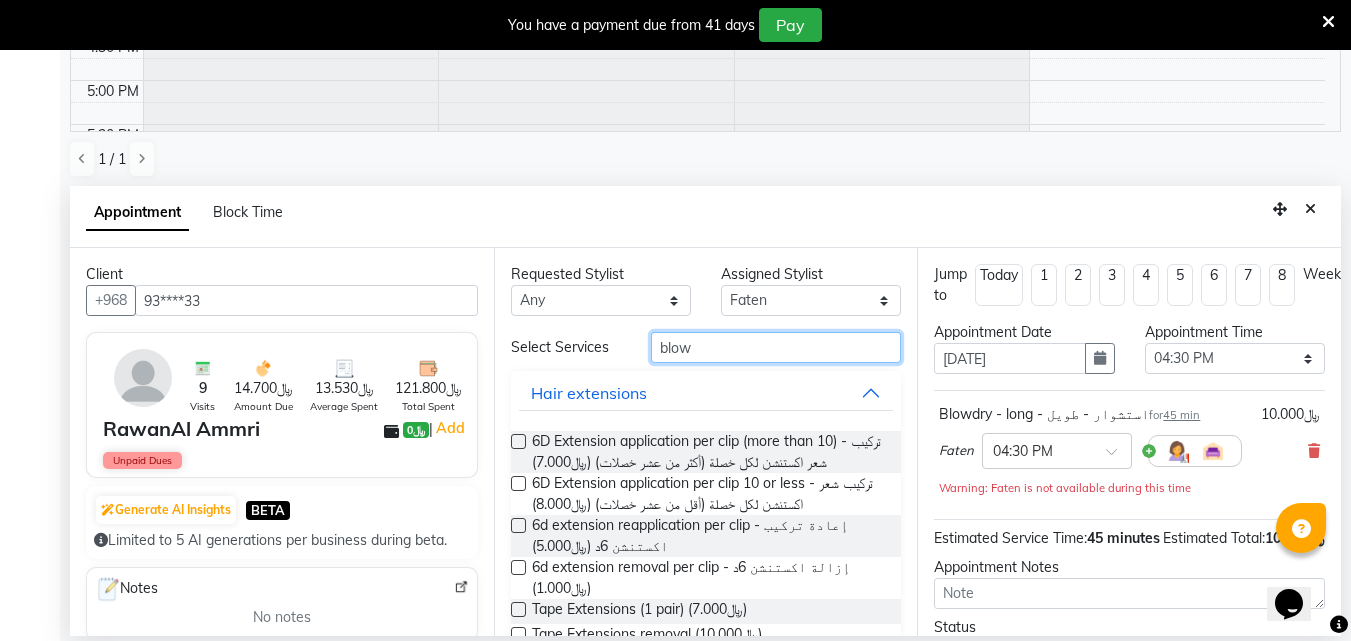 click on "blow" at bounding box center [776, 347] 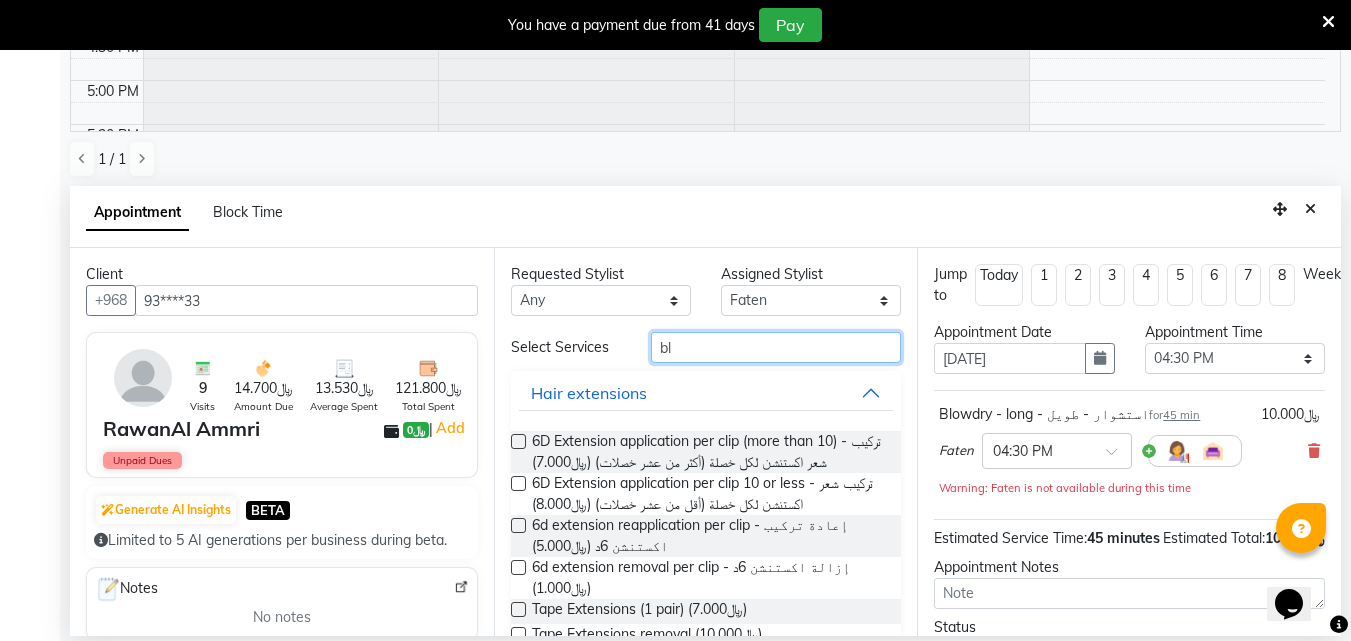 type on "b" 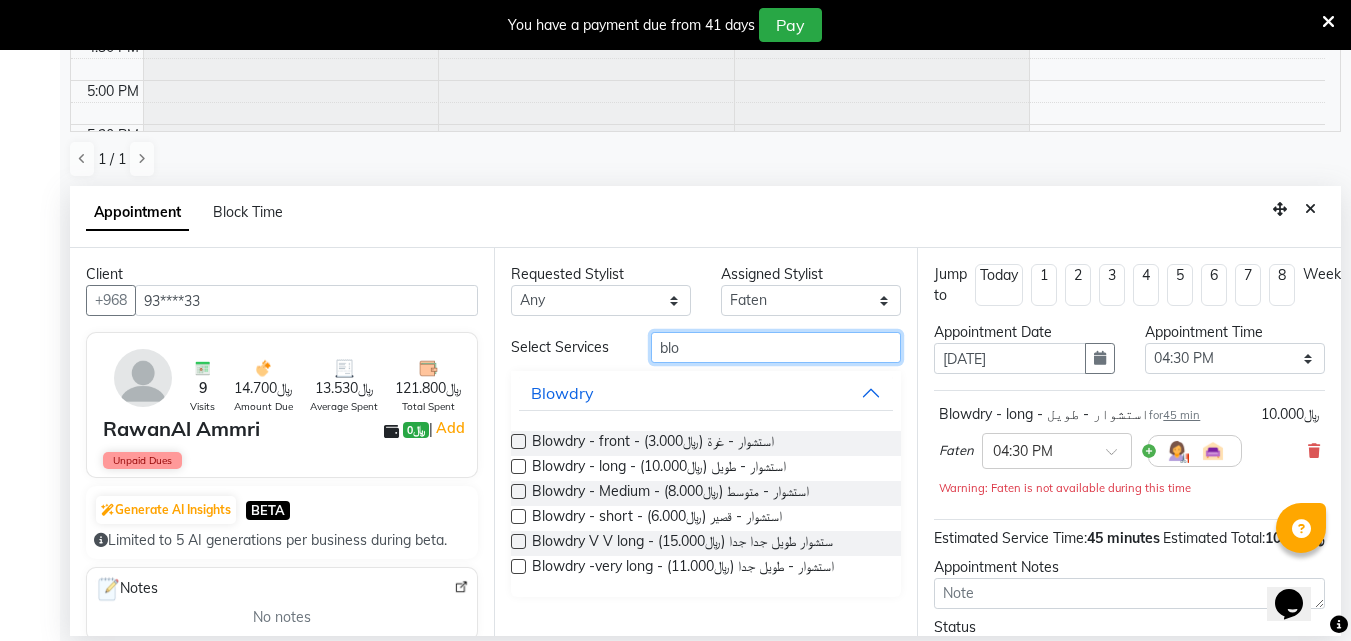 type on "blo" 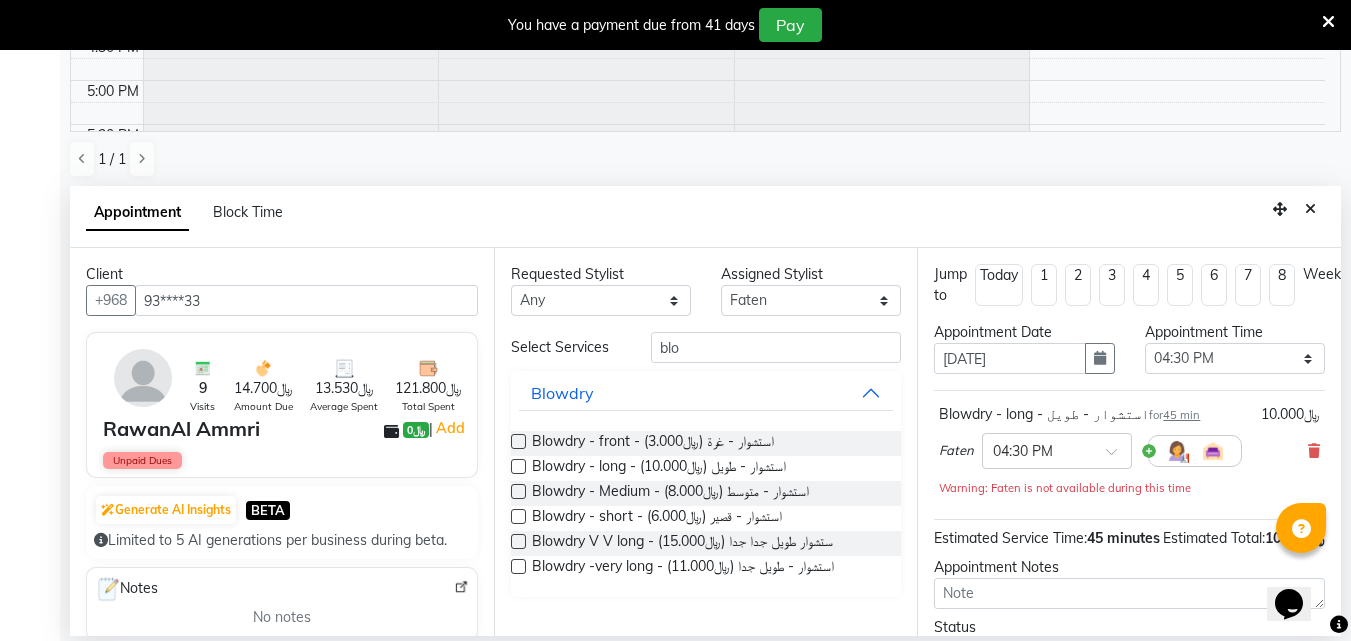 click at bounding box center [518, 466] 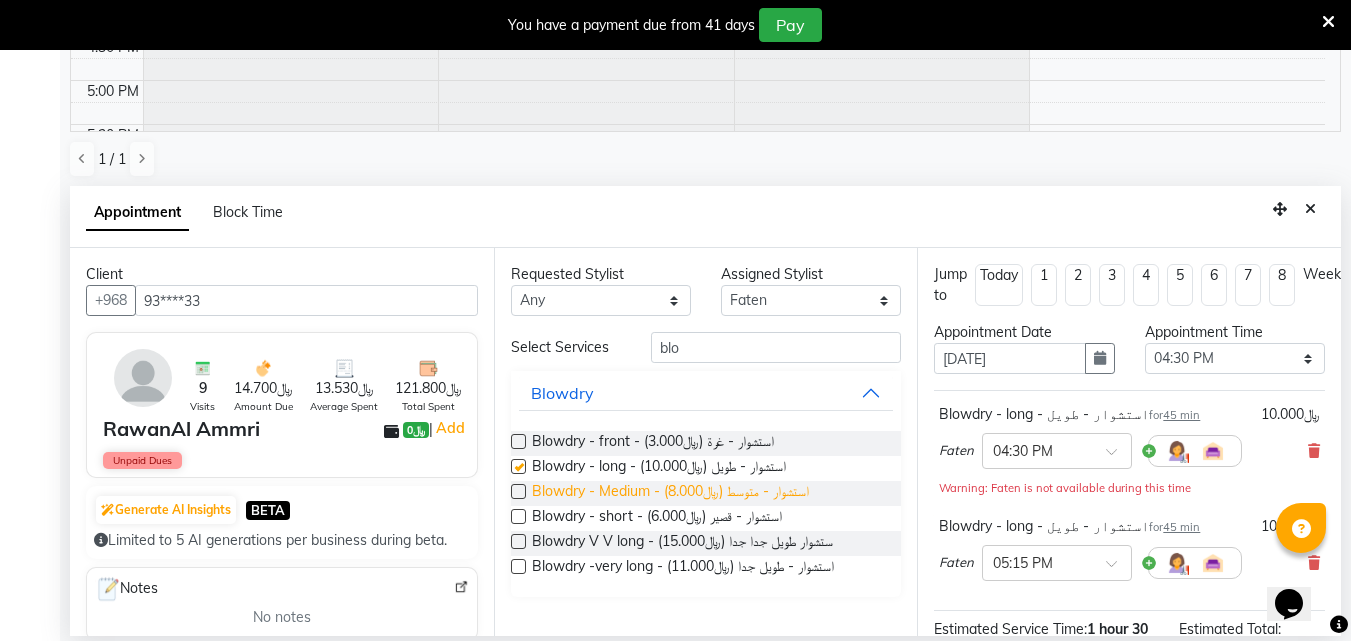 checkbox on "false" 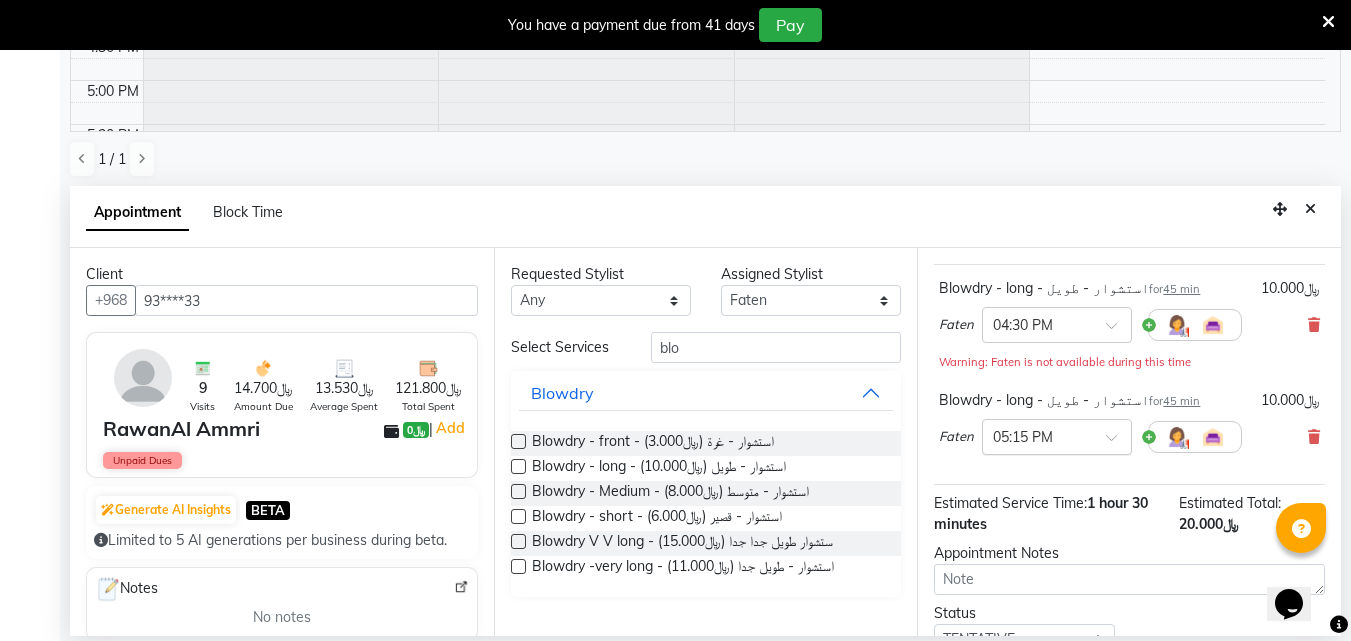 scroll, scrollTop: 286, scrollLeft: 0, axis: vertical 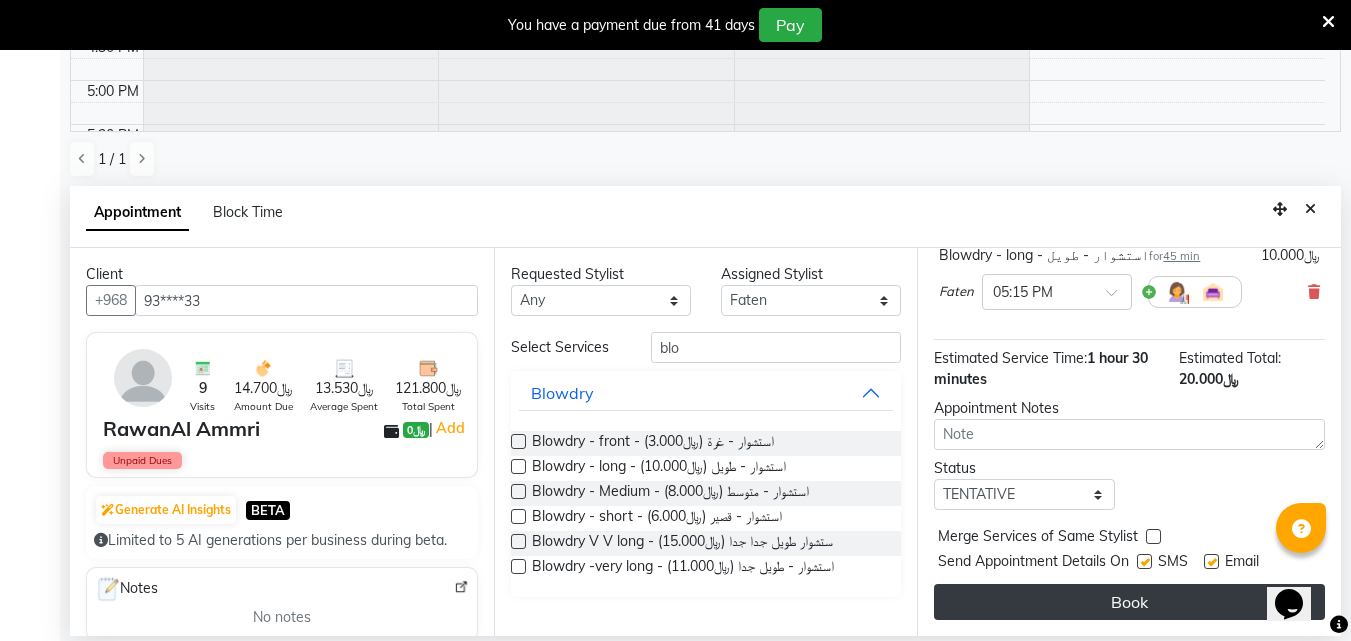 click on "Book" at bounding box center [1129, 602] 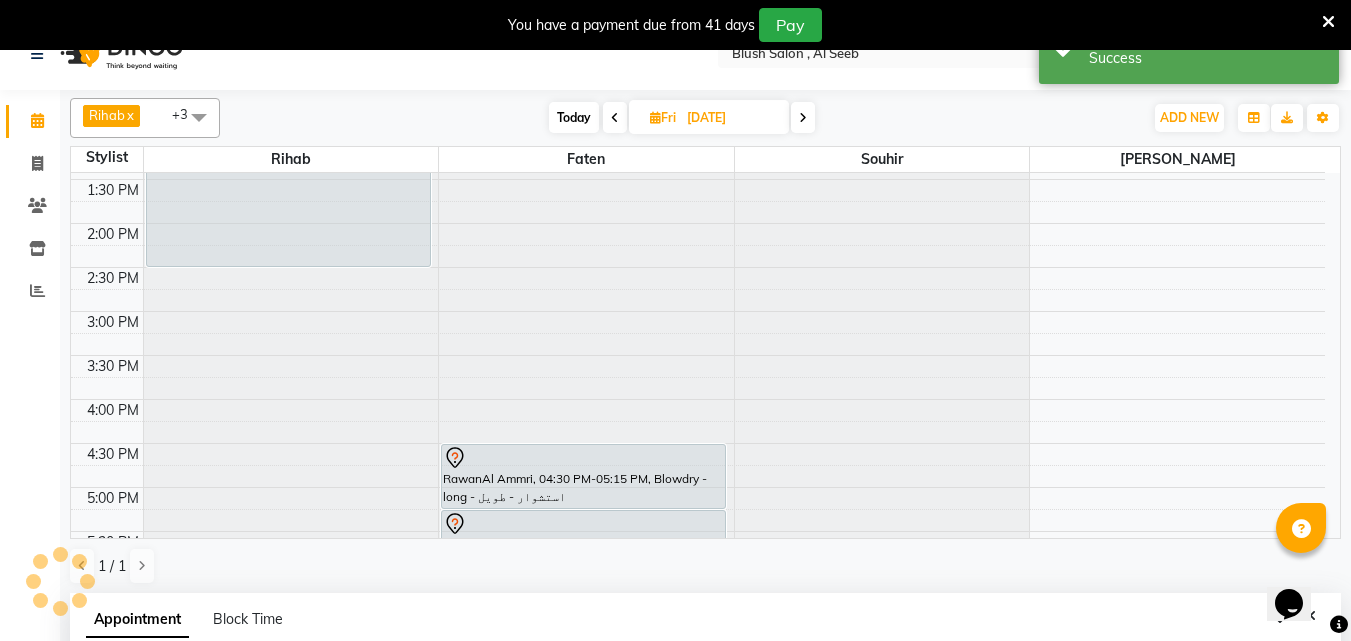 scroll, scrollTop: 0, scrollLeft: 0, axis: both 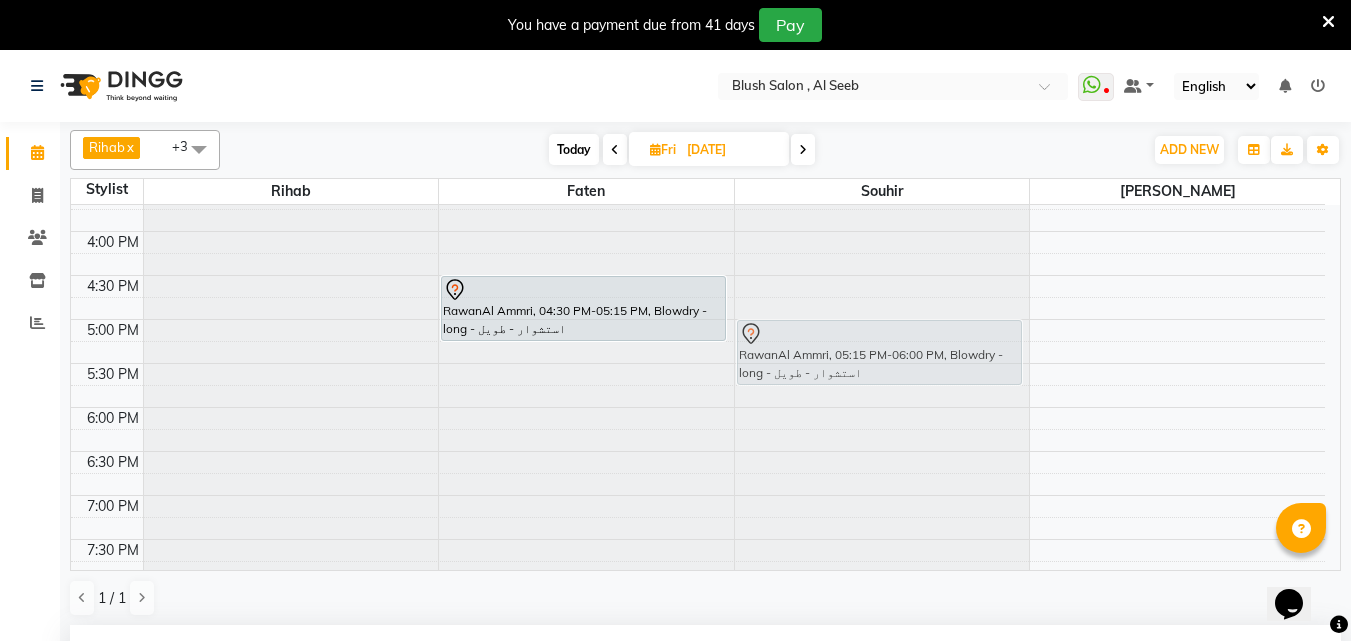 drag, startPoint x: 516, startPoint y: 356, endPoint x: 762, endPoint y: 335, distance: 246.89471 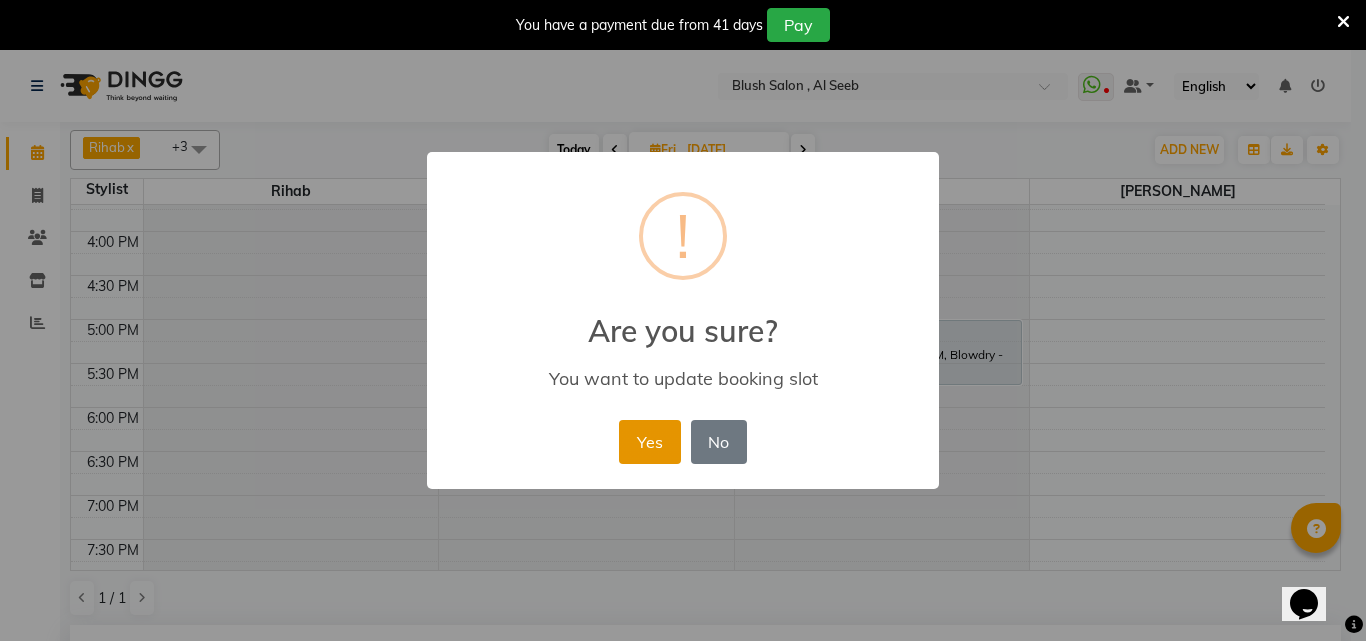 click on "Yes" at bounding box center (649, 442) 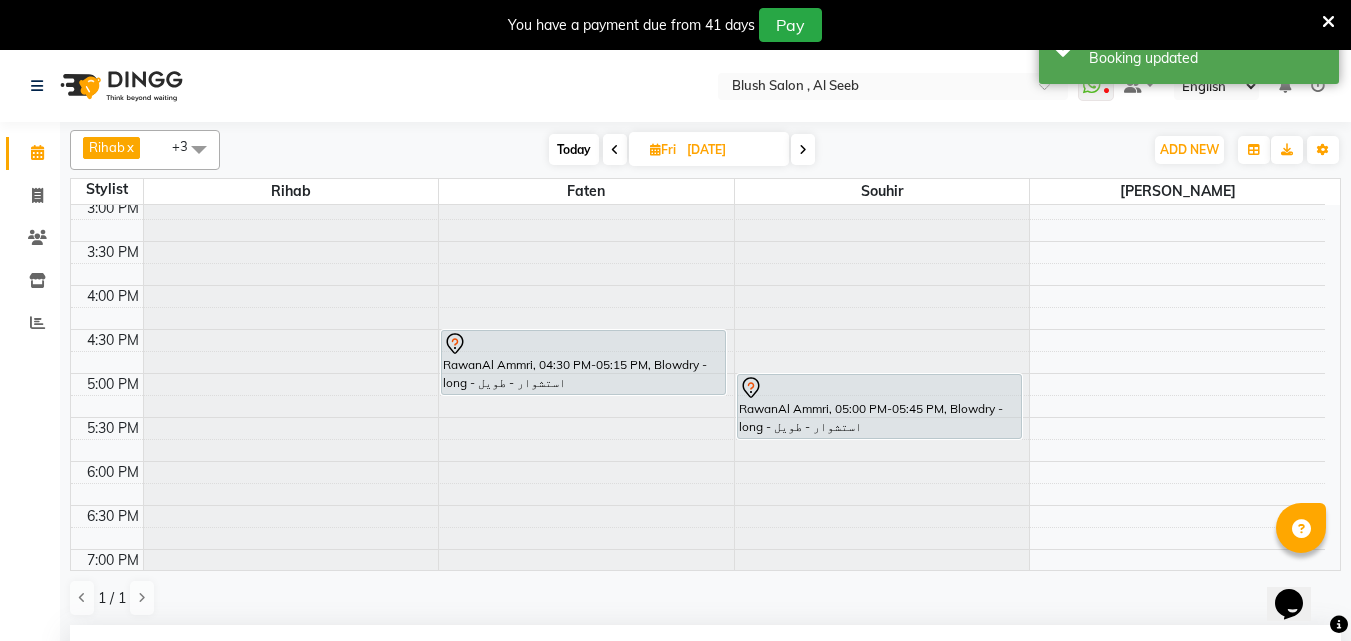 scroll, scrollTop: 1381, scrollLeft: 0, axis: vertical 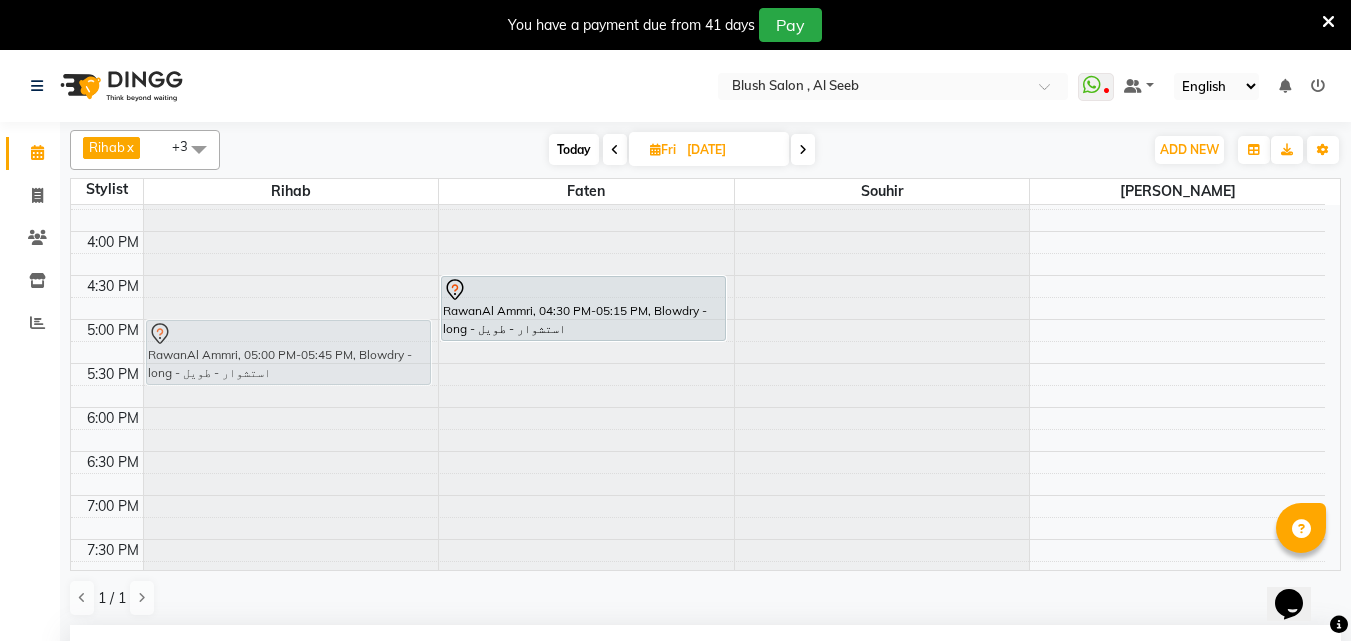 drag, startPoint x: 845, startPoint y: 332, endPoint x: 311, endPoint y: 339, distance: 534.0459 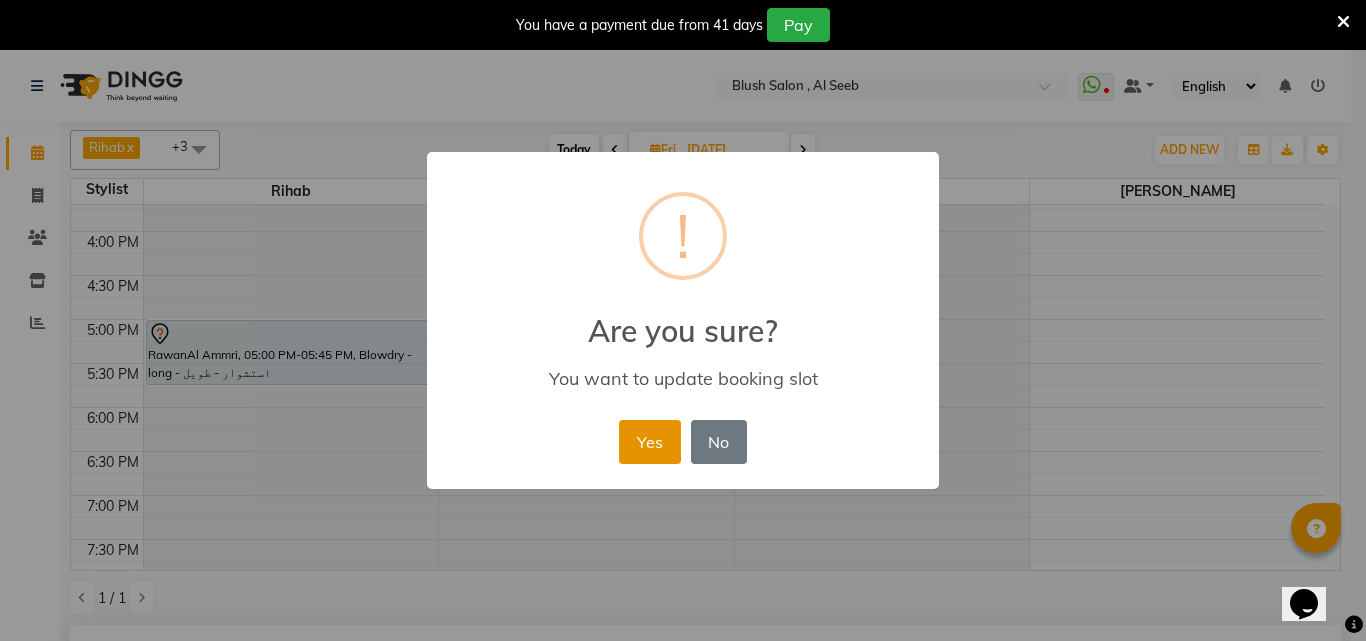 click on "Yes" at bounding box center [649, 442] 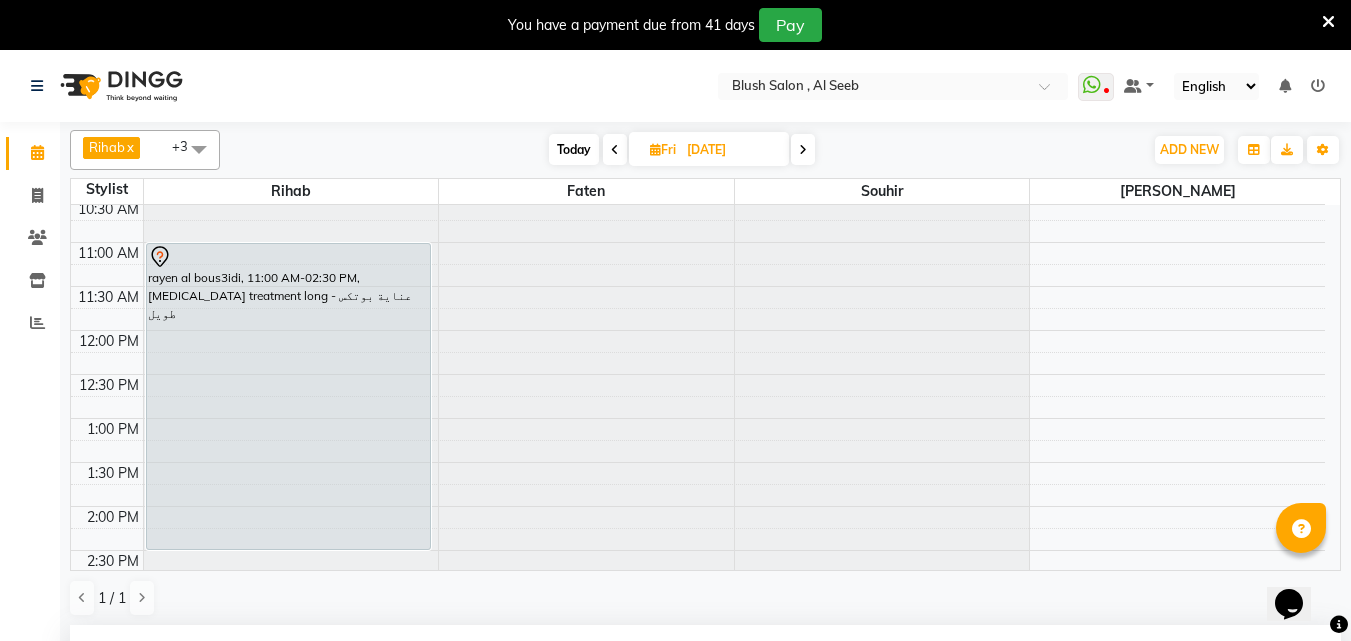 scroll, scrollTop: 881, scrollLeft: 0, axis: vertical 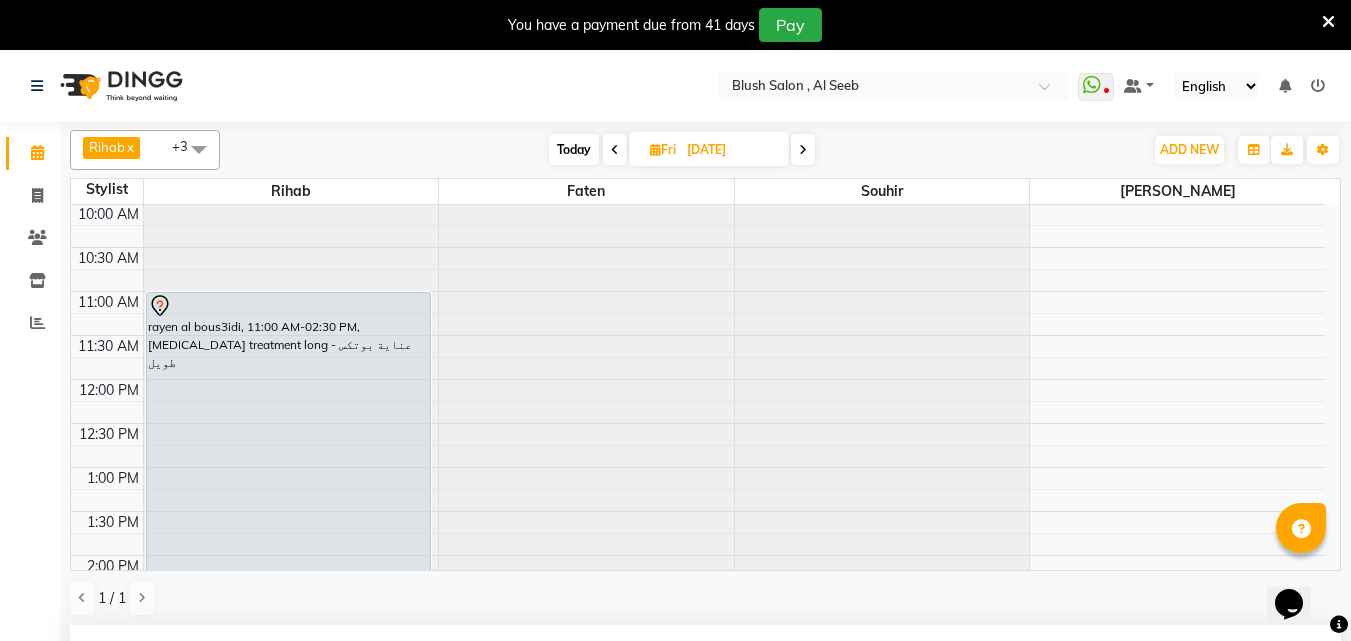 click on "Today" at bounding box center [574, 149] 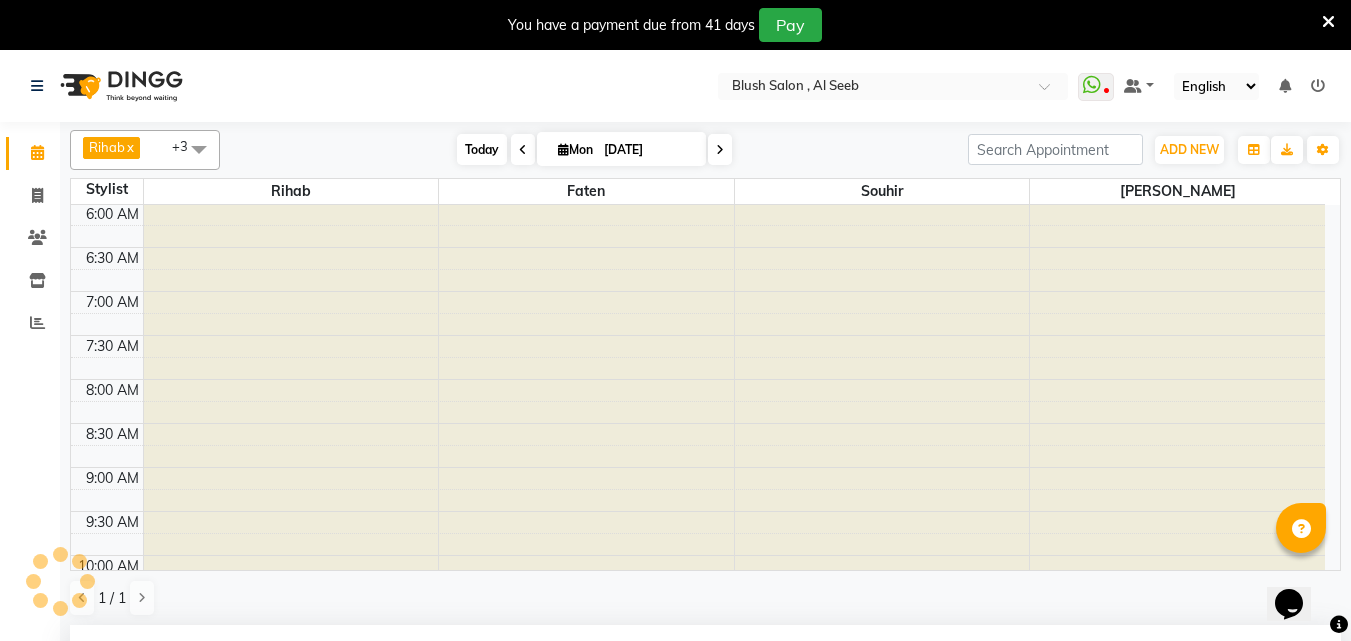 select on "990" 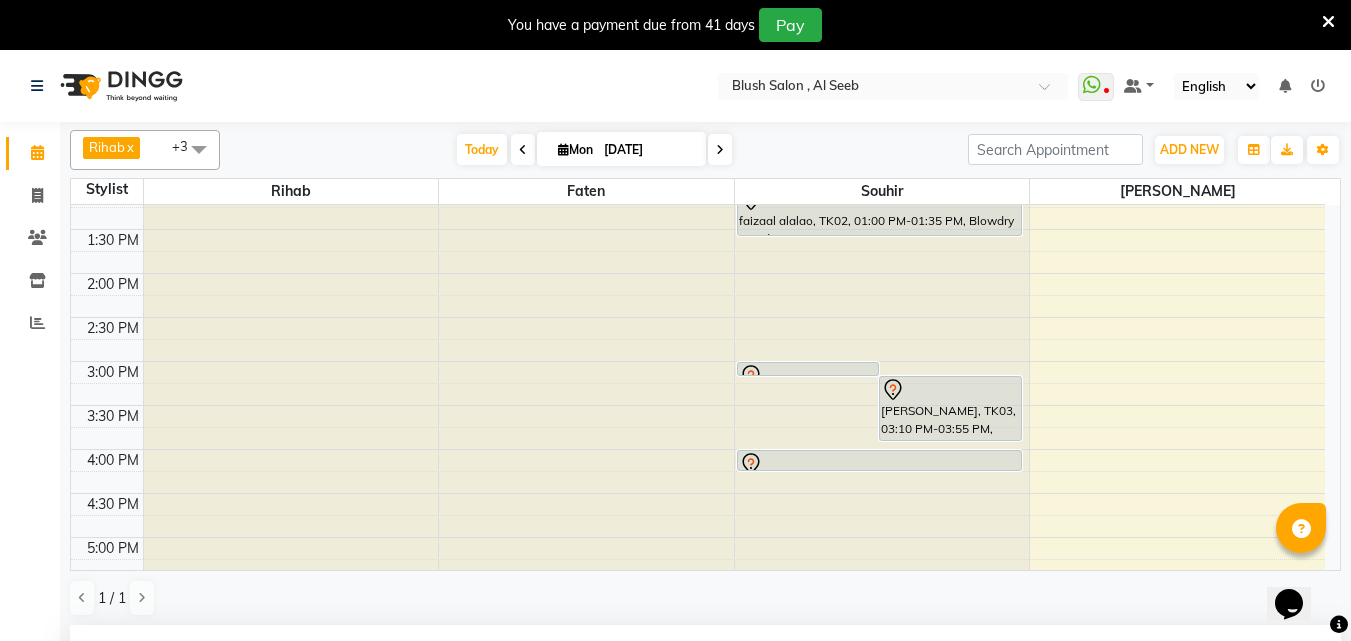 scroll, scrollTop: 1181, scrollLeft: 0, axis: vertical 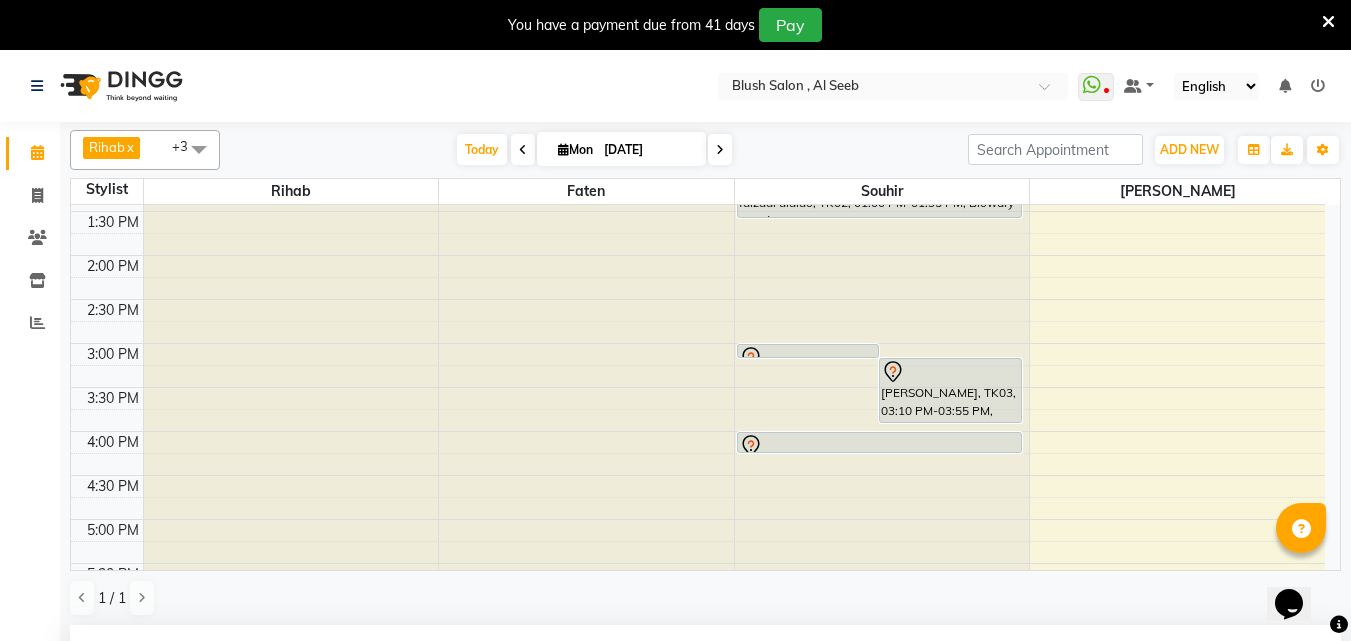 click on "[PERSON_NAME], TK03, 03:10 PM-03:55 PM, Blowdry - long - استشوار - طويل" at bounding box center [950, 390] 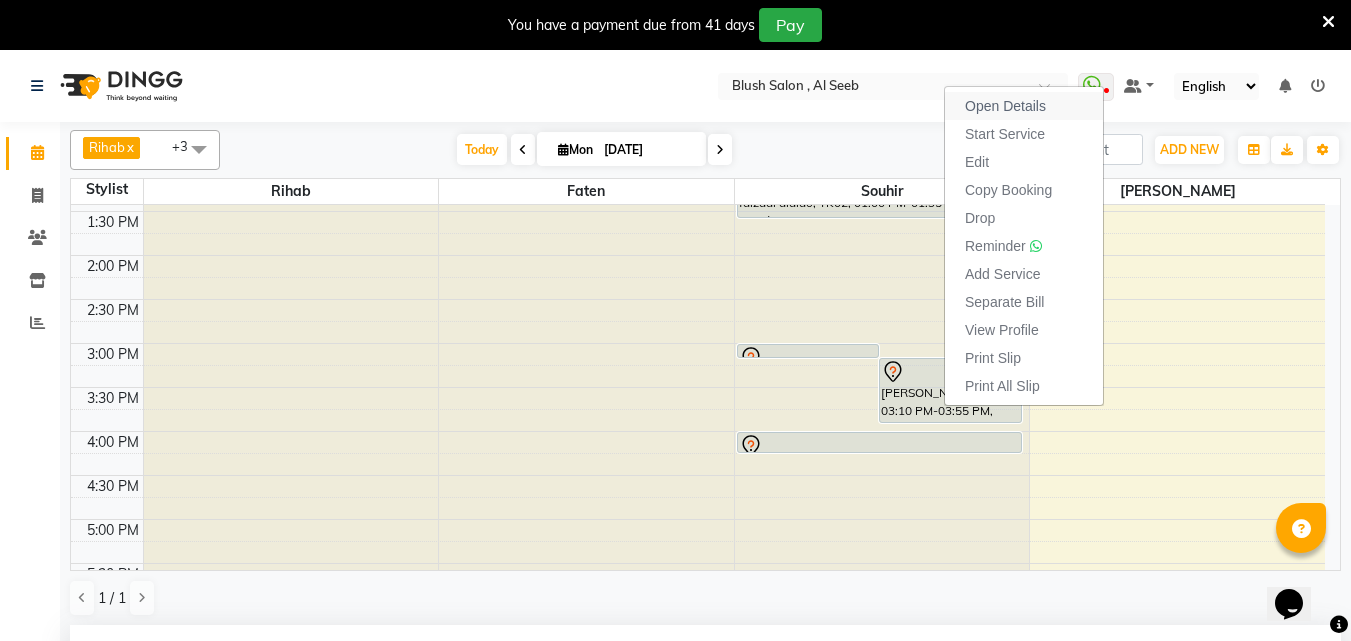 click on "Open Details" at bounding box center (1005, 106) 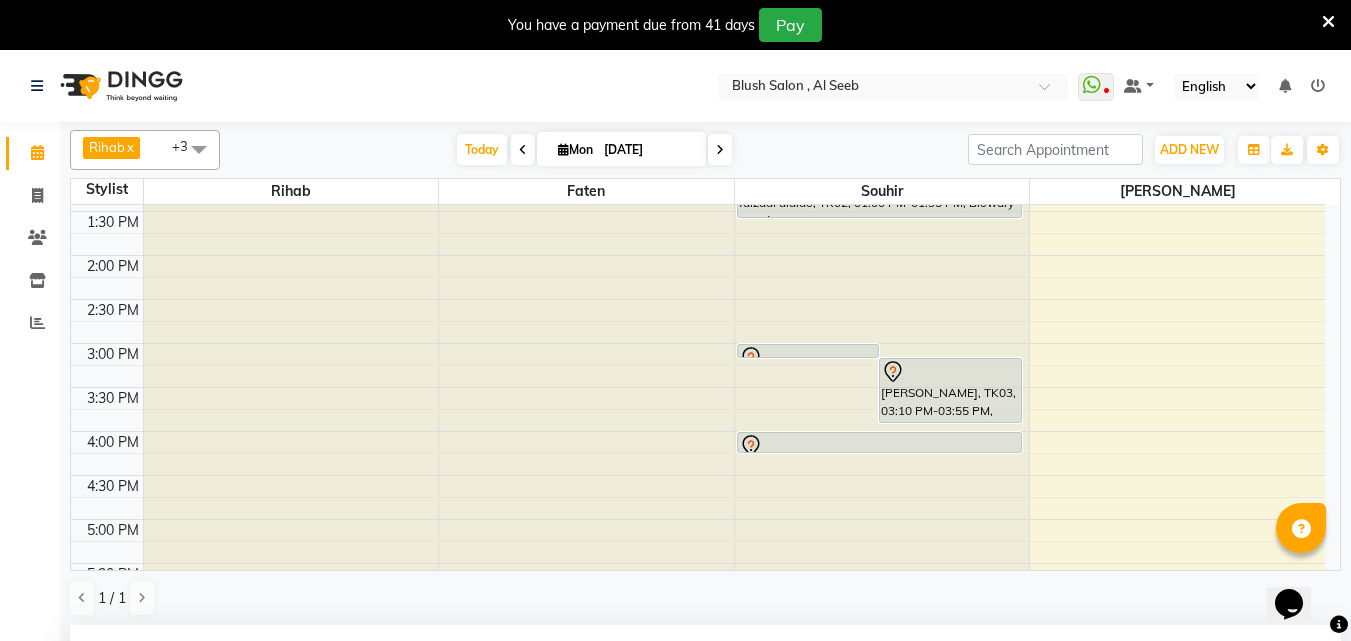 click on "[PERSON_NAME], TK03, 03:10 PM-03:55 PM, Blowdry - long - استشوار - طويل" at bounding box center [950, 390] 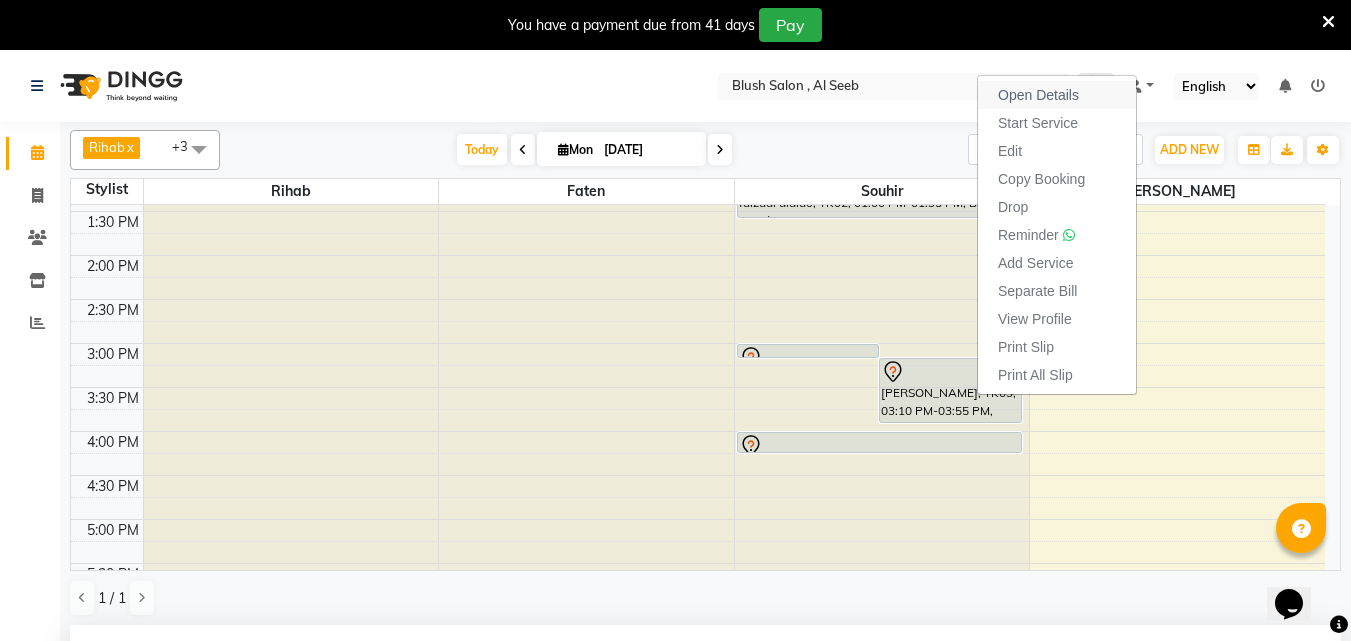 click on "Open Details" at bounding box center [1038, 95] 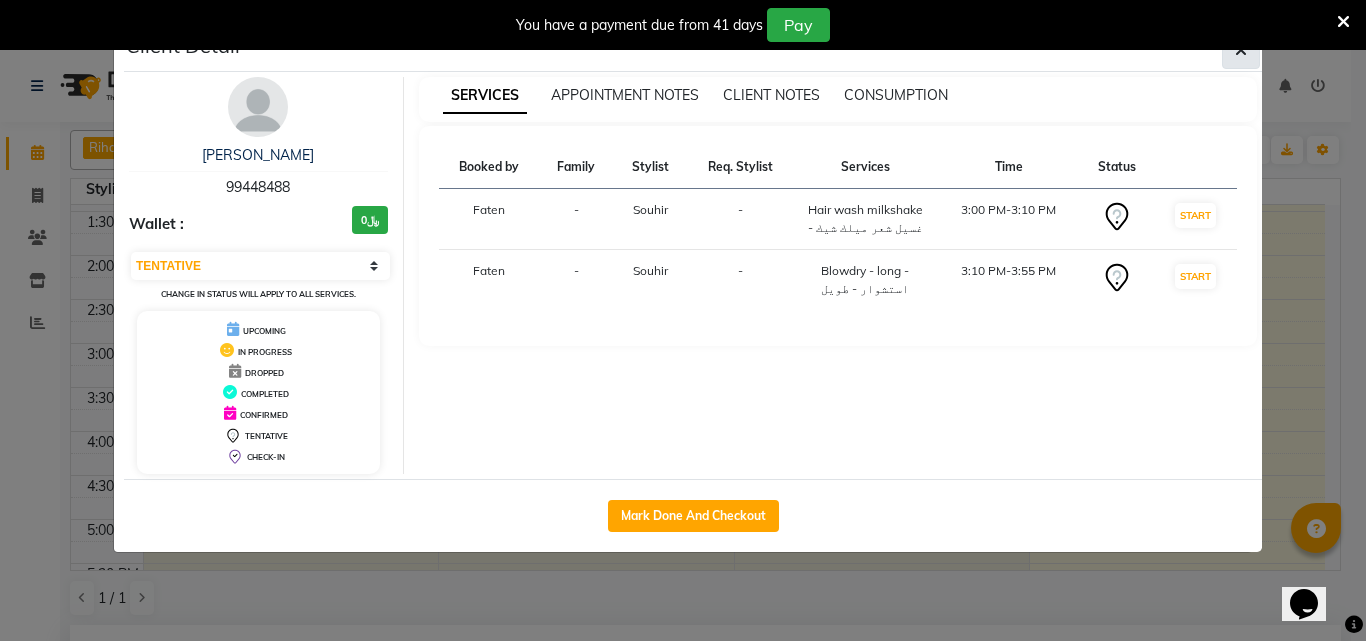 click 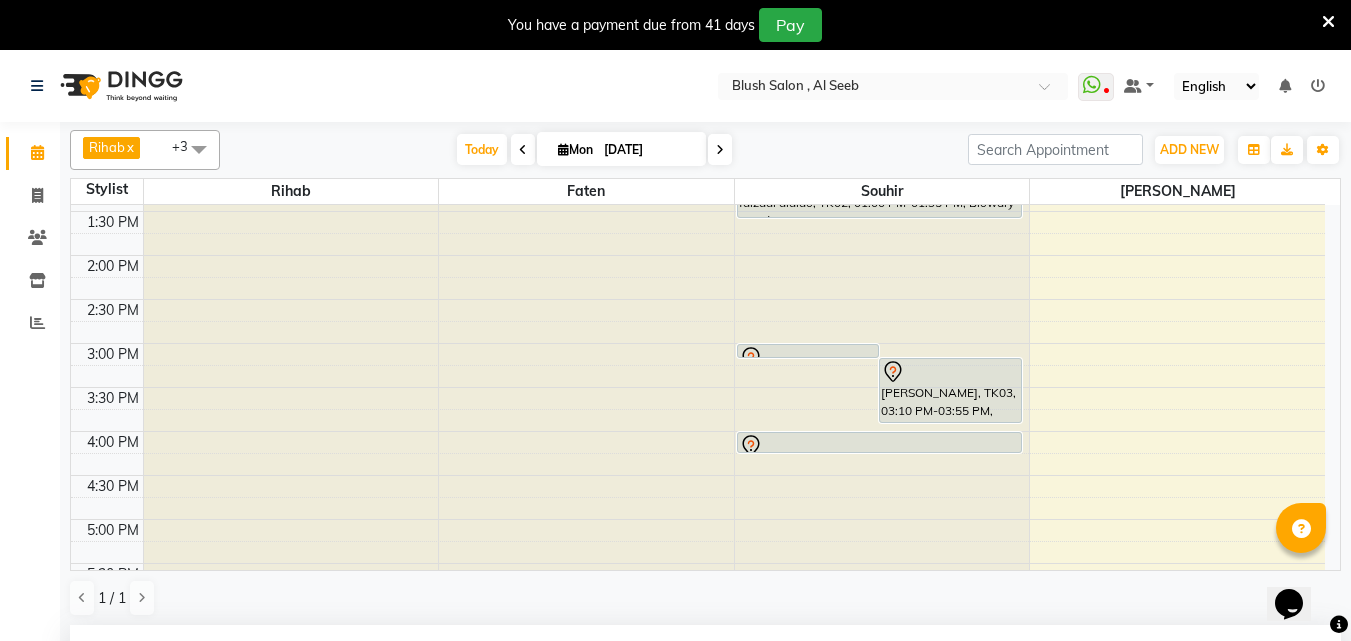 click at bounding box center (879, 452) 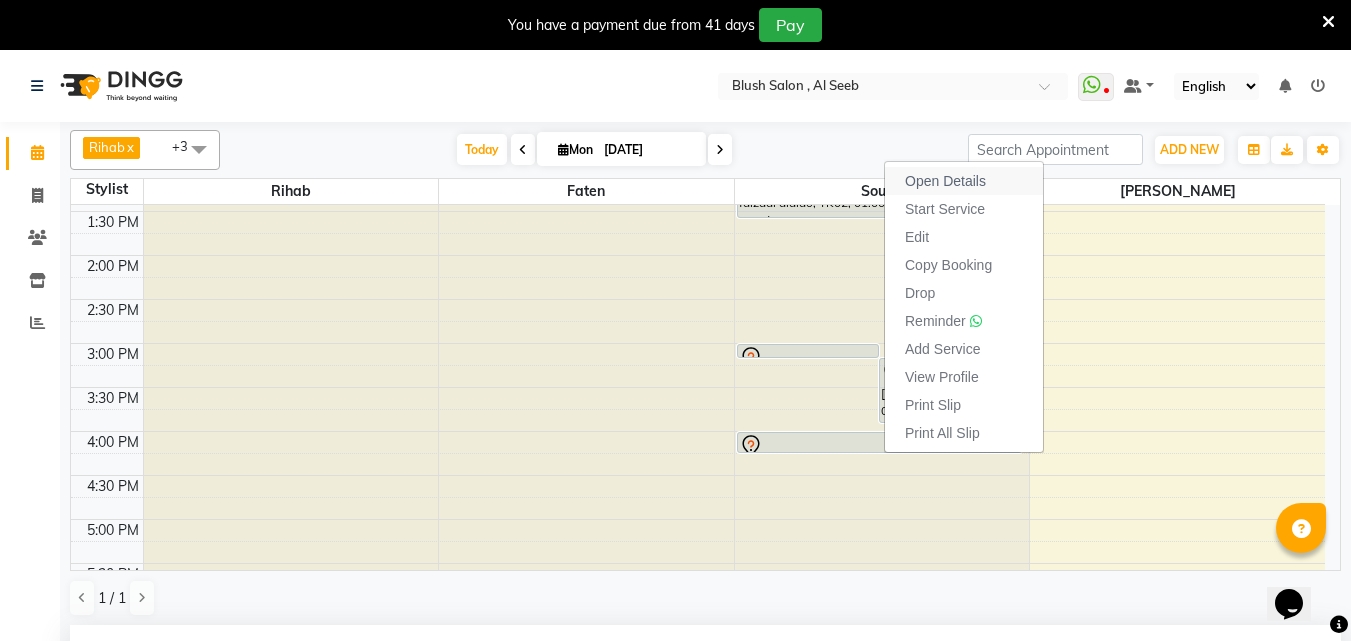 click on "Open Details" at bounding box center [945, 181] 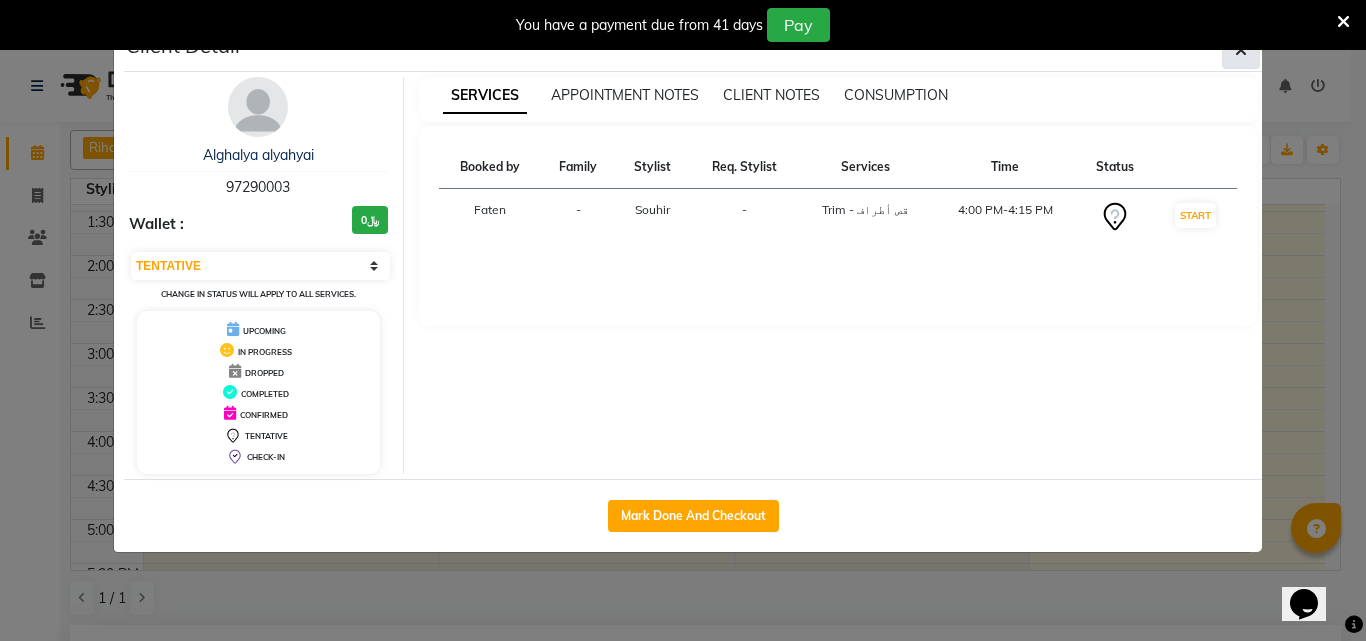click 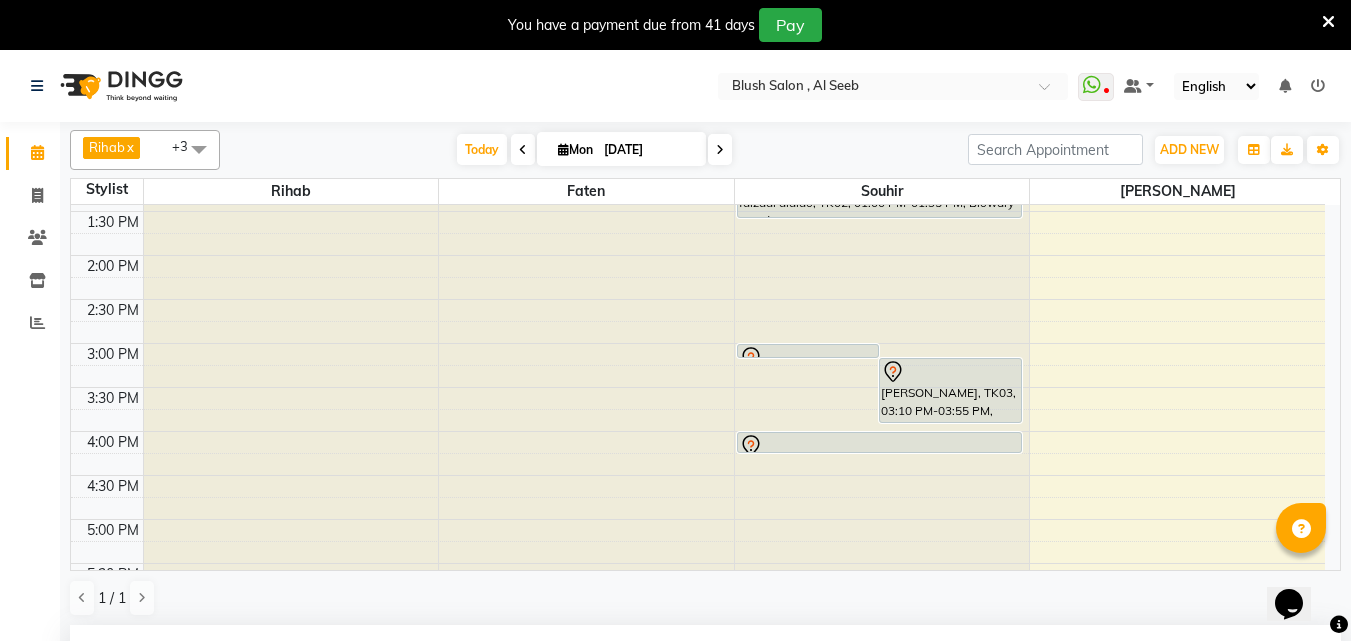 click on "[DATE]" at bounding box center (648, 150) 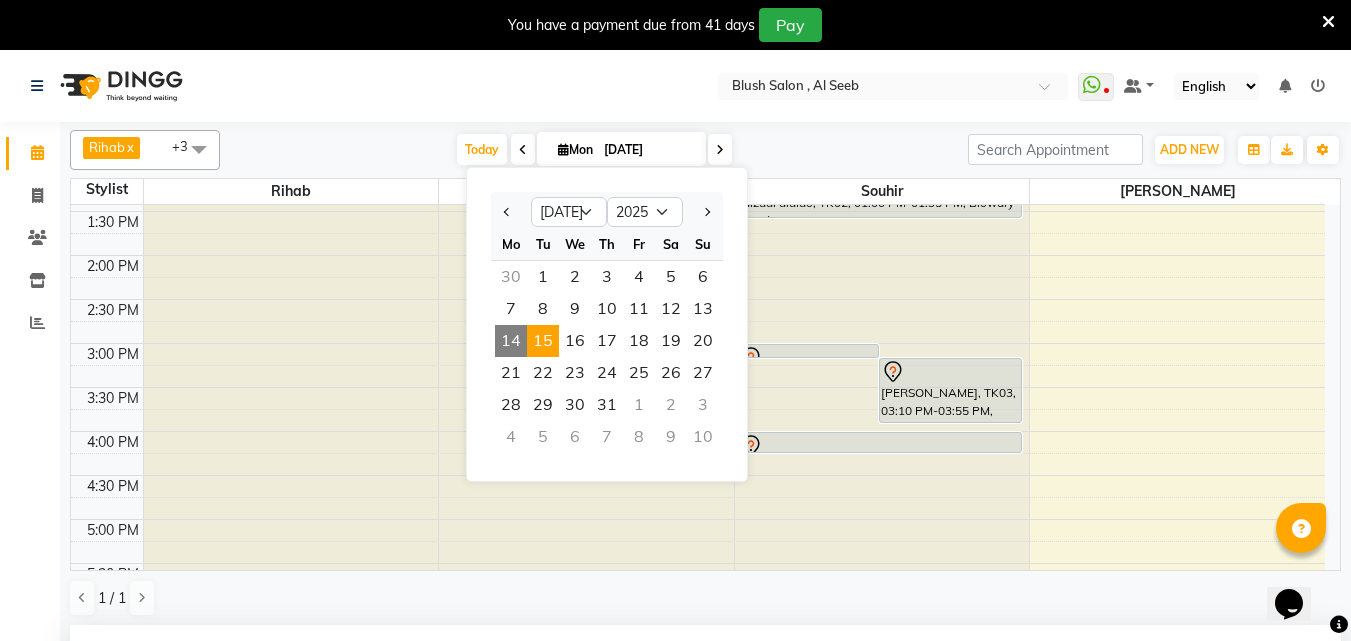 click on "15" at bounding box center (543, 341) 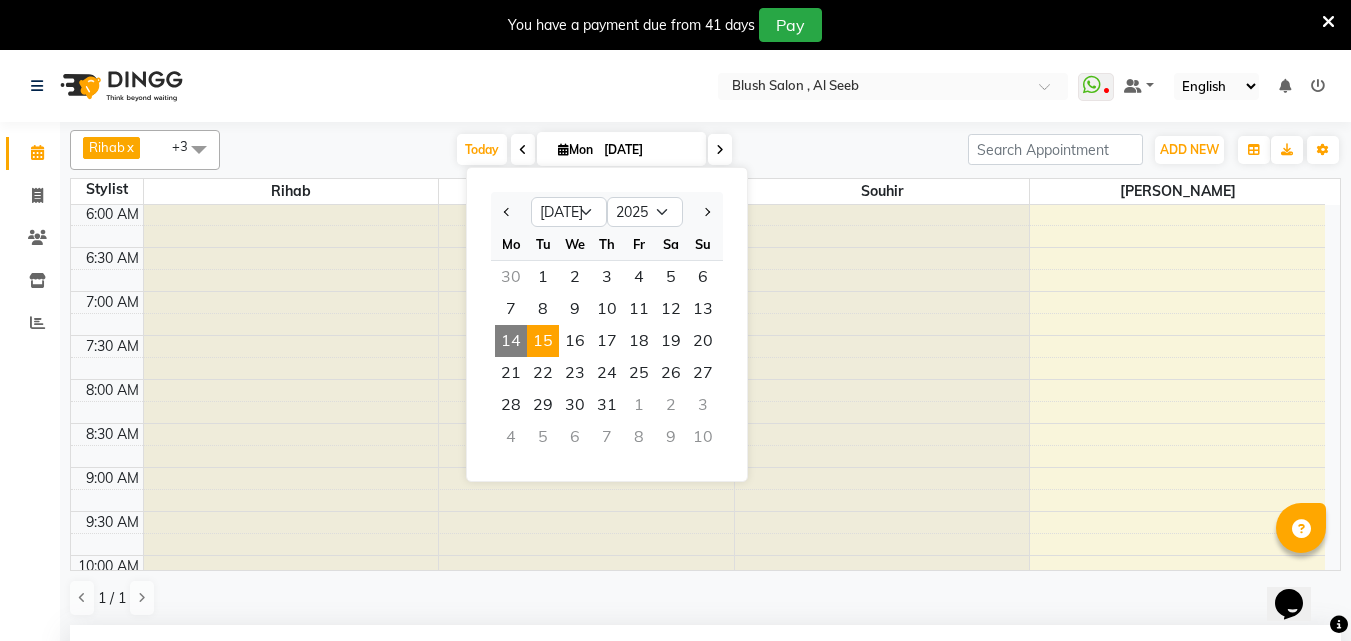 select on "990" 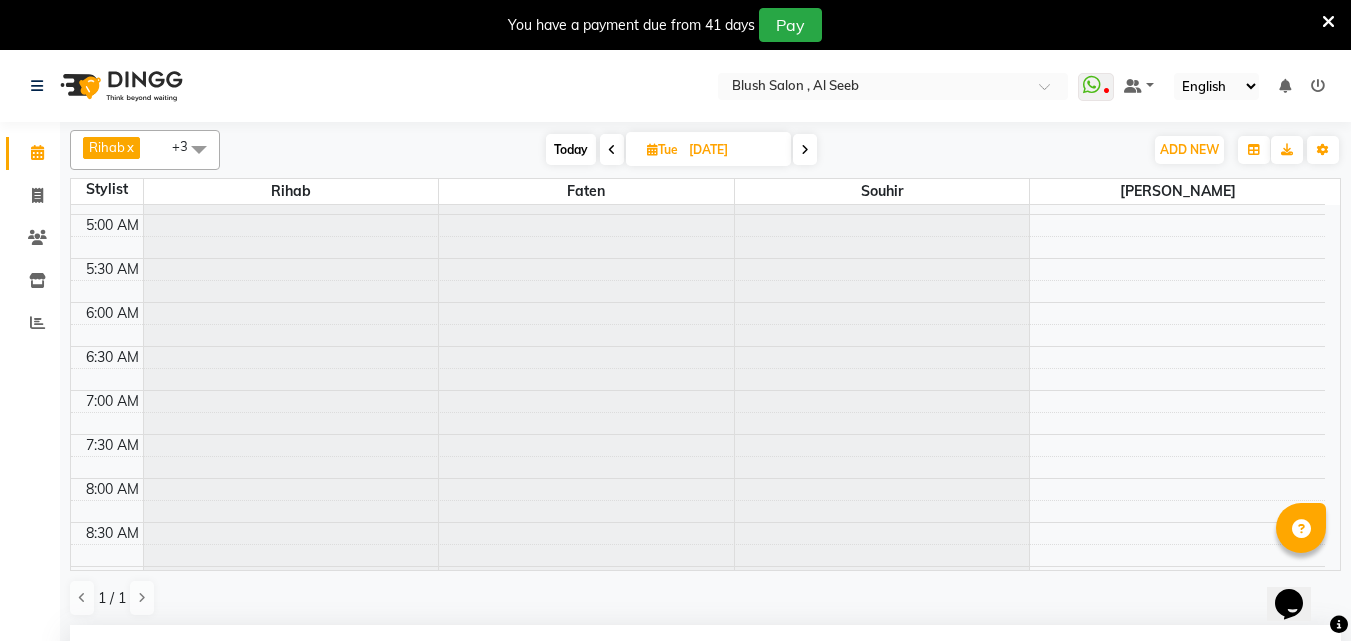scroll, scrollTop: 600, scrollLeft: 0, axis: vertical 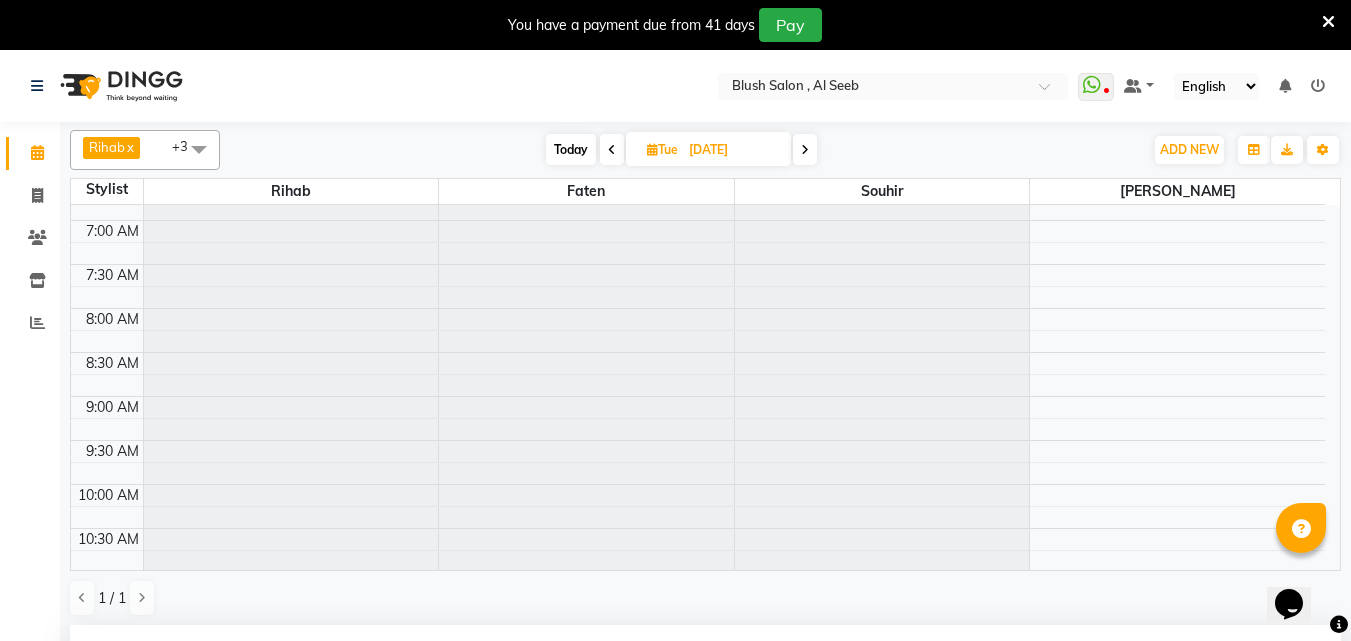 click on "Today" at bounding box center (571, 149) 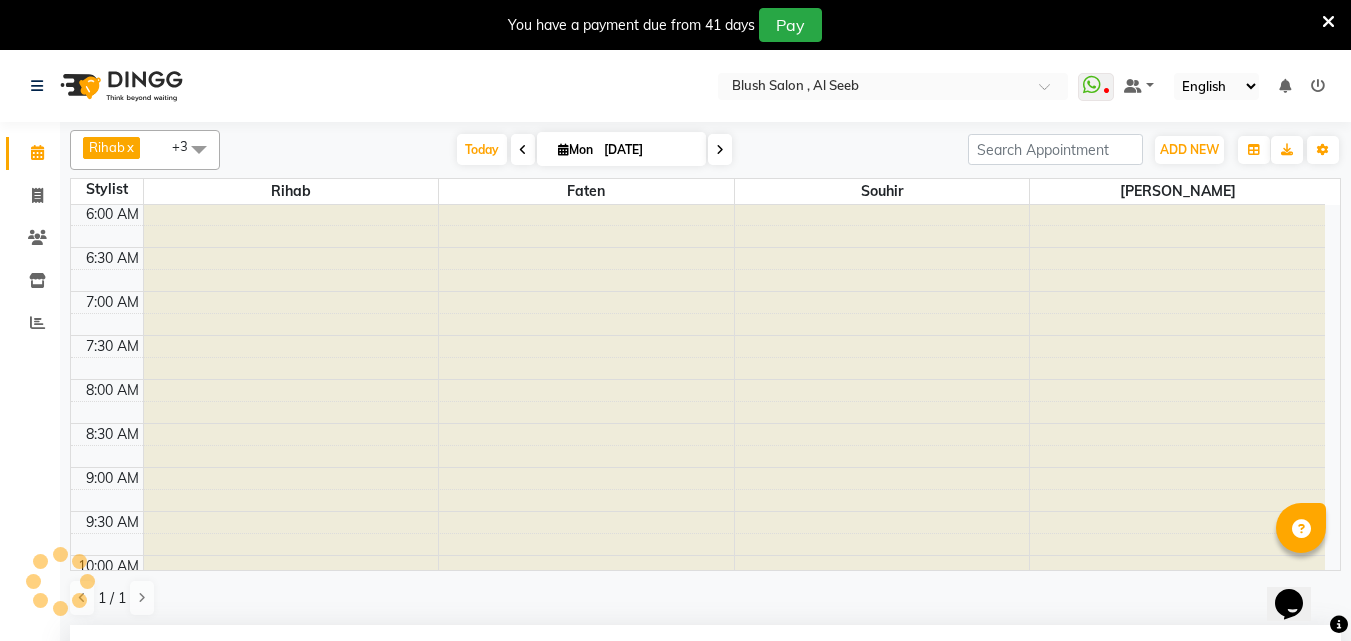 select on "990" 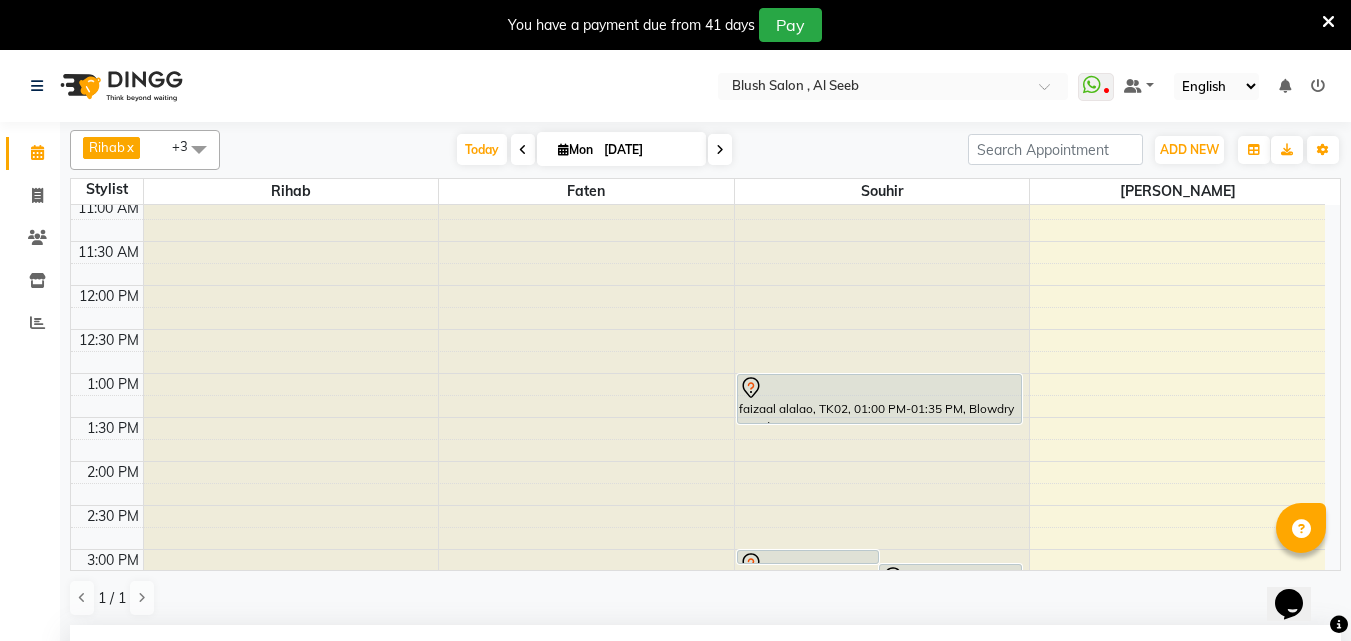 scroll, scrollTop: 981, scrollLeft: 0, axis: vertical 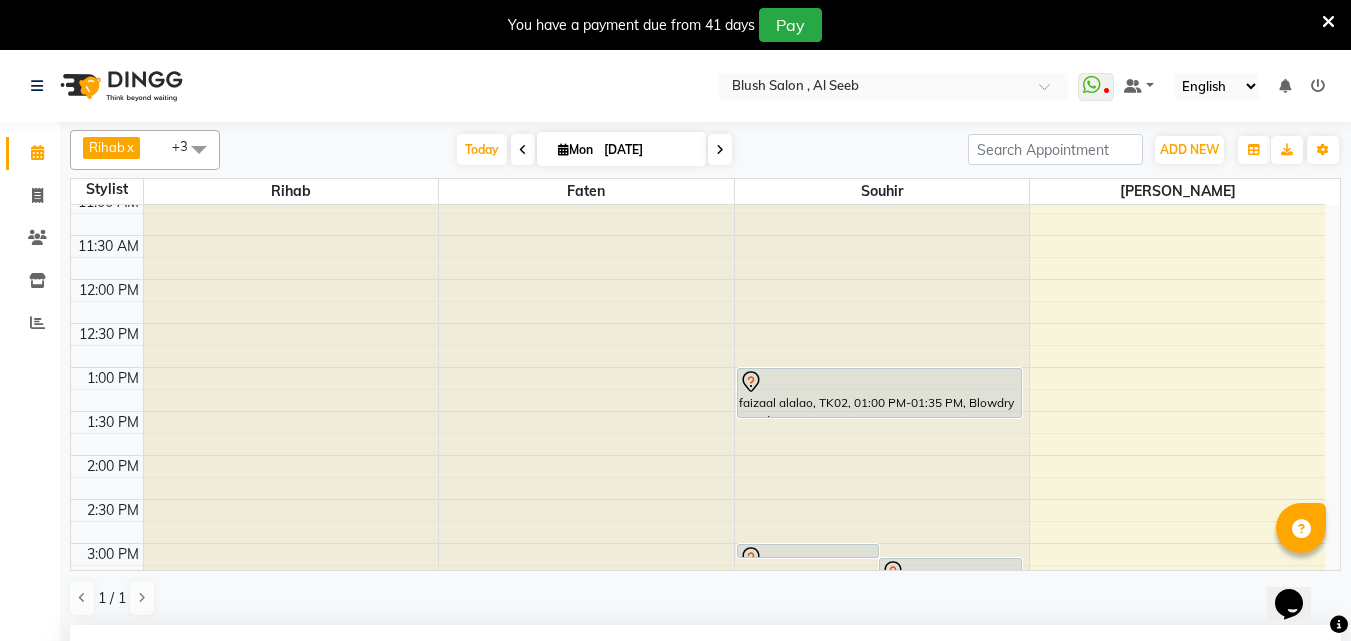 click on "[DATE]" at bounding box center (648, 150) 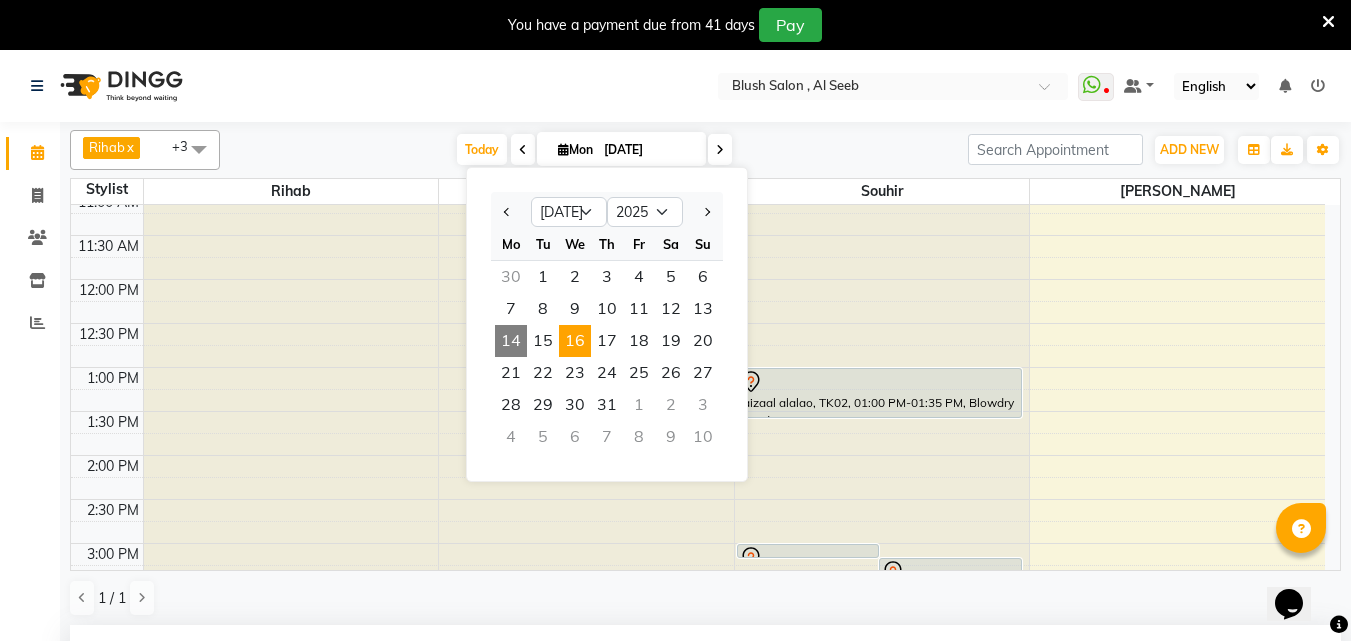 click on "16" at bounding box center (575, 341) 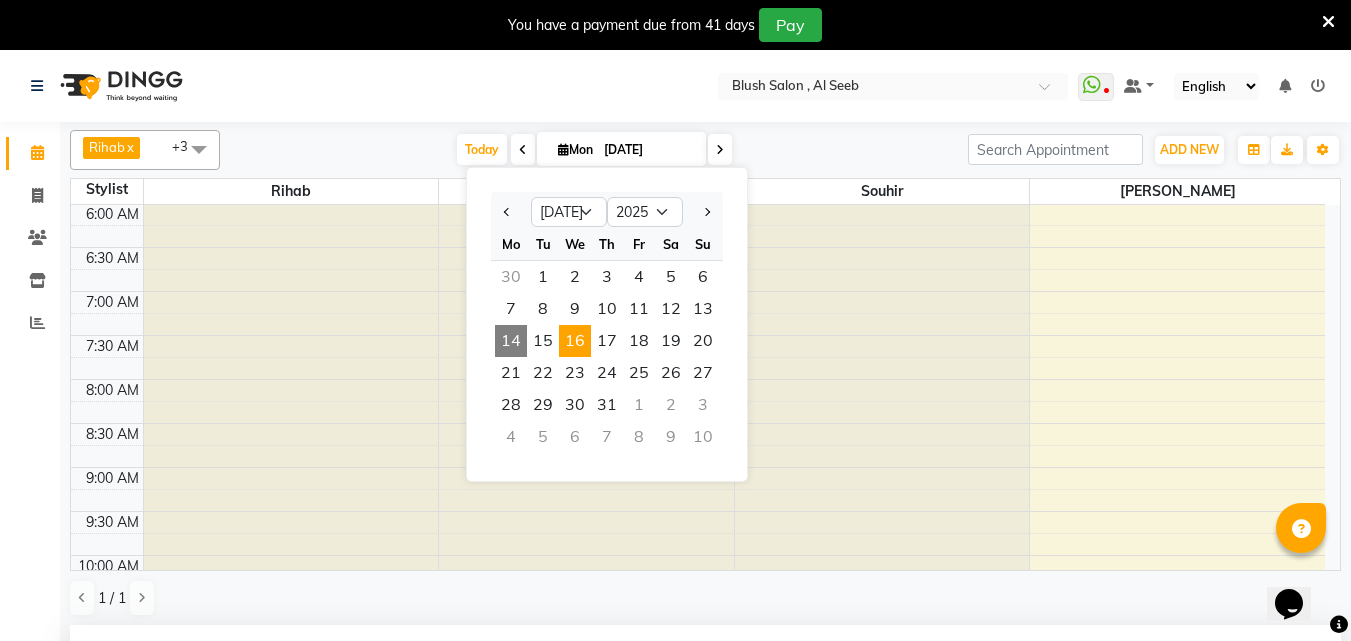 select on "990" 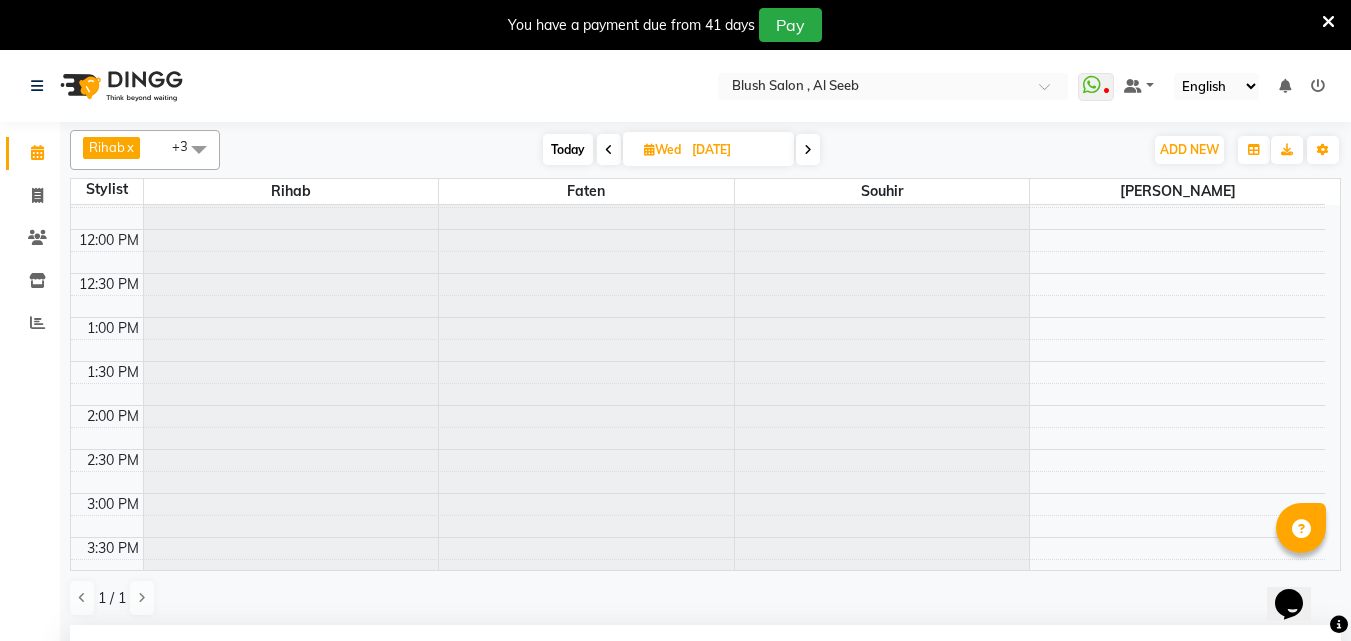 scroll, scrollTop: 681, scrollLeft: 0, axis: vertical 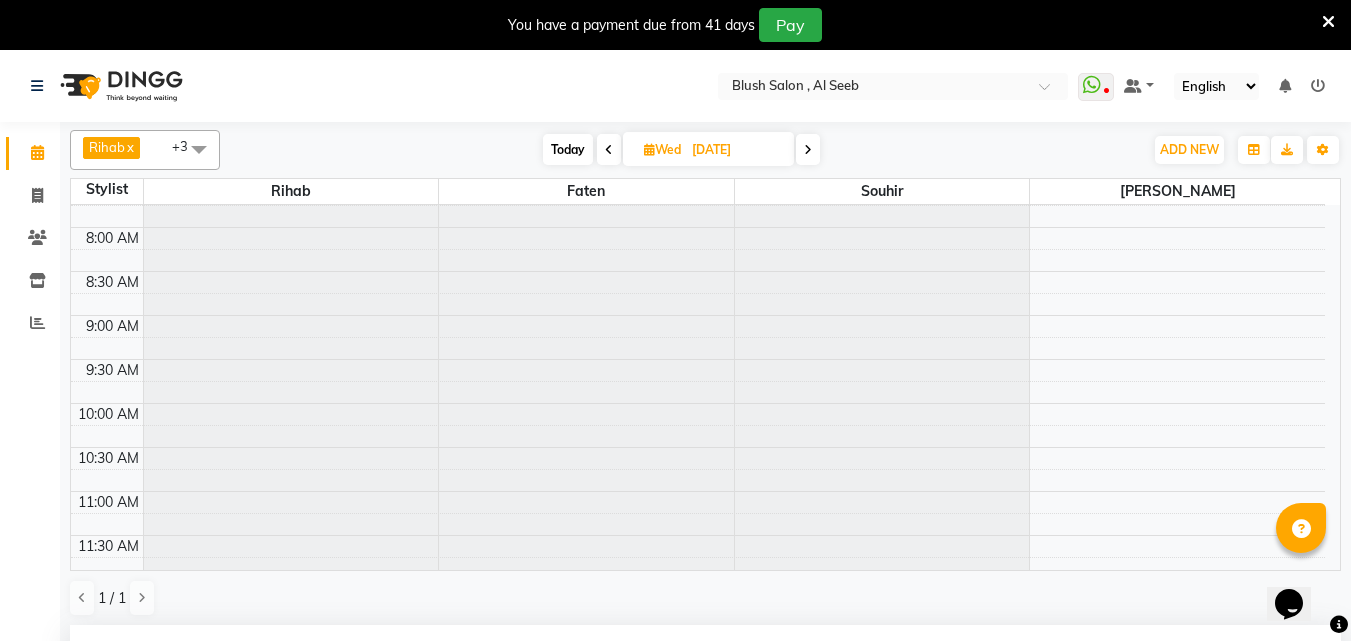 click on "[DATE]" at bounding box center (736, 150) 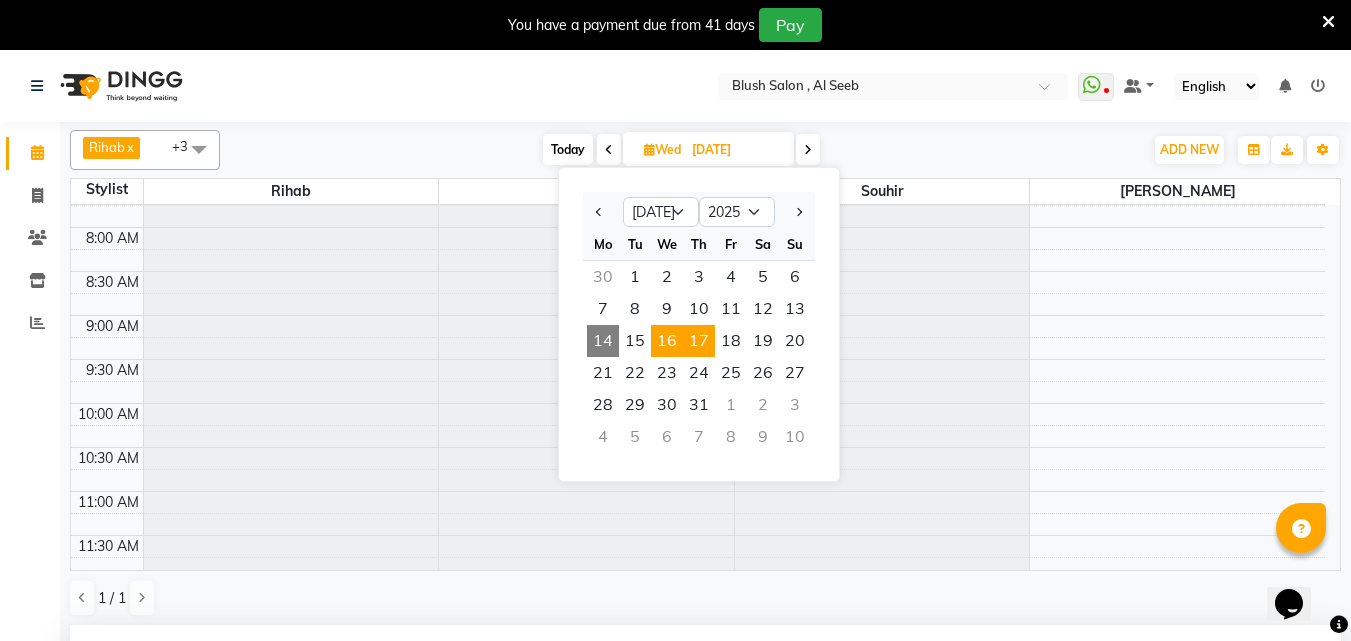 click on "17" at bounding box center (699, 341) 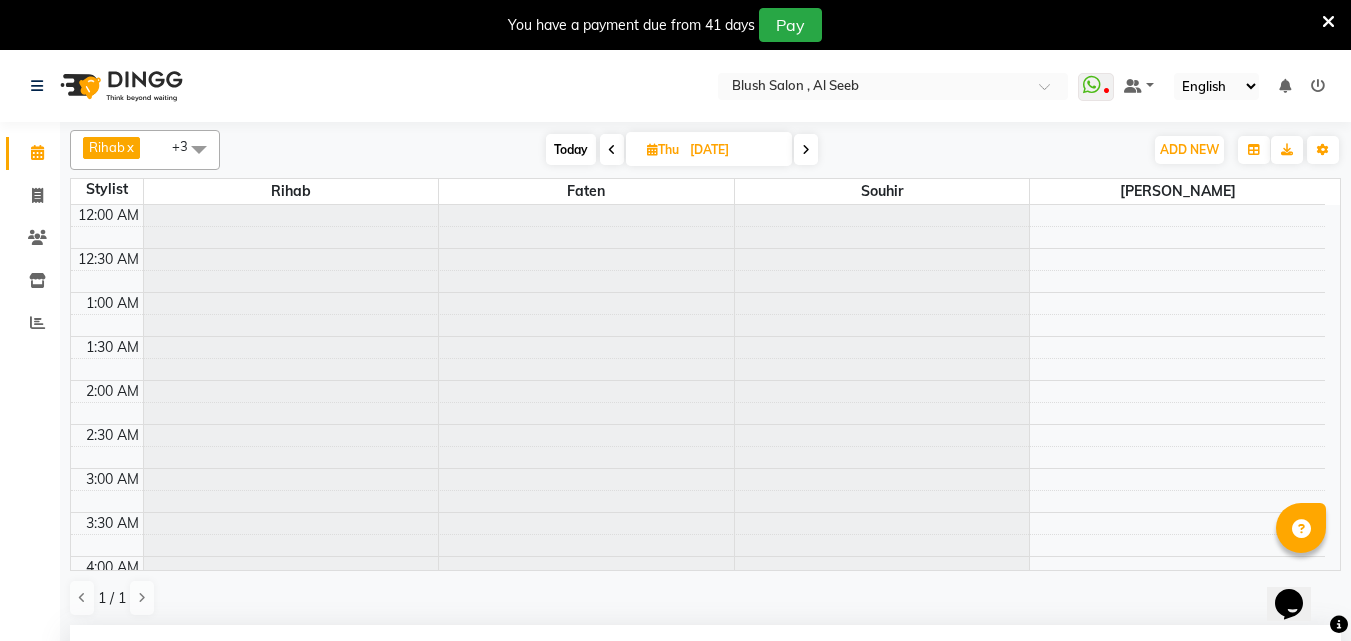 scroll, scrollTop: 300, scrollLeft: 0, axis: vertical 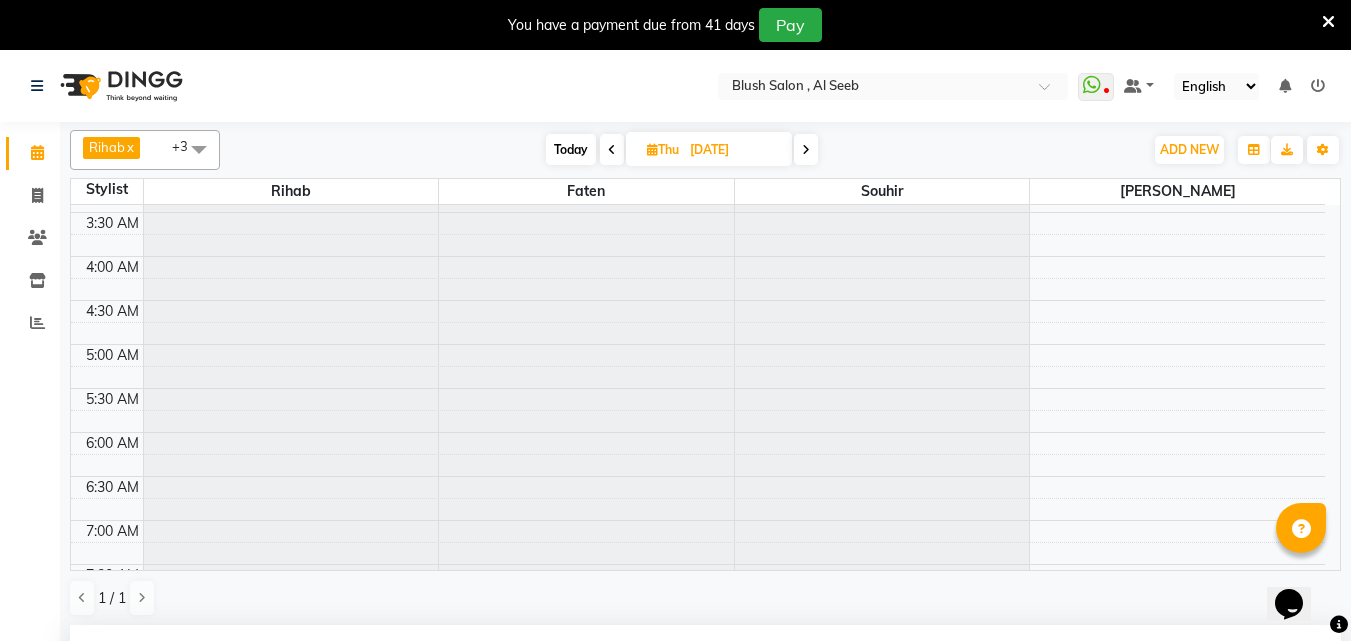 click on "[DATE]" at bounding box center [734, 150] 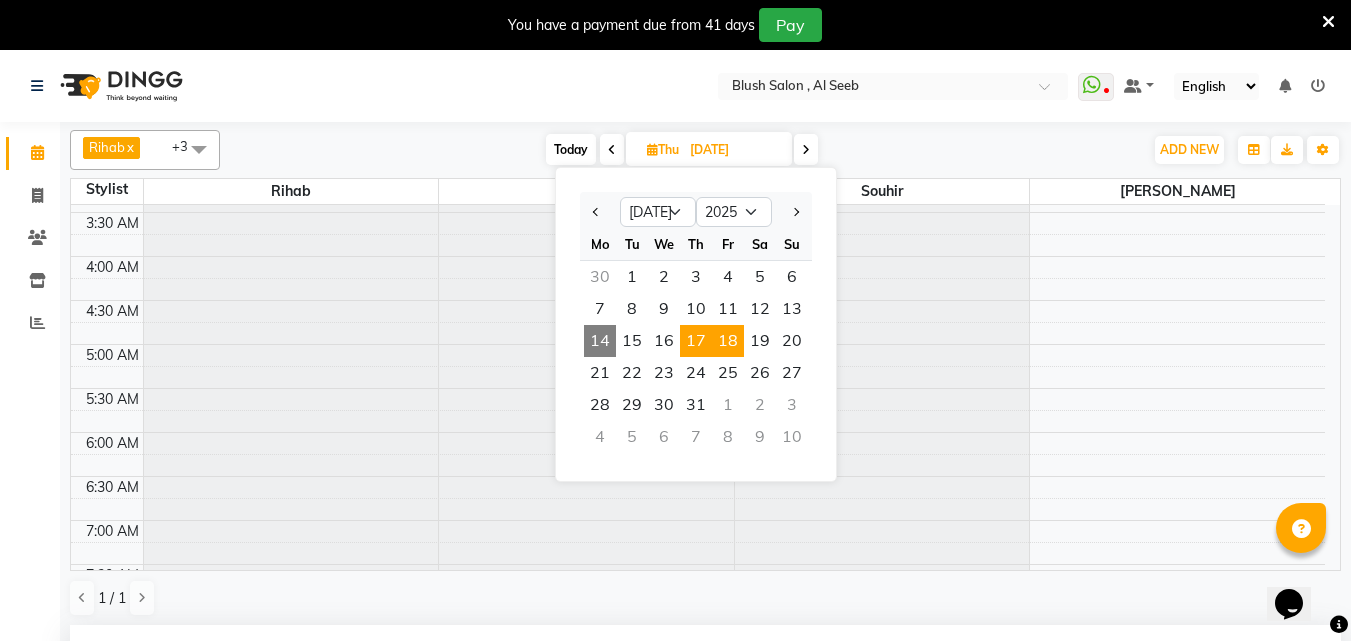 click on "18" at bounding box center [728, 341] 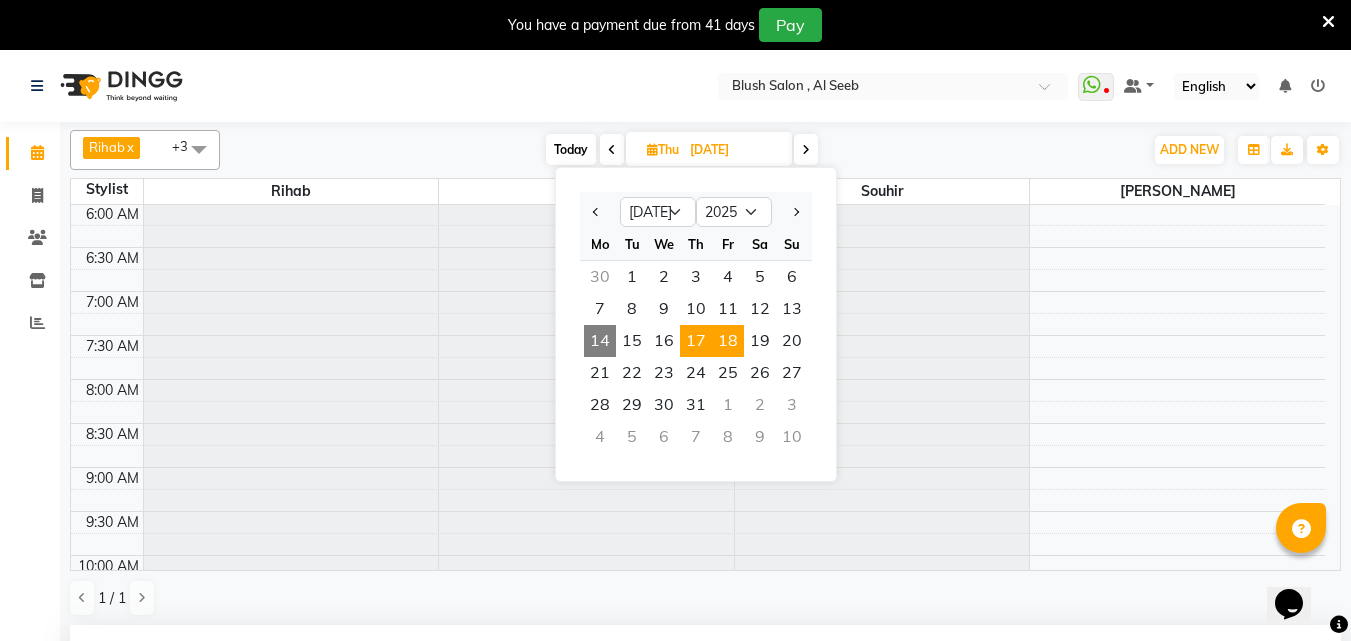 select on "990" 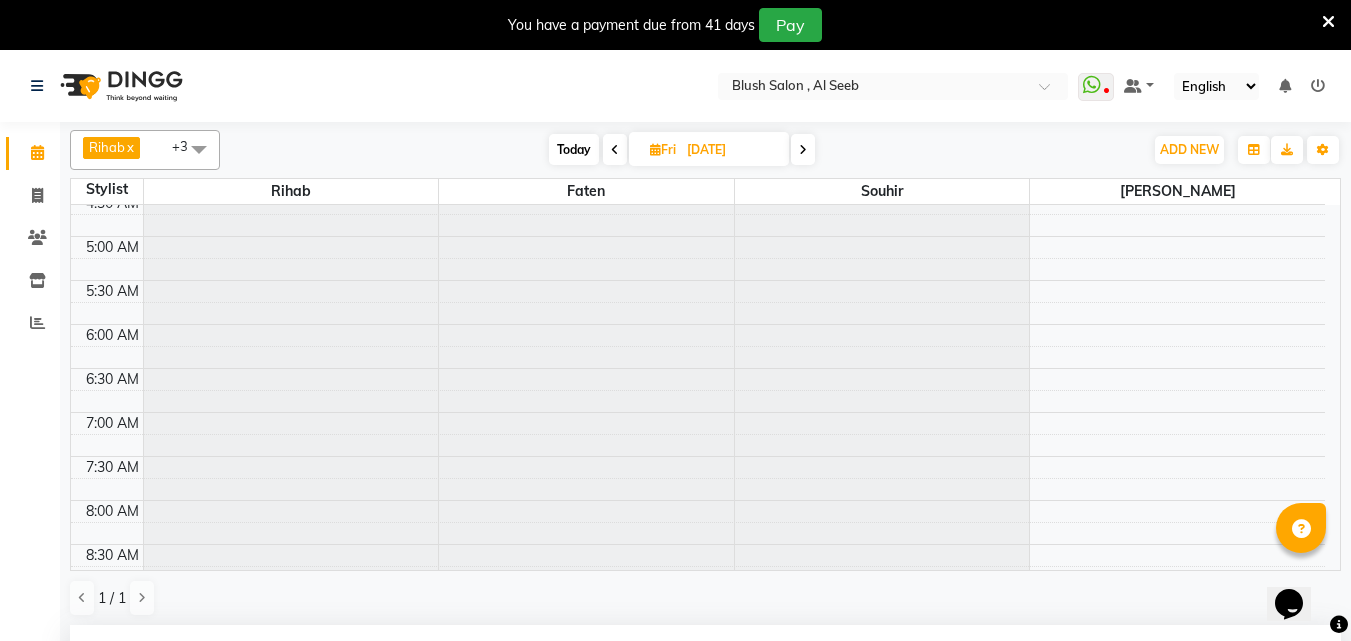 scroll, scrollTop: 881, scrollLeft: 0, axis: vertical 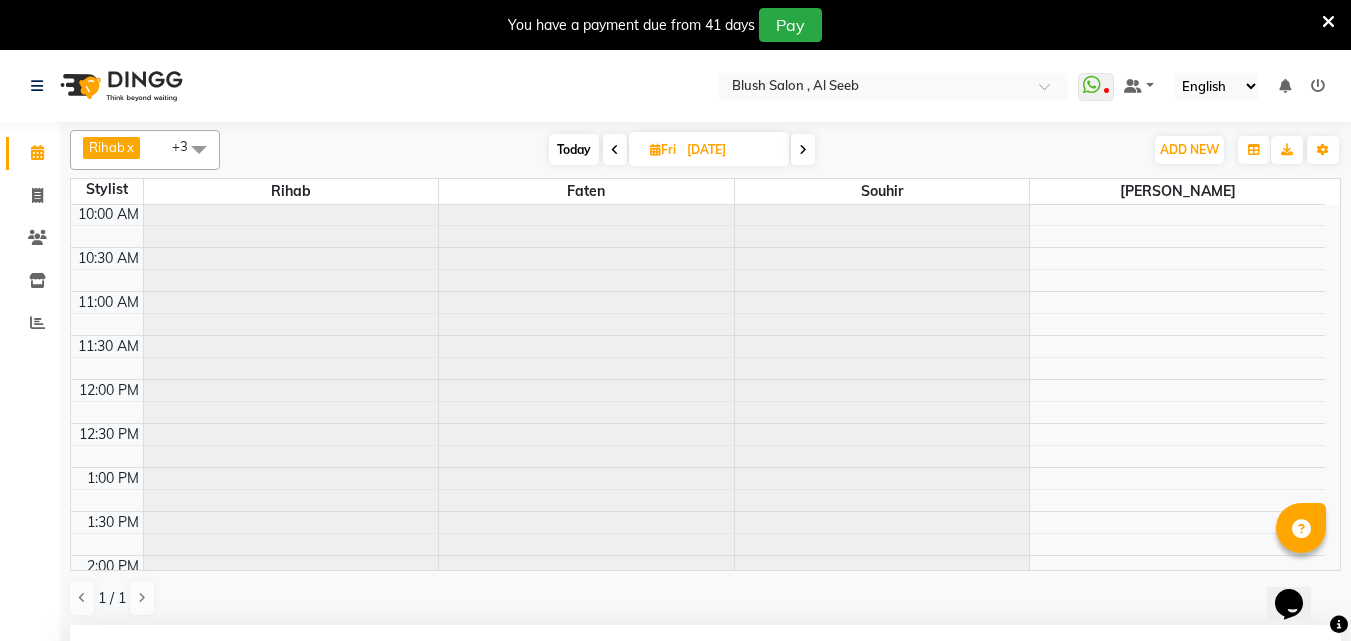 click on "[DATE]" at bounding box center (731, 150) 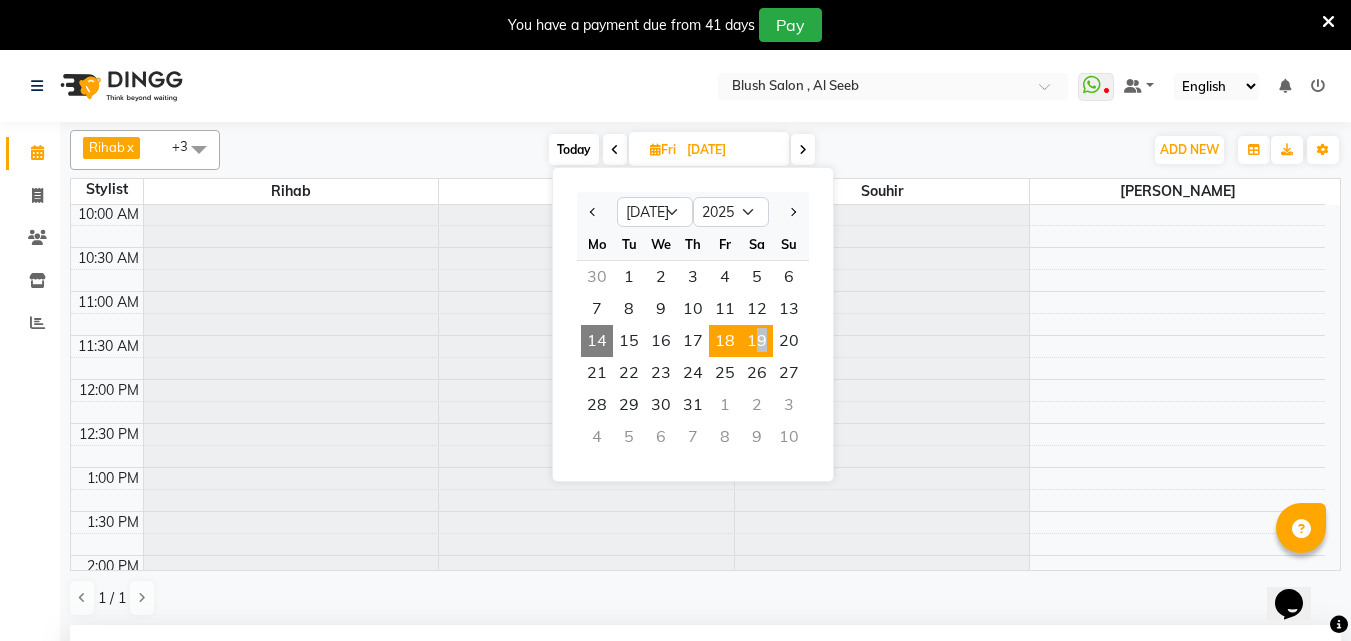 click on "19" at bounding box center [757, 341] 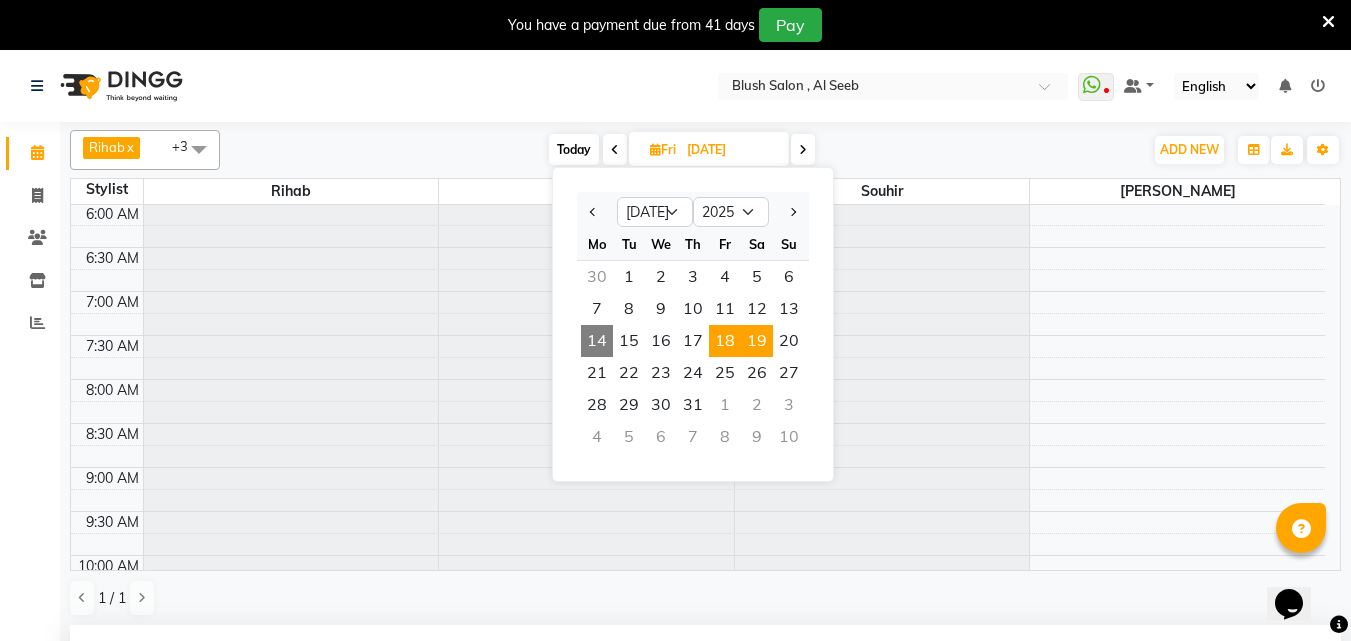 select on "990" 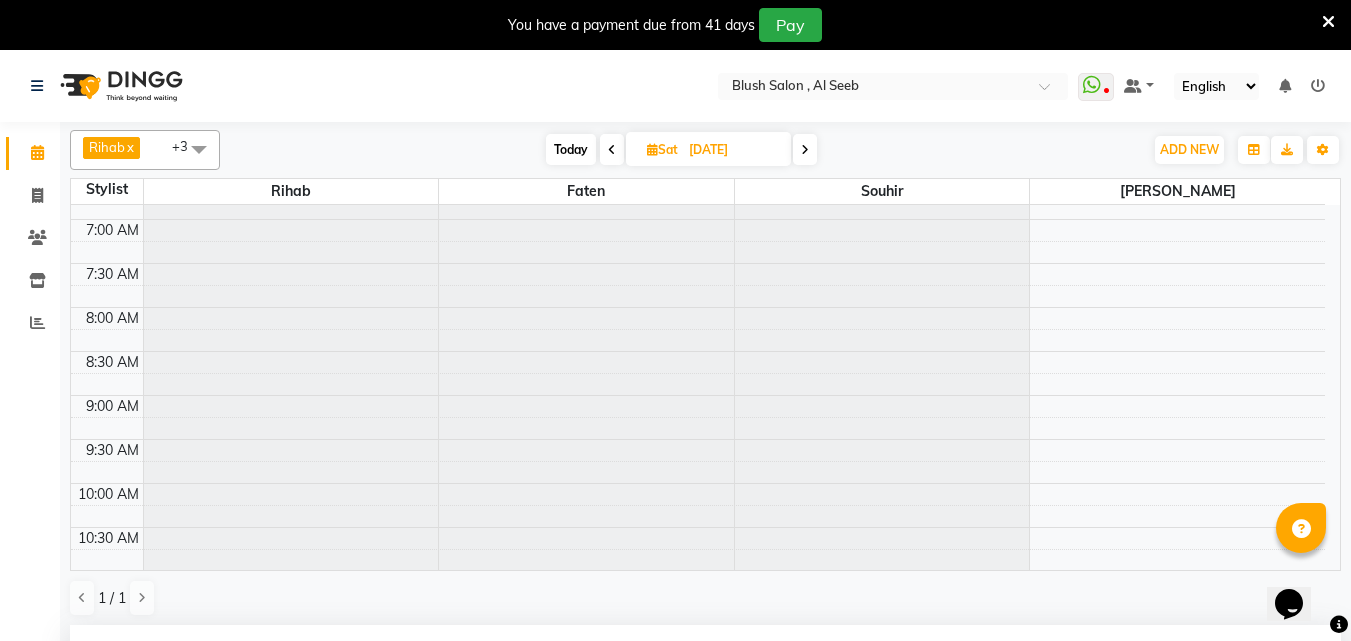 scroll, scrollTop: 281, scrollLeft: 0, axis: vertical 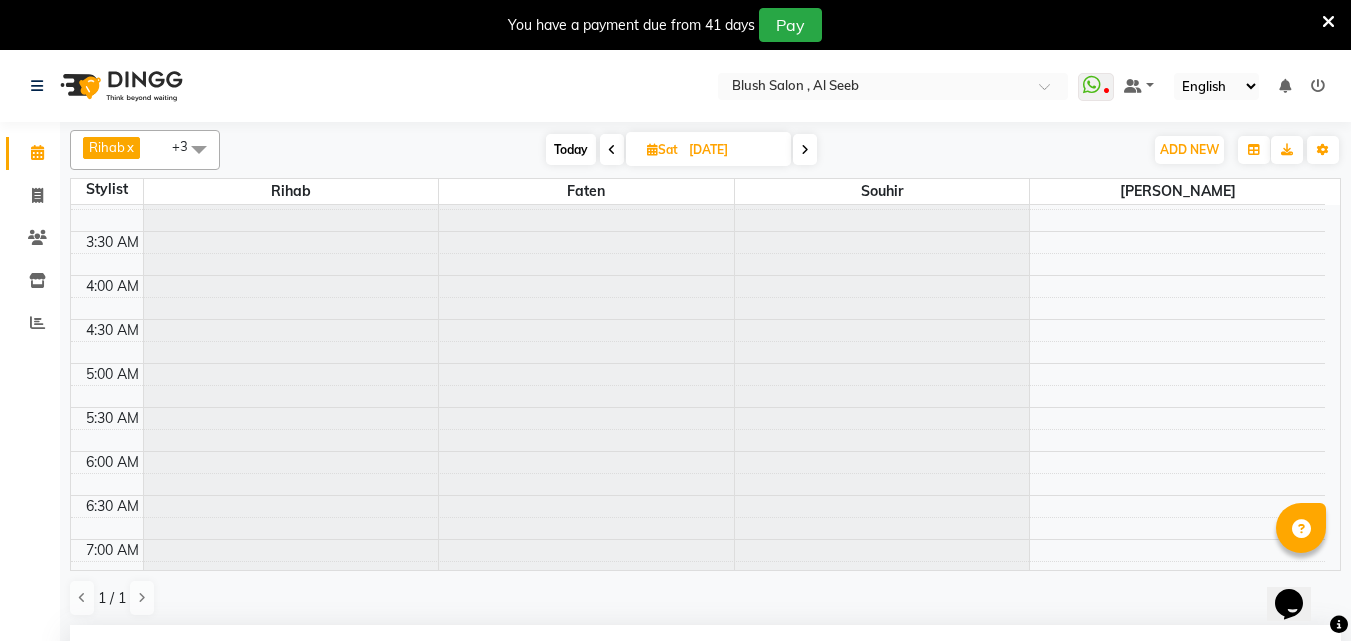 click on "[DATE]" at bounding box center [733, 150] 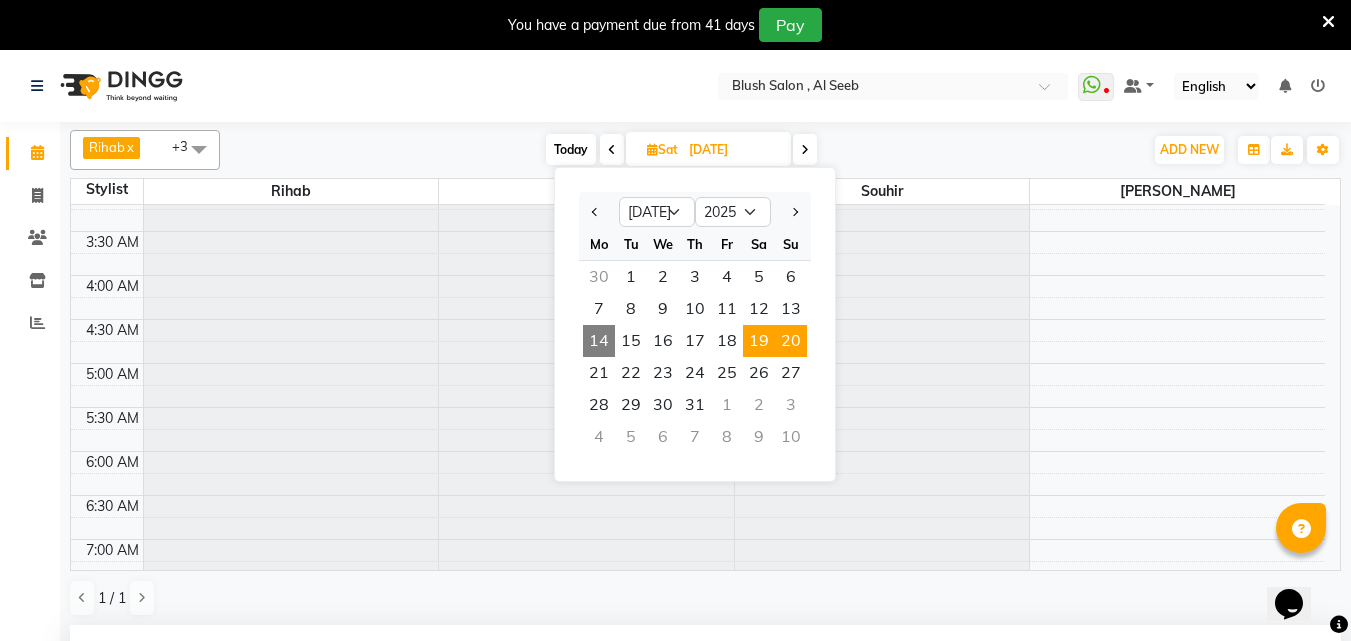 click on "20" at bounding box center (791, 341) 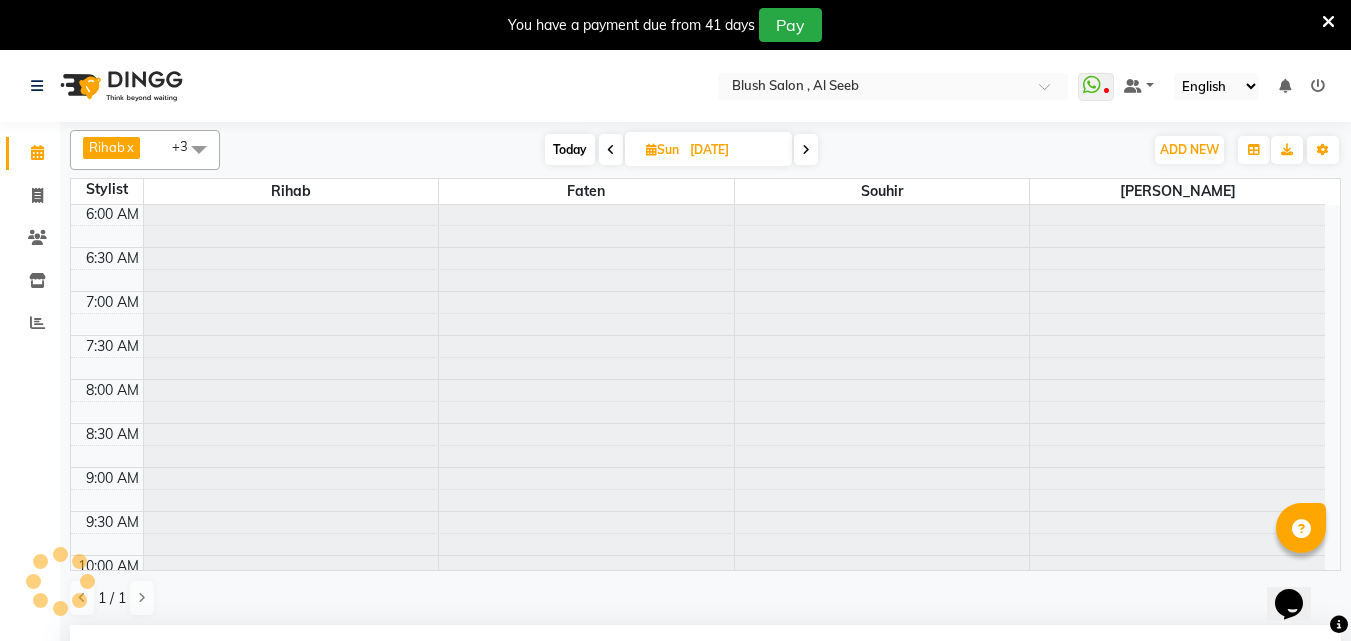 select on "990" 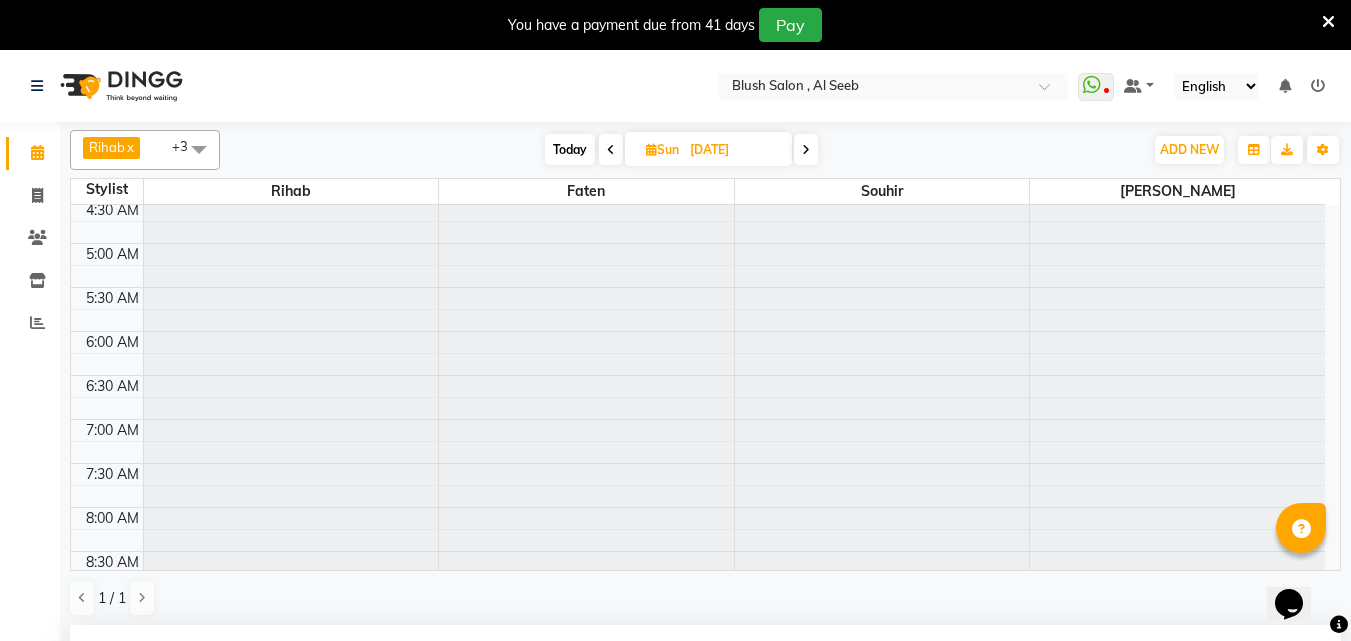 scroll, scrollTop: 781, scrollLeft: 0, axis: vertical 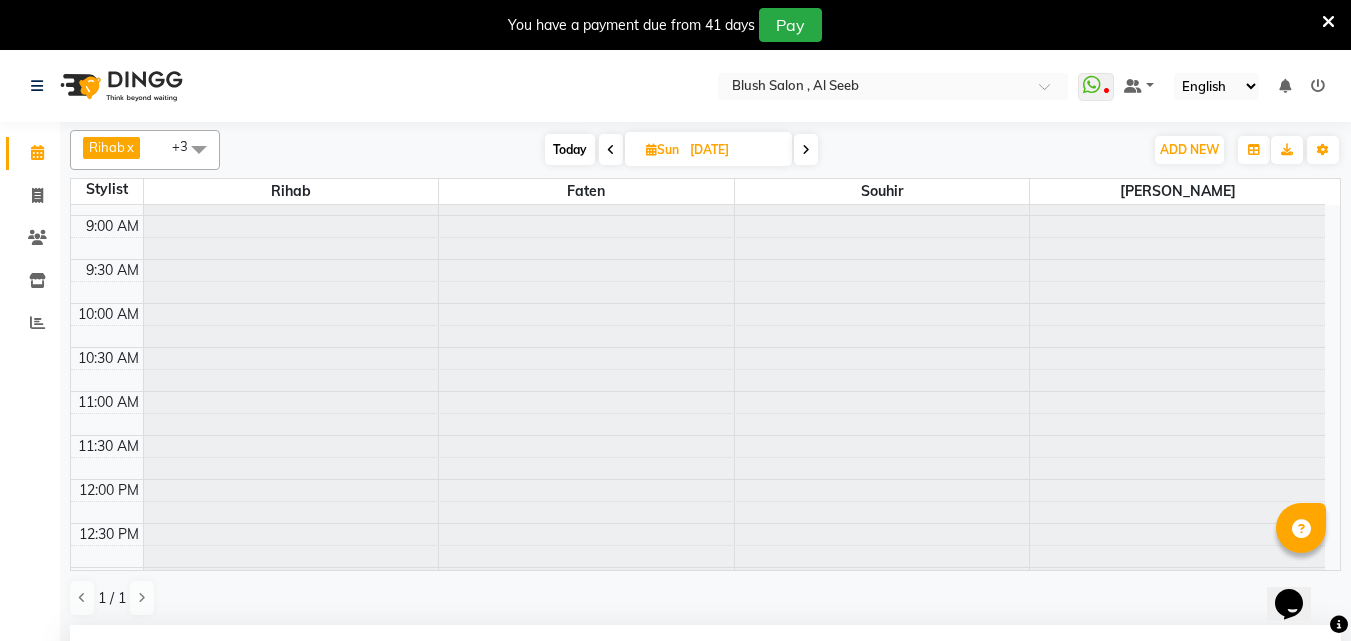 click on "Today" at bounding box center (570, 149) 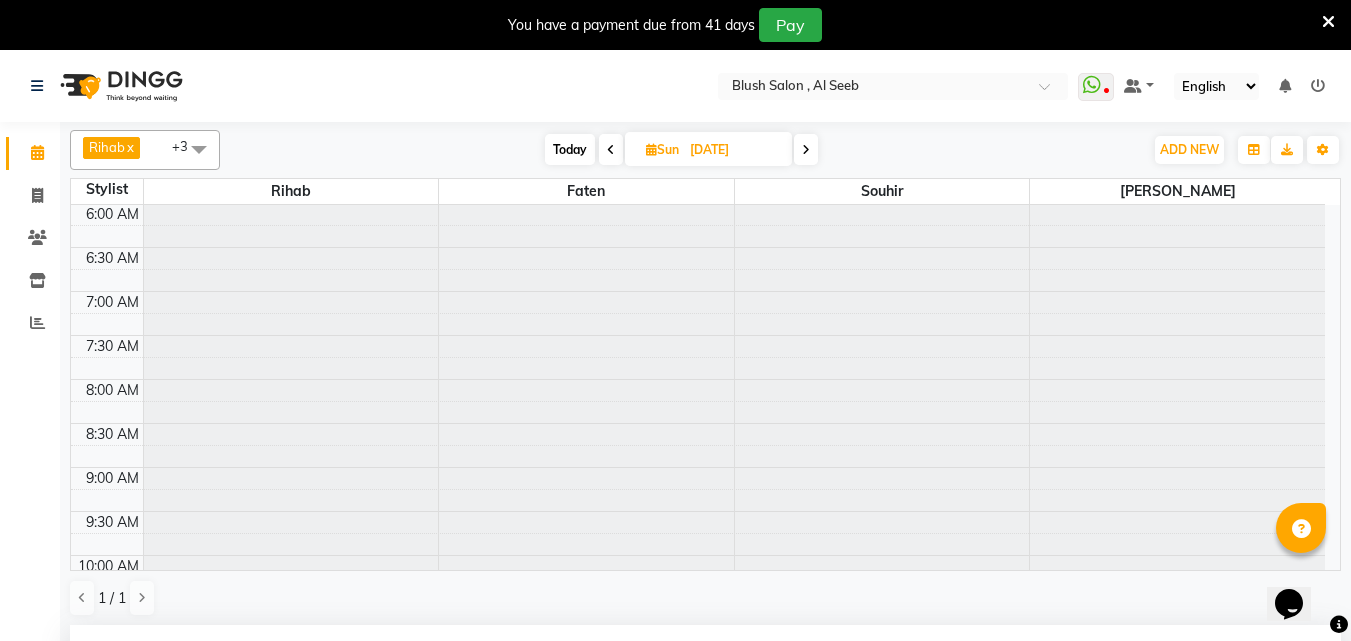 select on "990" 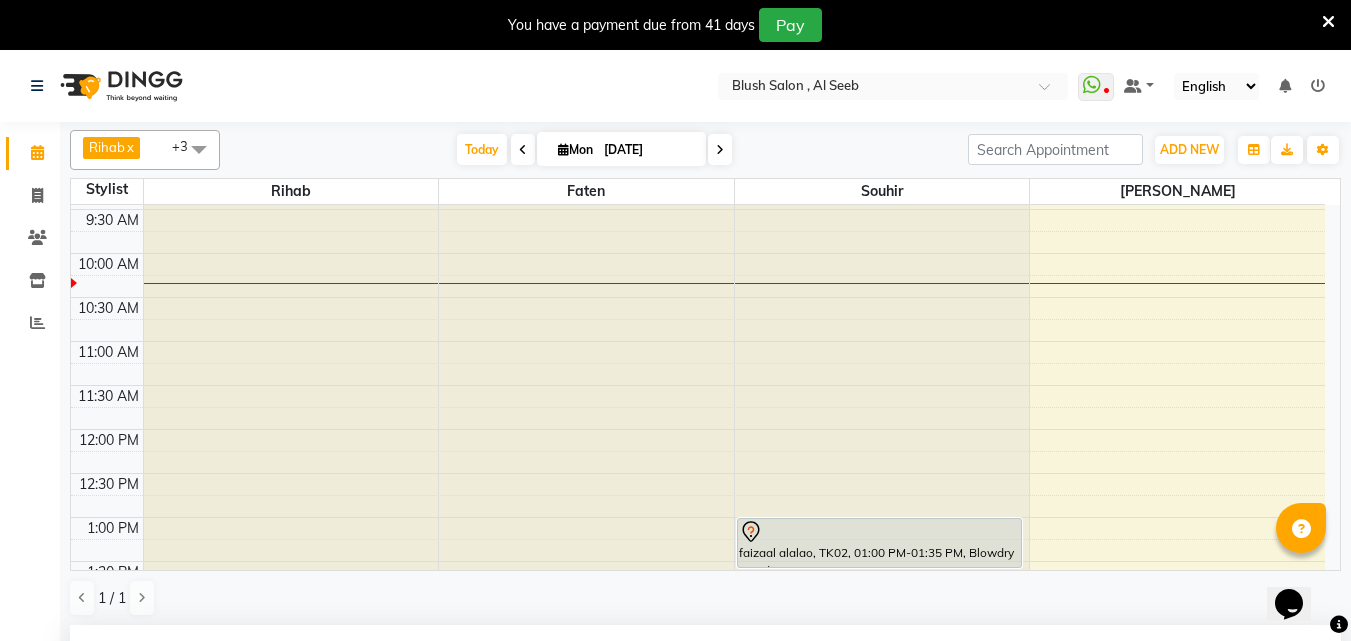 scroll, scrollTop: 781, scrollLeft: 0, axis: vertical 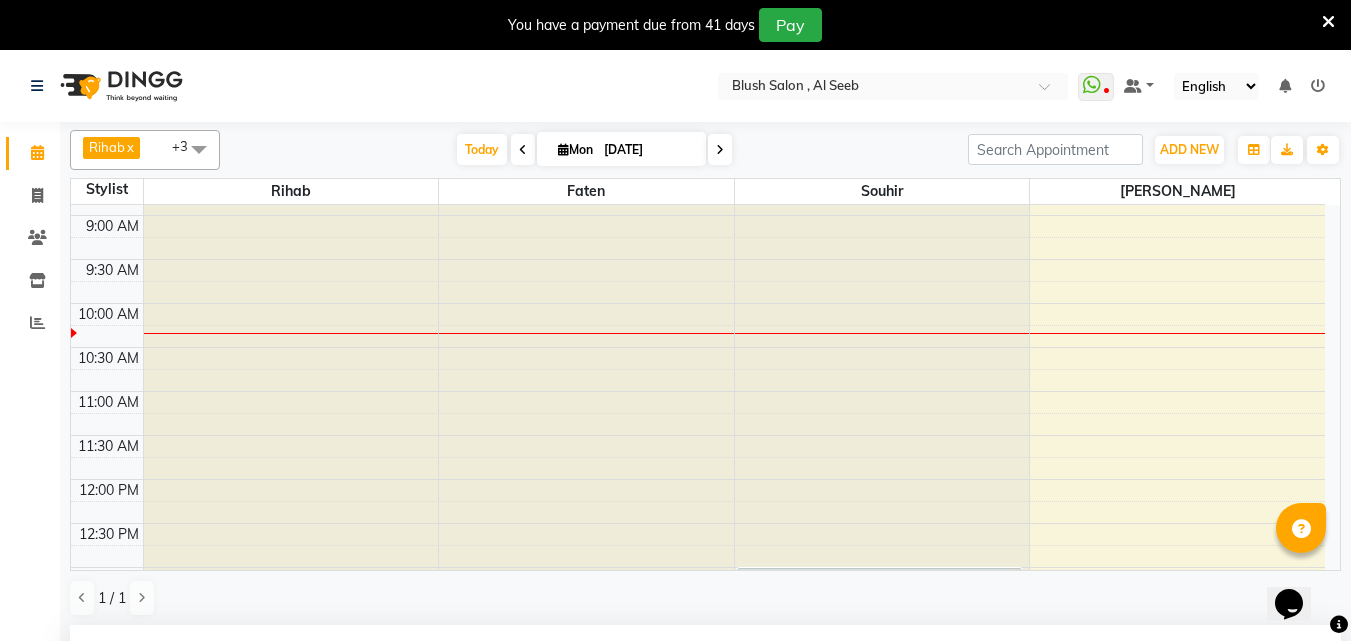 click on "[DATE]" at bounding box center [648, 150] 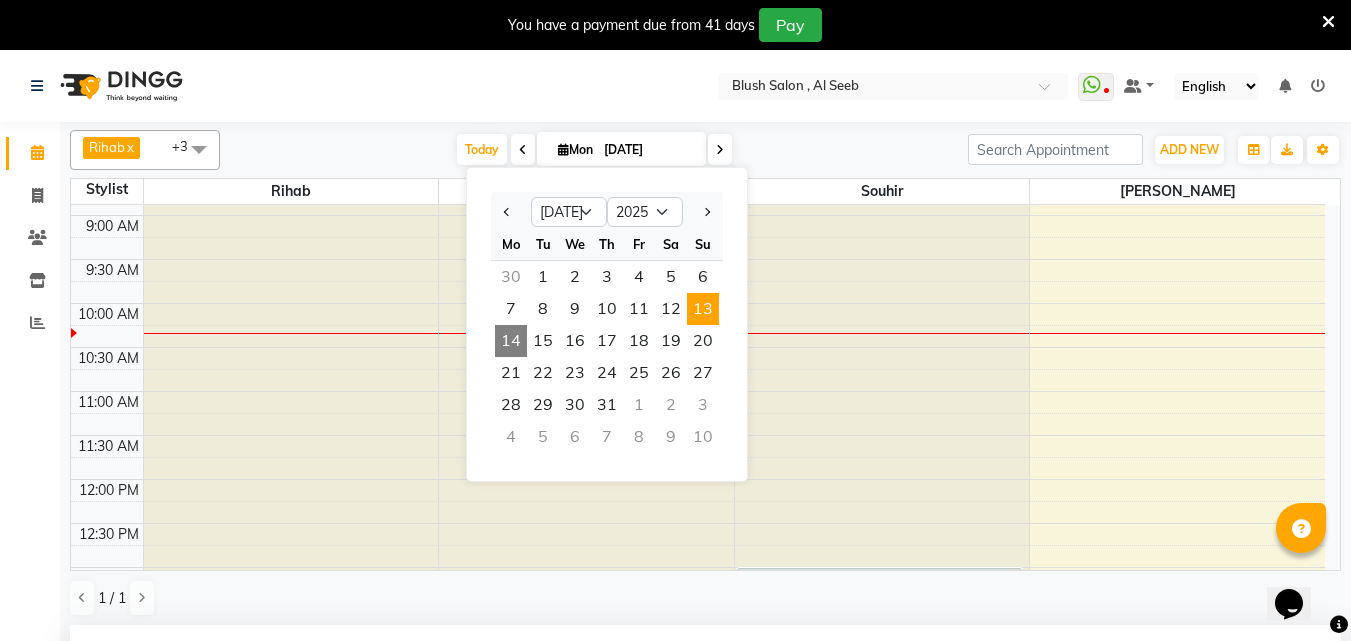 click on "13" at bounding box center [703, 309] 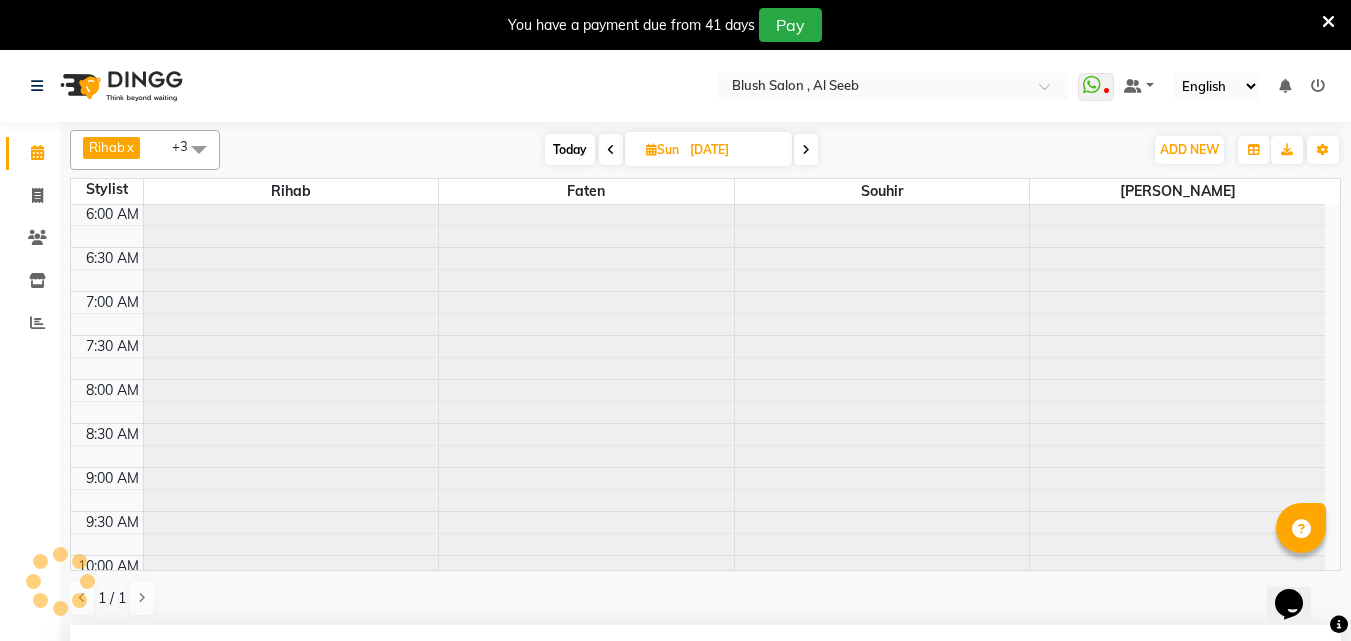 select on "990" 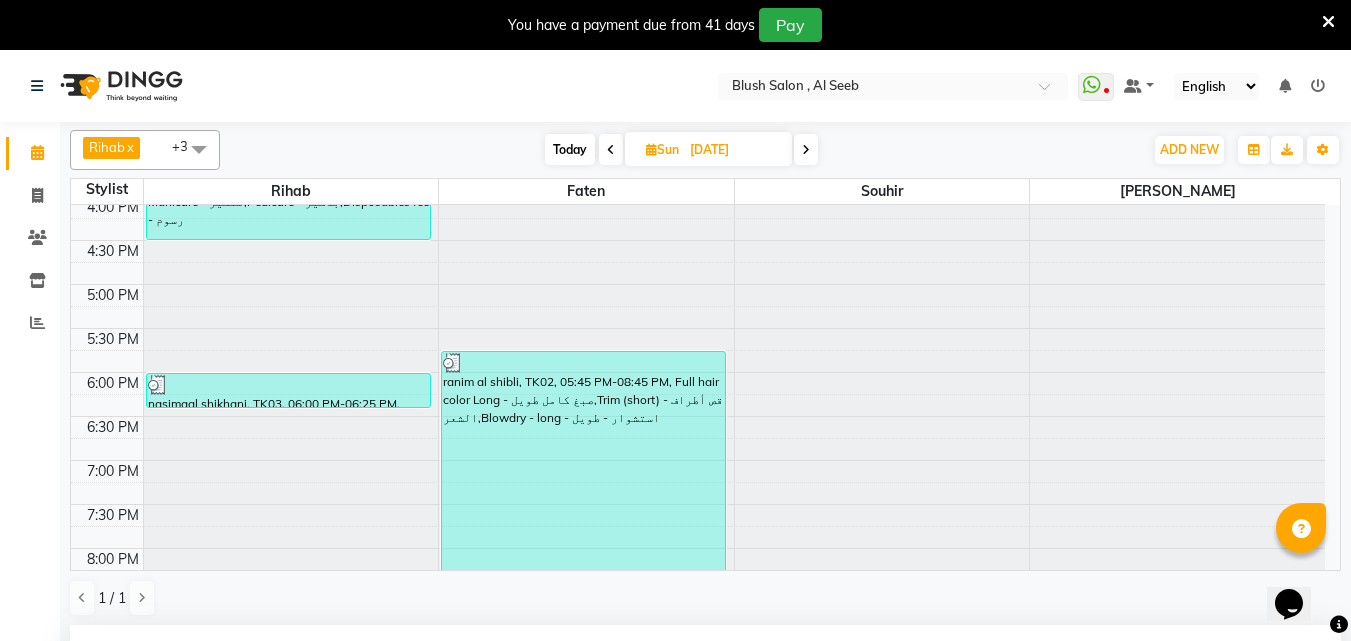 scroll, scrollTop: 1381, scrollLeft: 0, axis: vertical 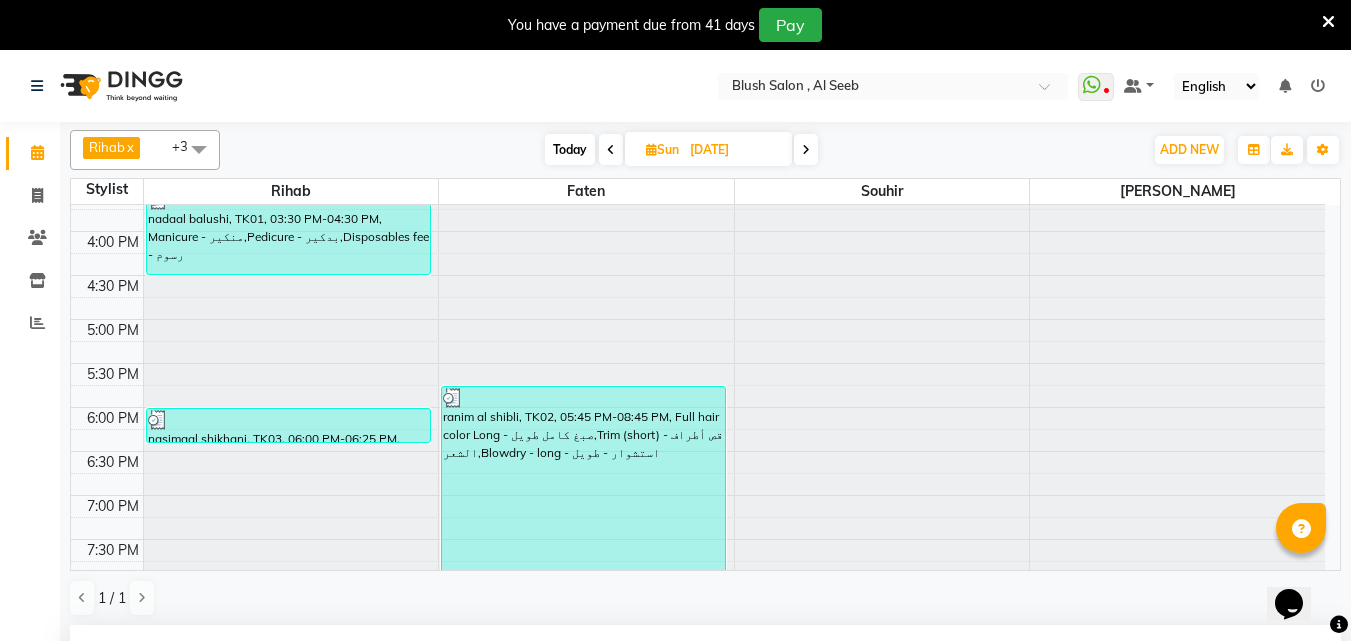 click on "ranim al shibli, TK02, 05:45 PM-08:45 PM, Full hair color Long - صبغ كامل طويل,Trim (short) - قص أطراف الشعر,Blowdry - long - استشوار - طويل" at bounding box center [583, 517] 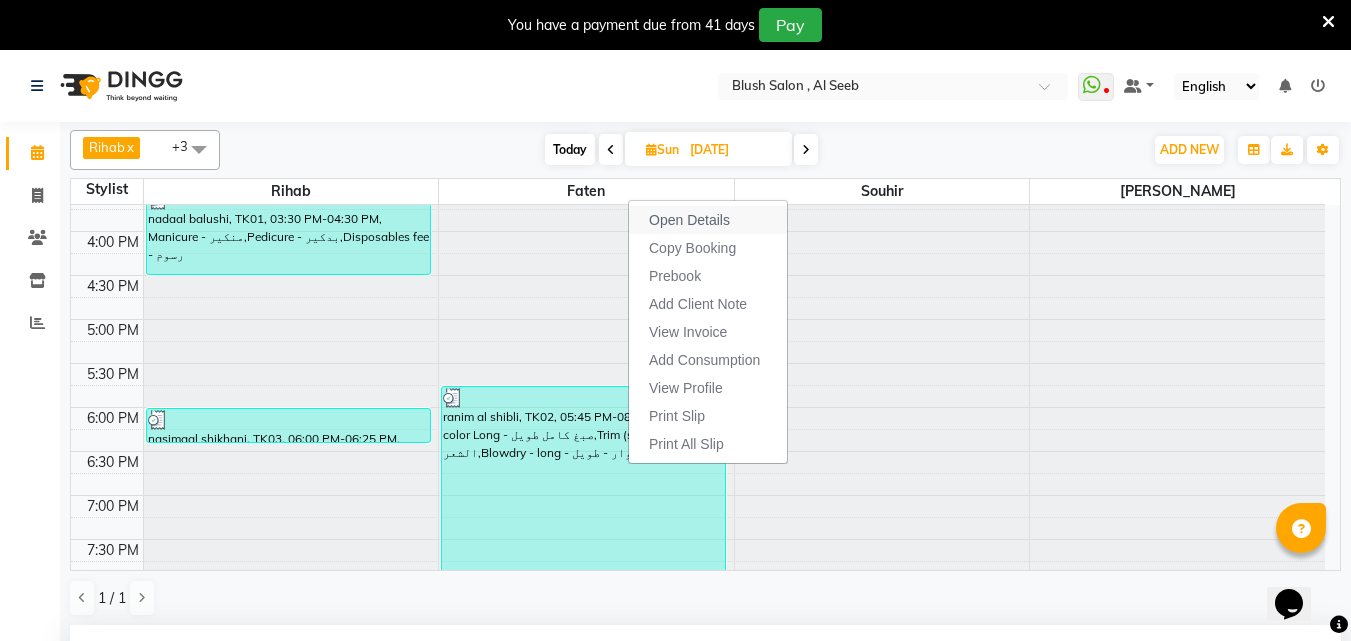 click on "Open Details" at bounding box center [689, 220] 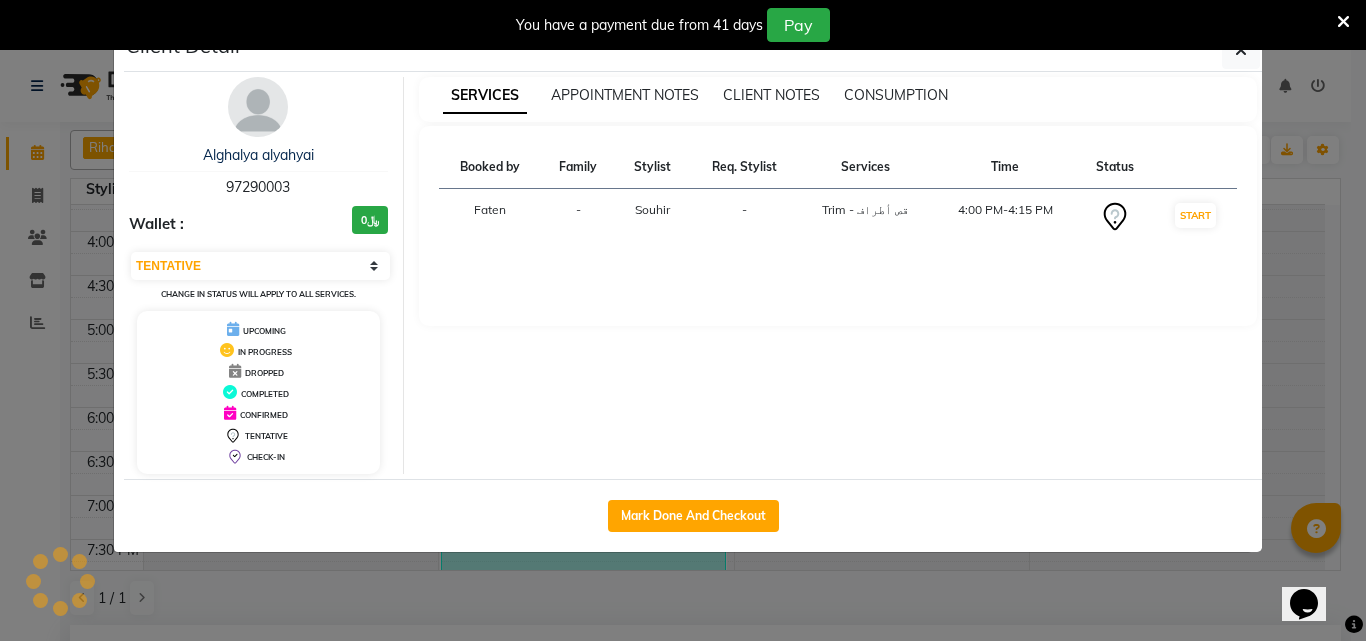 select on "3" 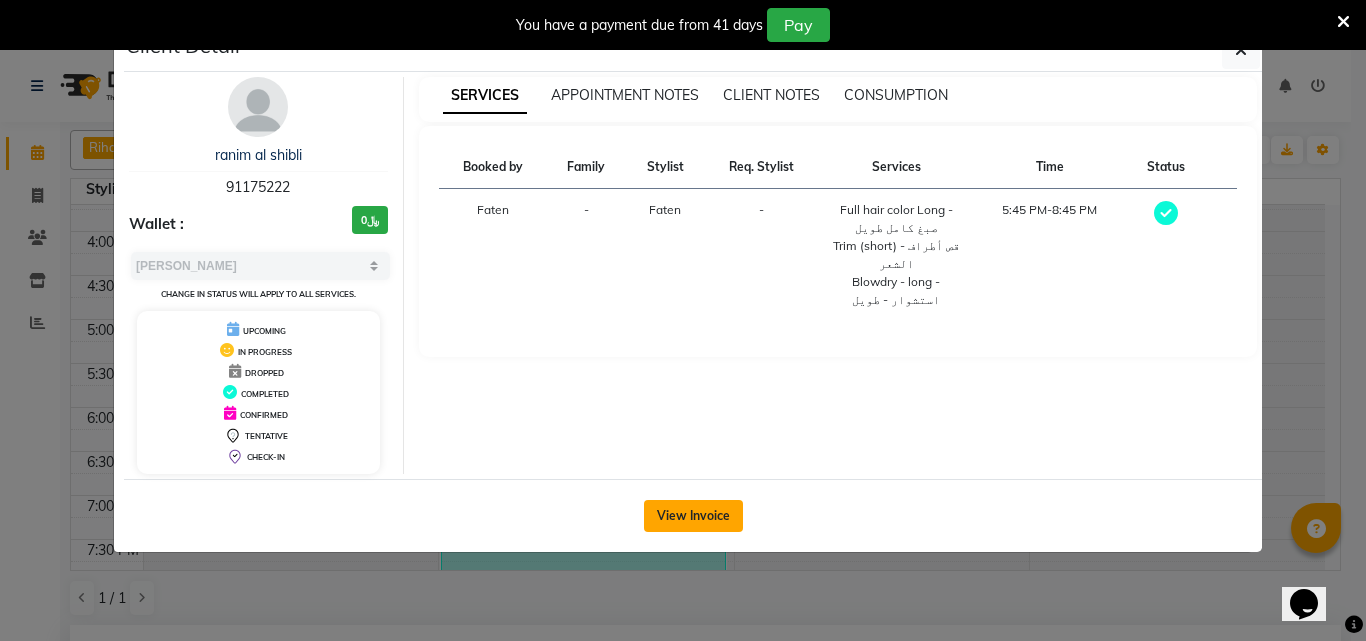 click on "View Invoice" 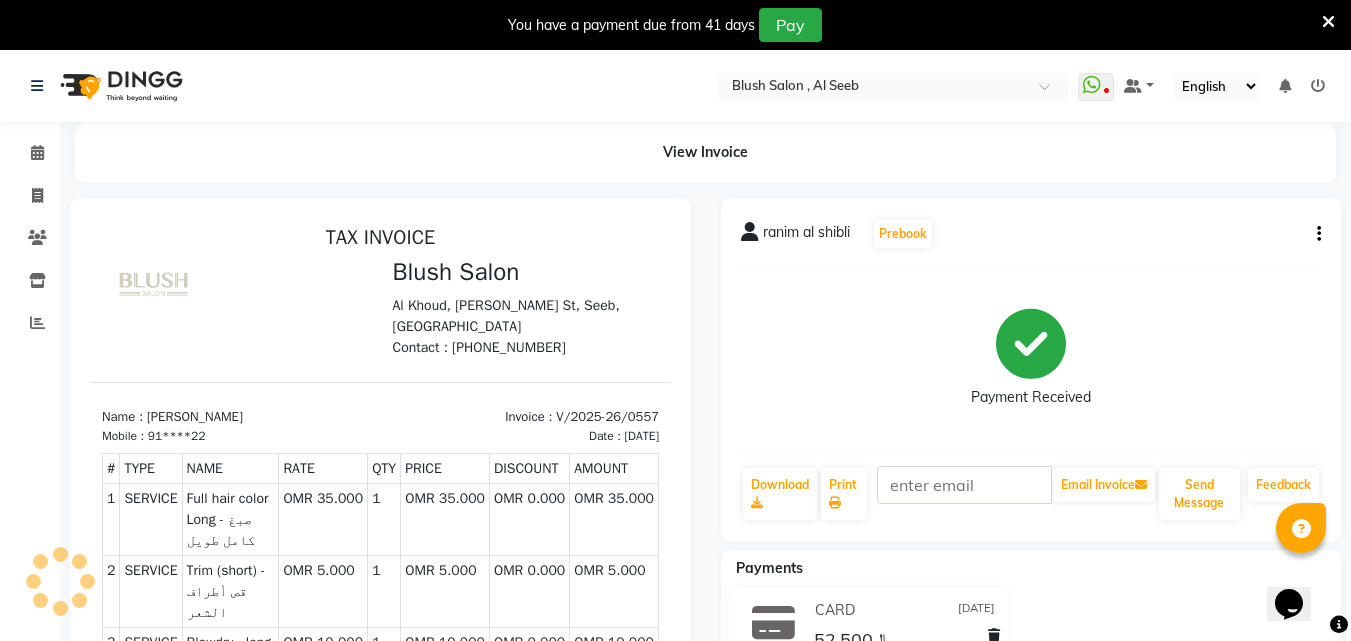 scroll, scrollTop: 300, scrollLeft: 0, axis: vertical 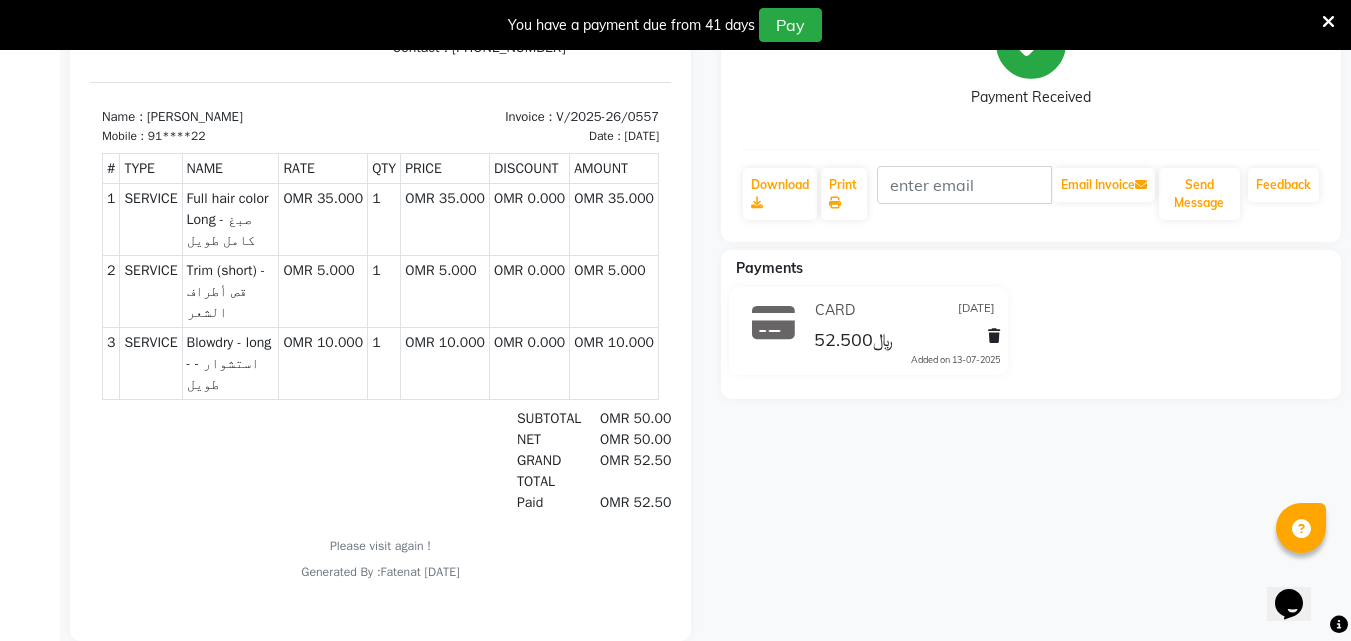 click on "You have a payment due from 41 days   Pay" at bounding box center [665, 25] 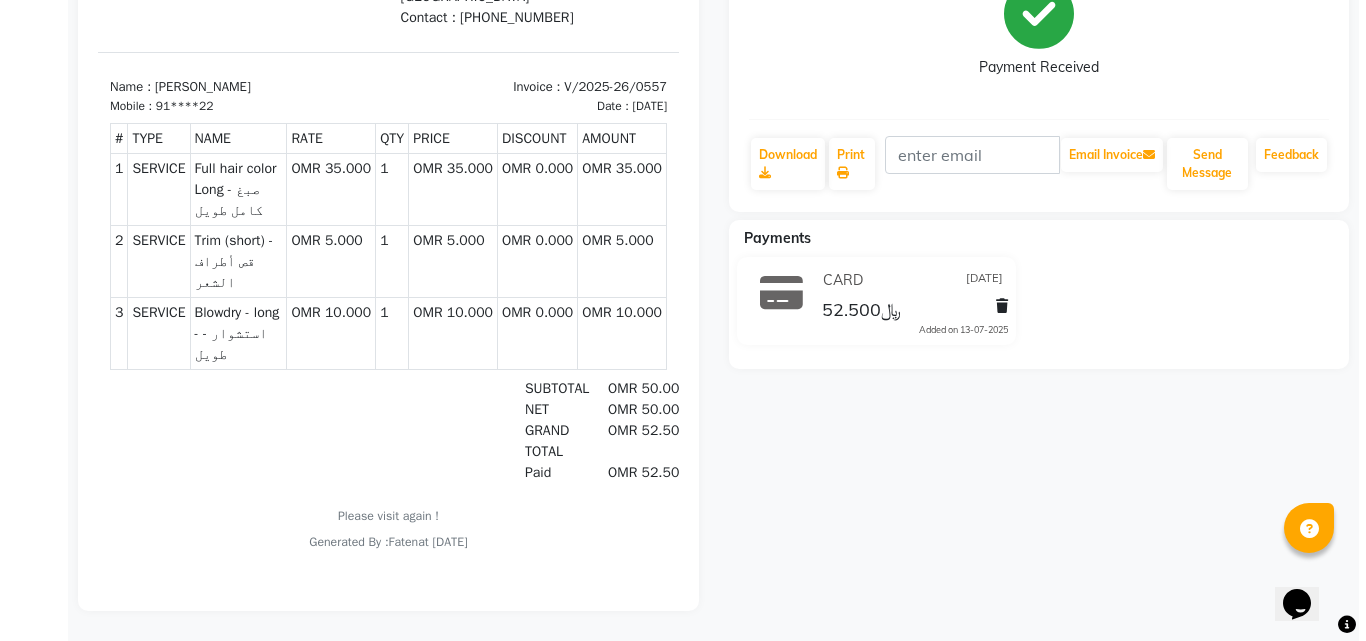 scroll, scrollTop: 0, scrollLeft: 0, axis: both 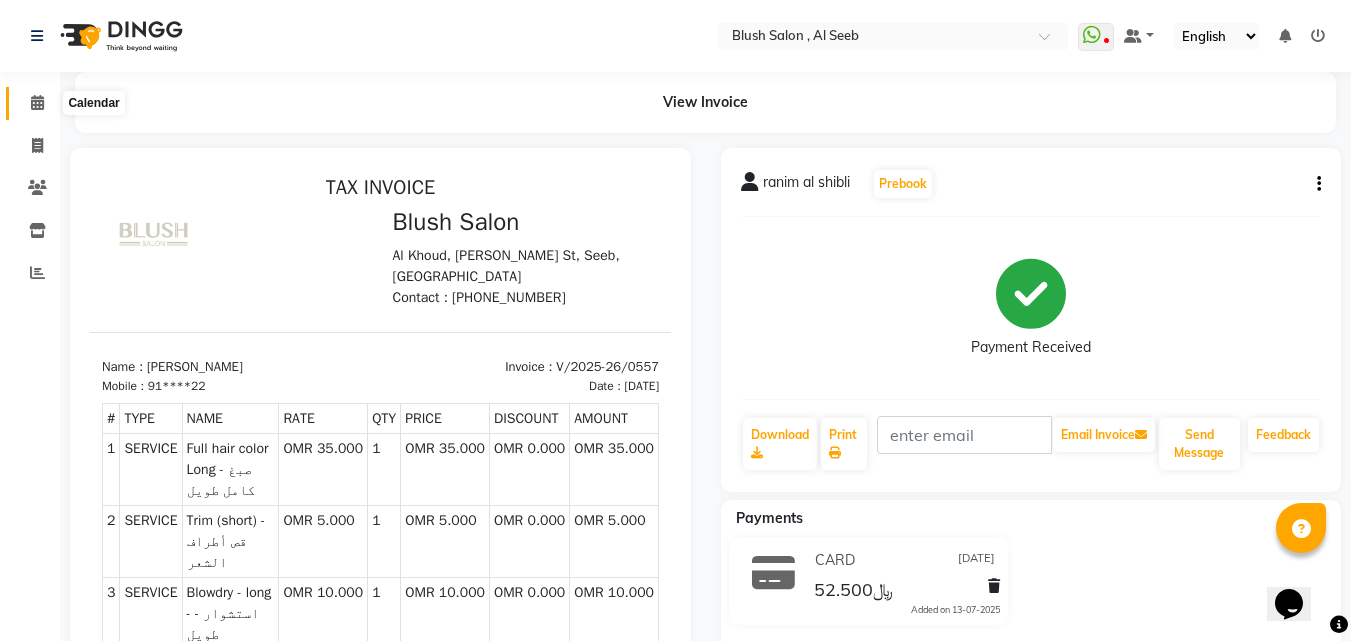 click 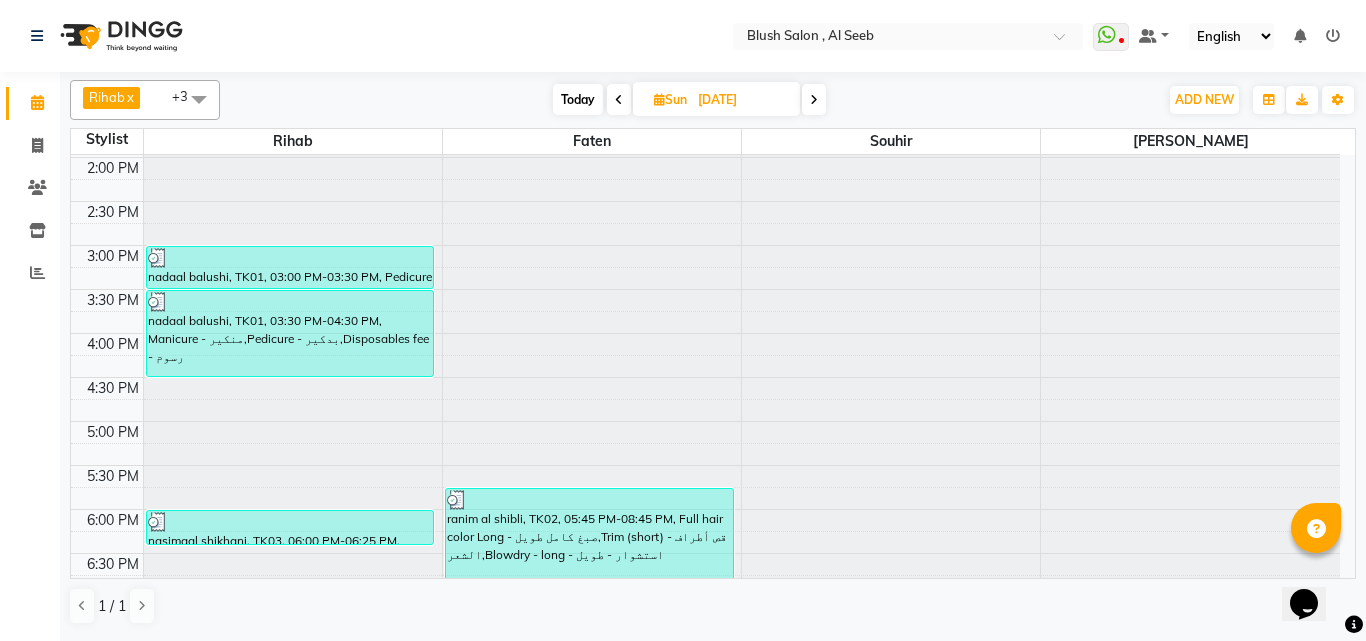 scroll, scrollTop: 1329, scrollLeft: 0, axis: vertical 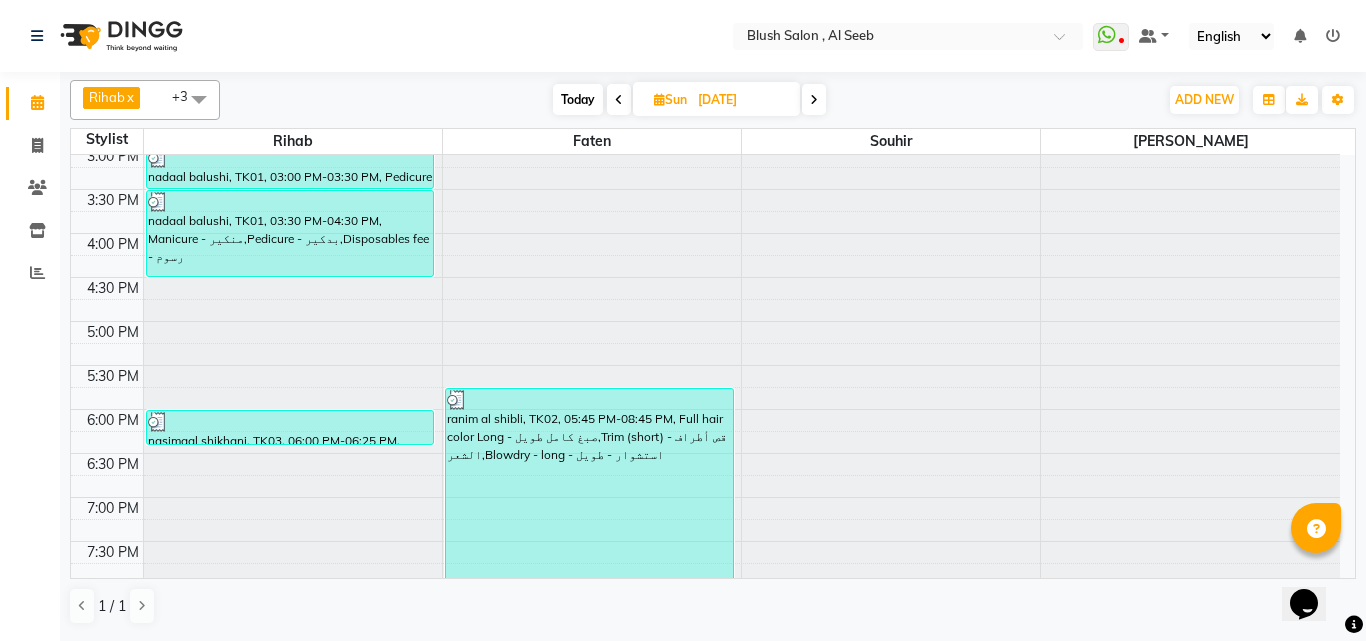 click on "nasimaal shikhani, TK03, 06:00 PM-06:25 PM, Blowdry - short - استشوار - قصير" at bounding box center [290, 427] 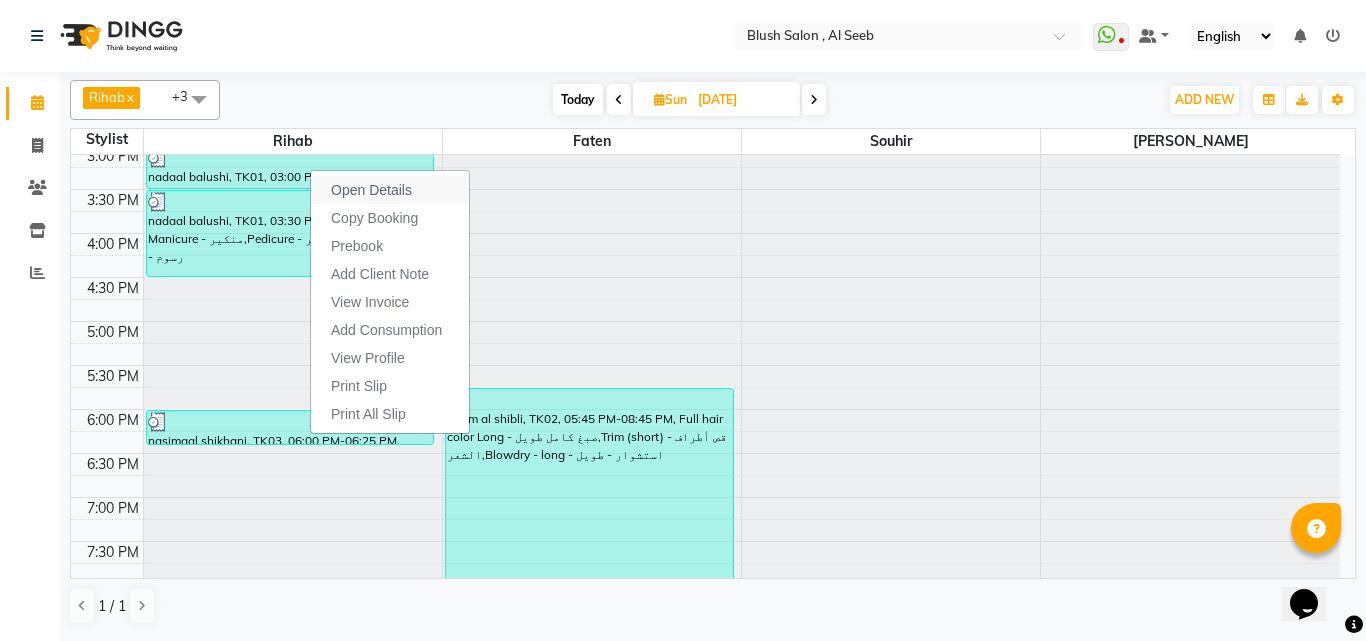 click on "Open Details" at bounding box center [371, 190] 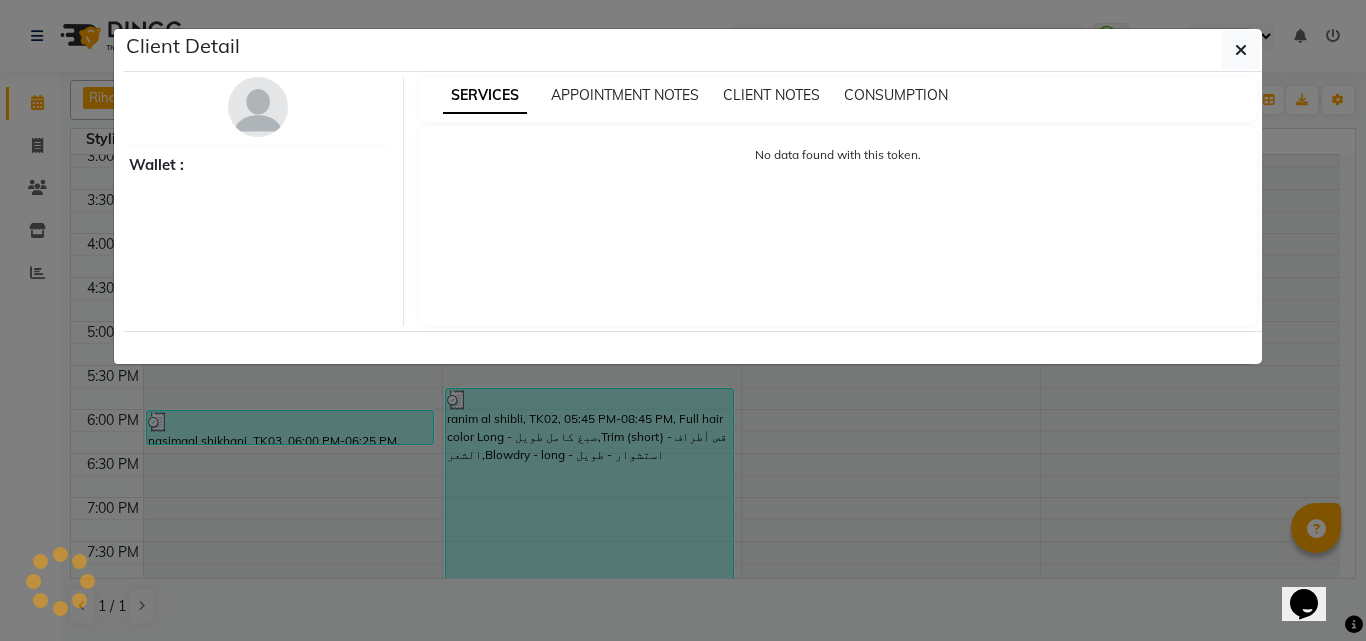 select on "3" 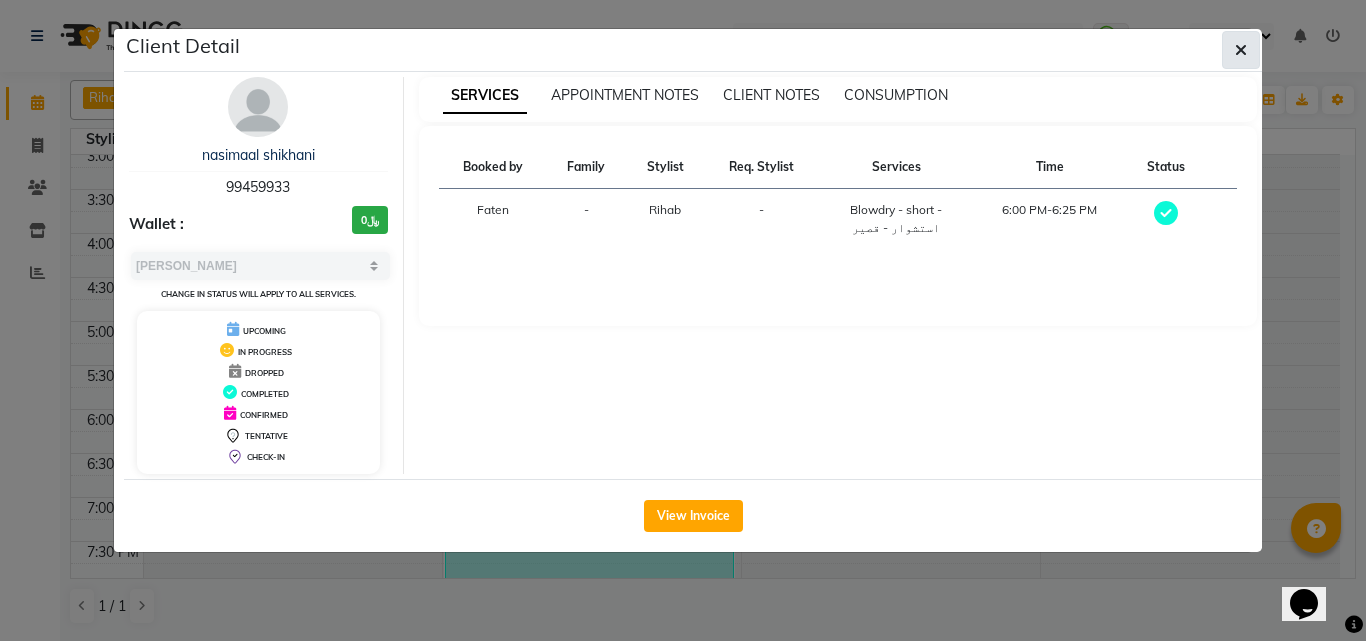 click 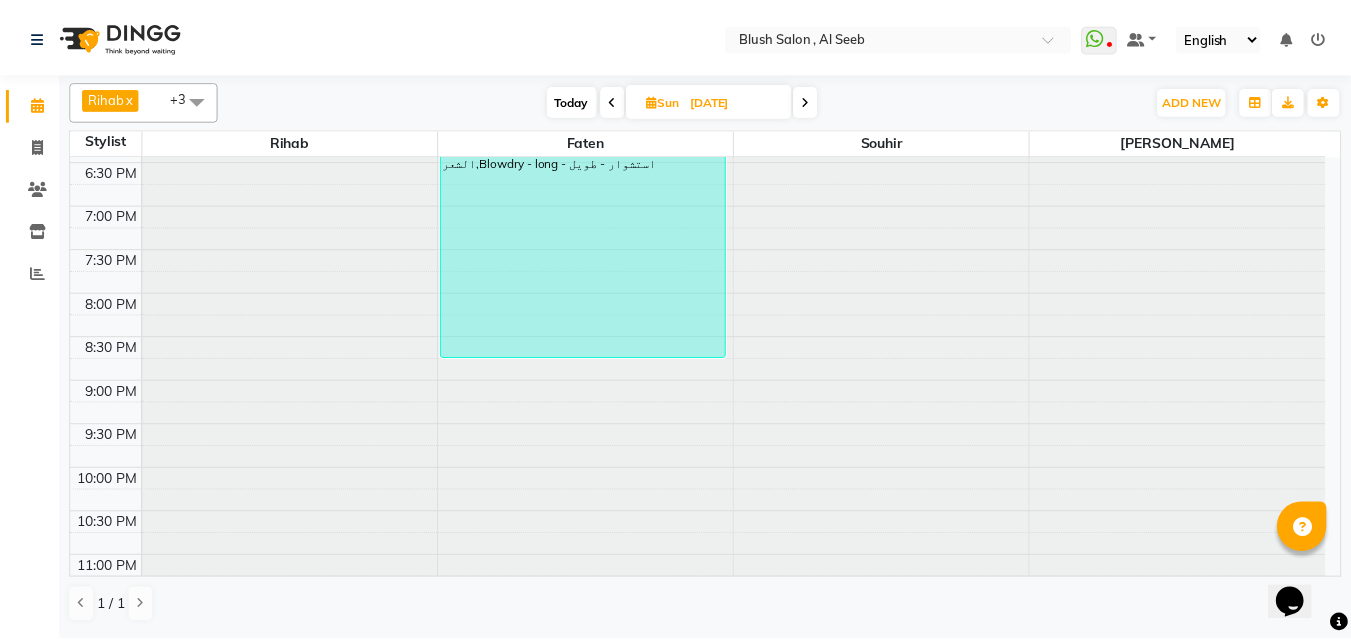 scroll, scrollTop: 1688, scrollLeft: 0, axis: vertical 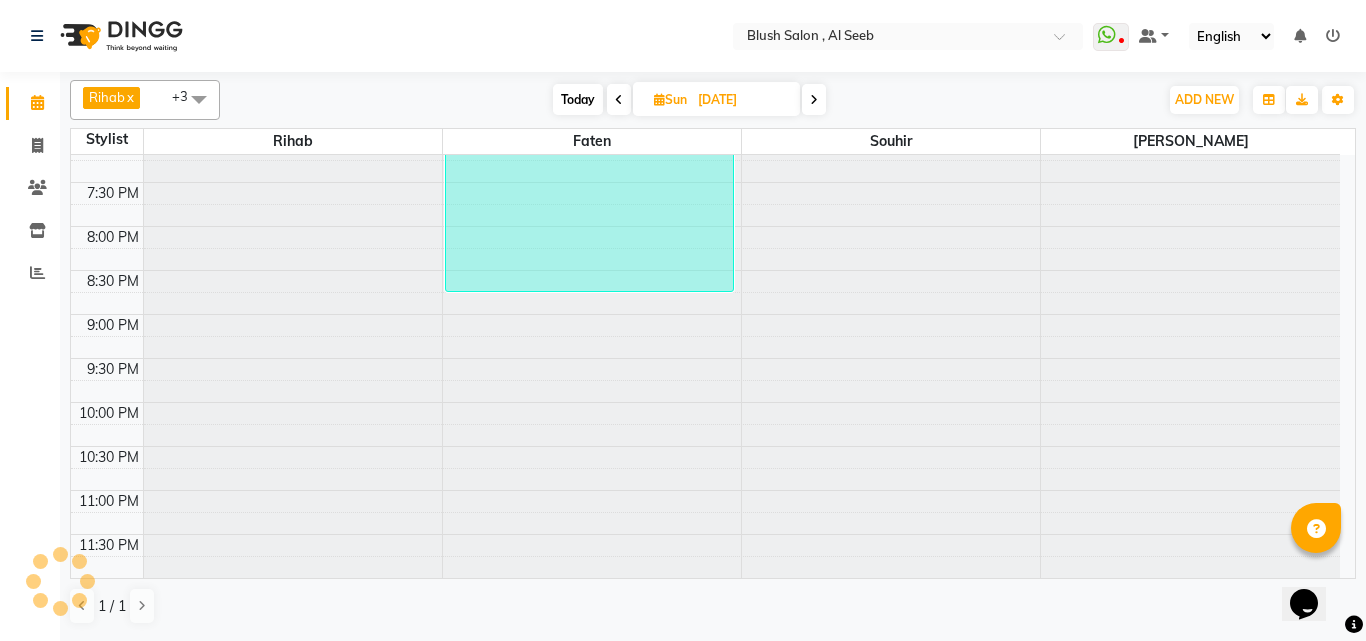 click on "ranim al shibli, TK02, 05:45 PM-08:45 PM, Full hair color Long - صبغ كامل طويل,Trim (short) - قص أطراف الشعر,Blowdry - long - استشوار - طويل" at bounding box center [589, 160] 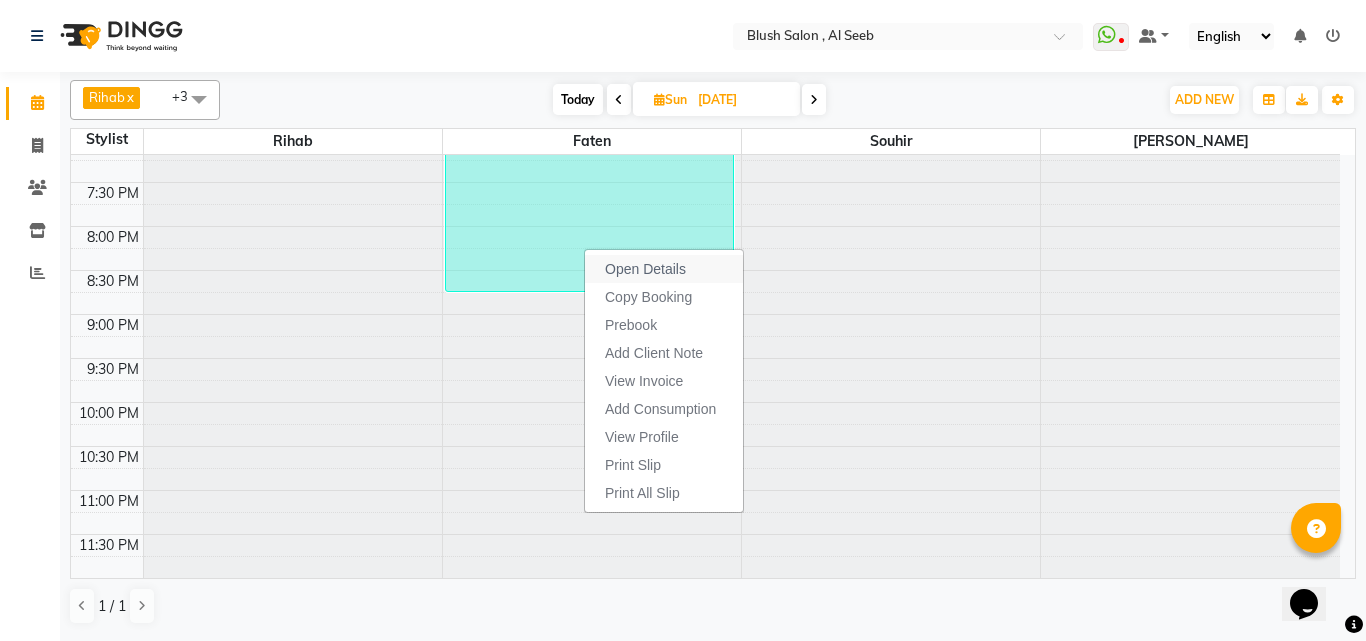 click on "Open Details" at bounding box center (645, 269) 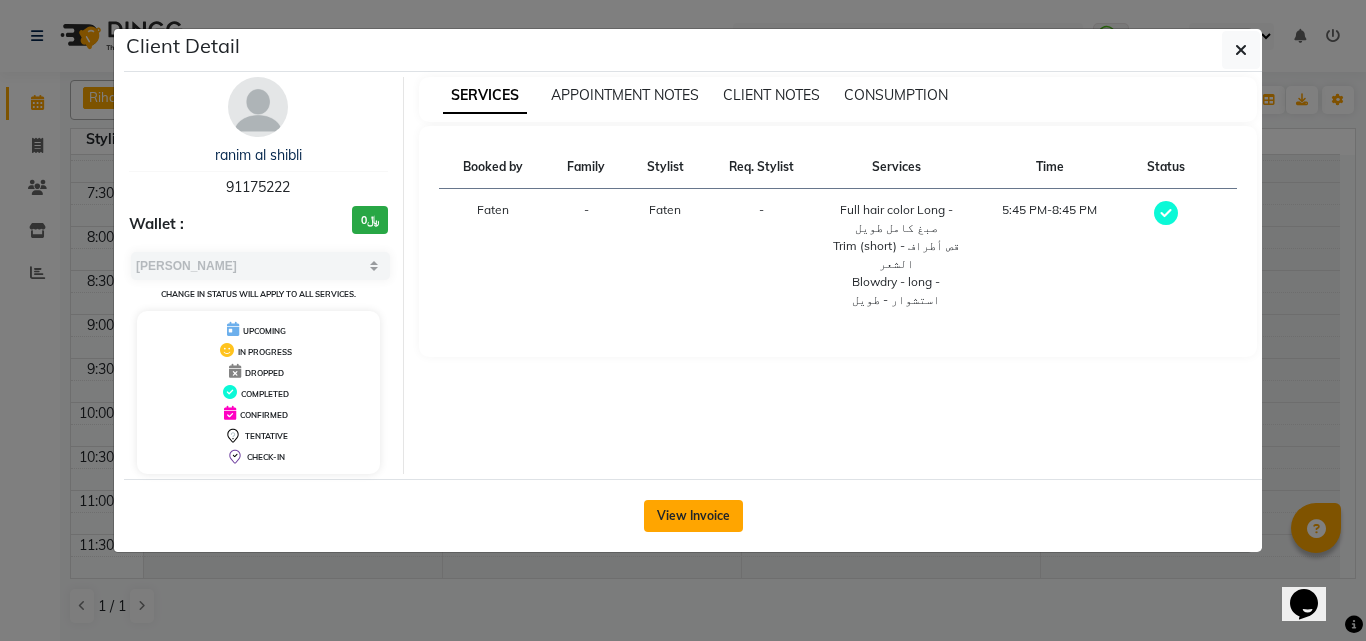 click on "View Invoice" 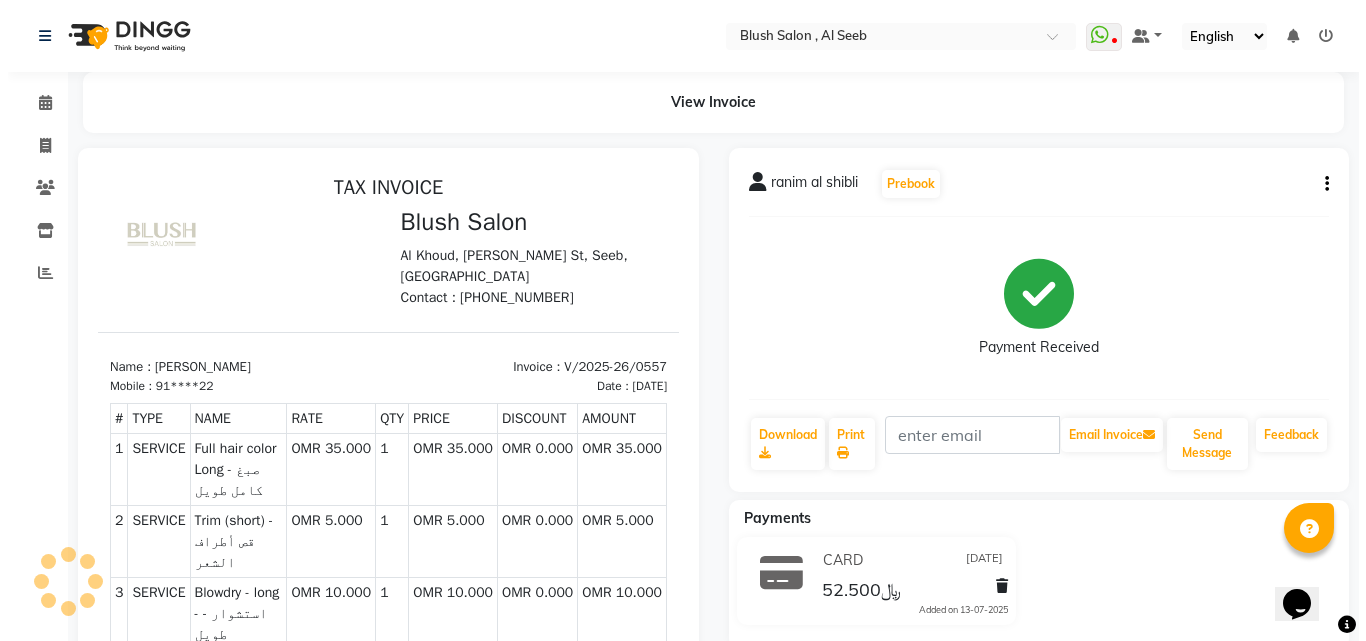 scroll, scrollTop: 0, scrollLeft: 0, axis: both 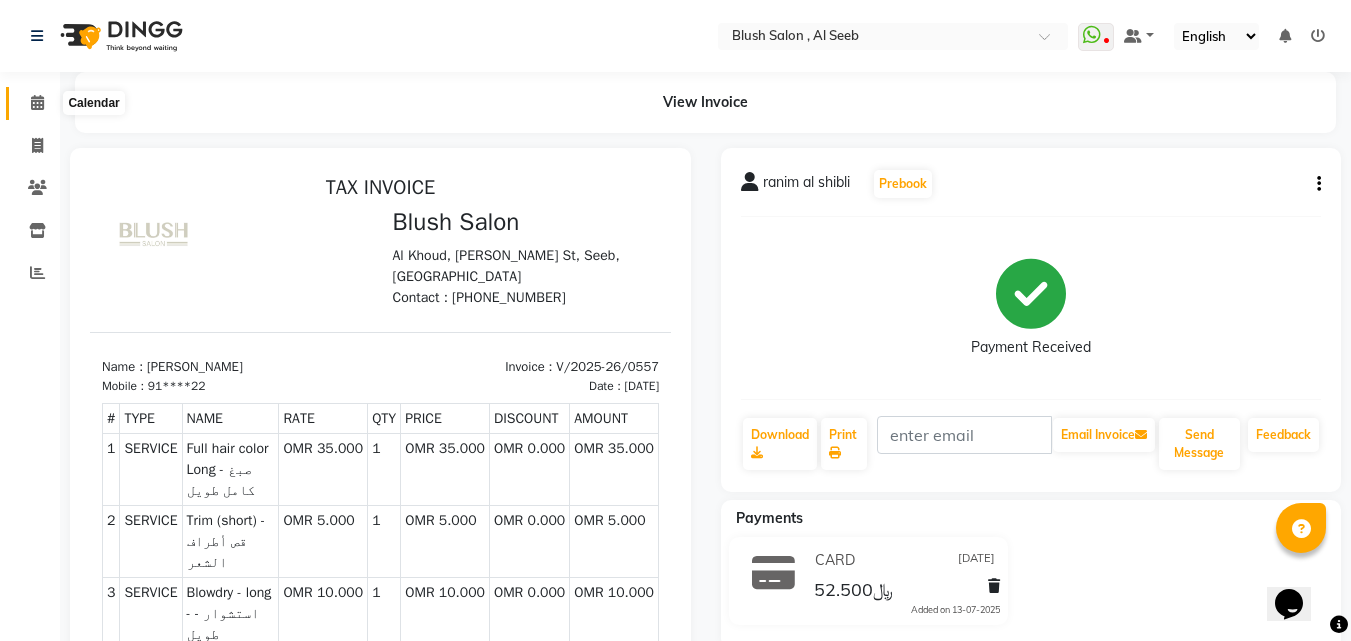 click 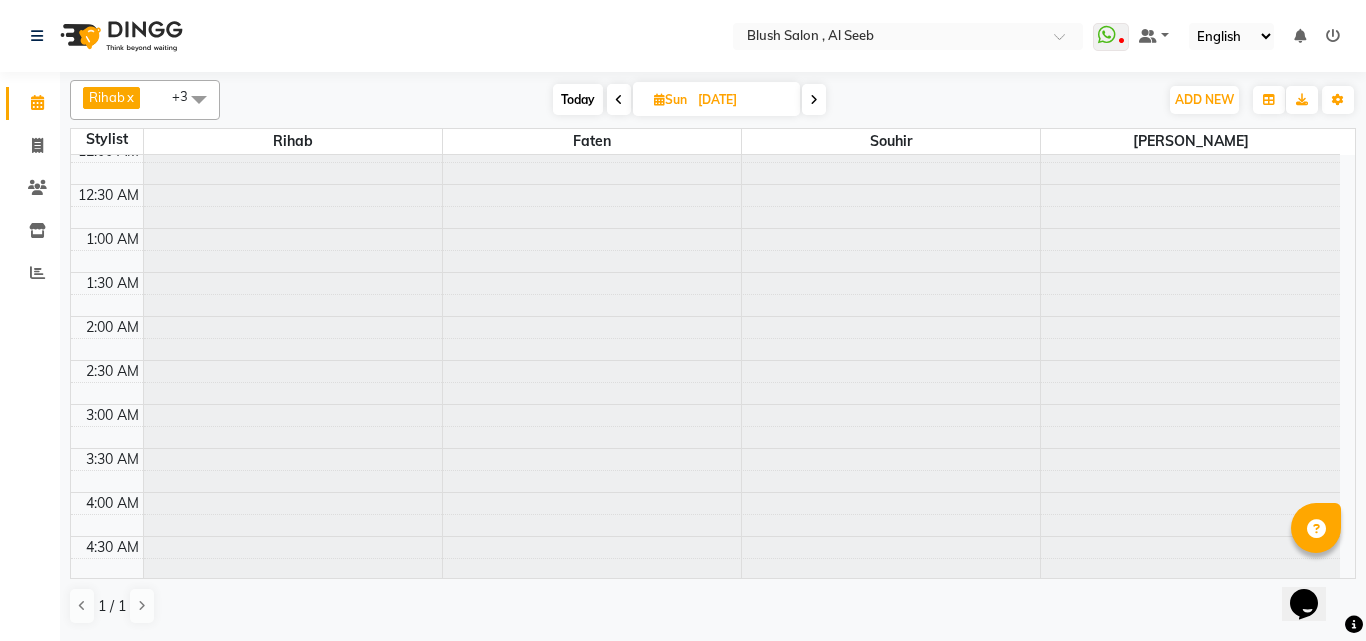 scroll, scrollTop: 0, scrollLeft: 0, axis: both 